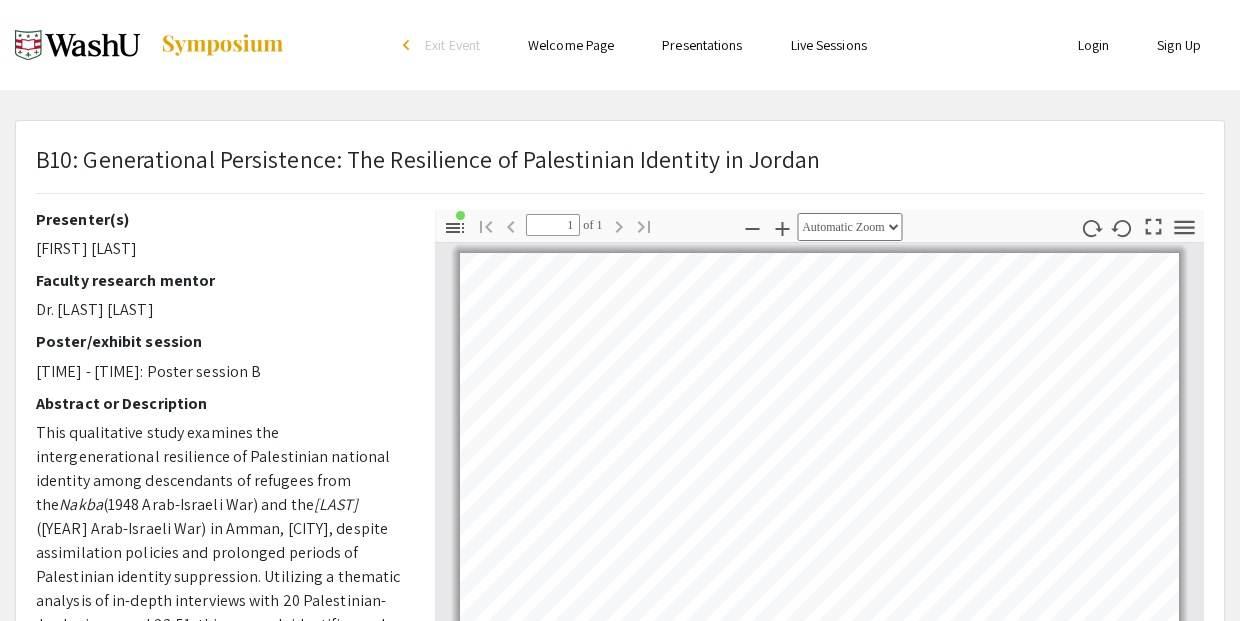 scroll, scrollTop: 0, scrollLeft: 0, axis: both 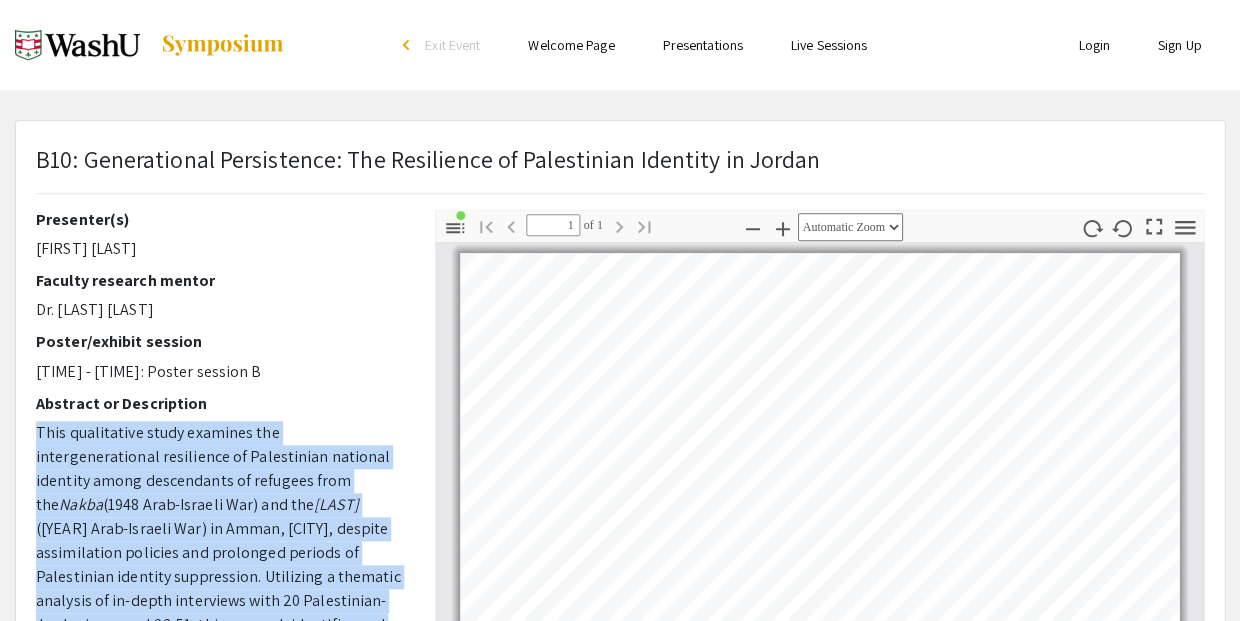 click on "Presentations" at bounding box center [702, 45] 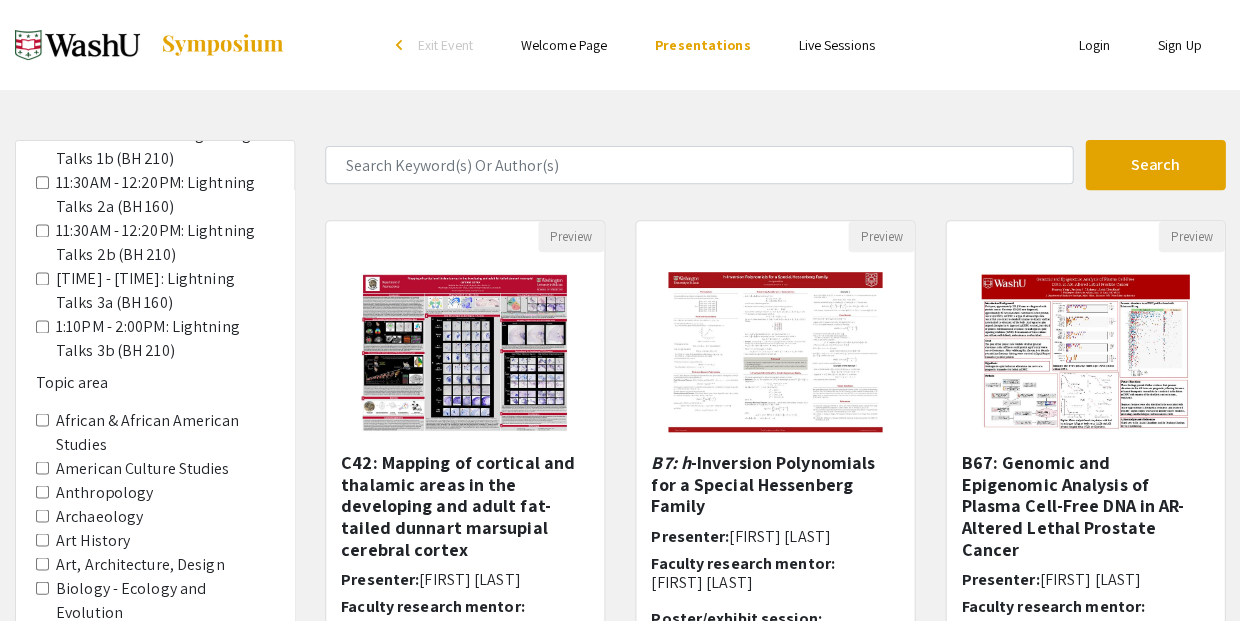 scroll, scrollTop: 457, scrollLeft: 0, axis: vertical 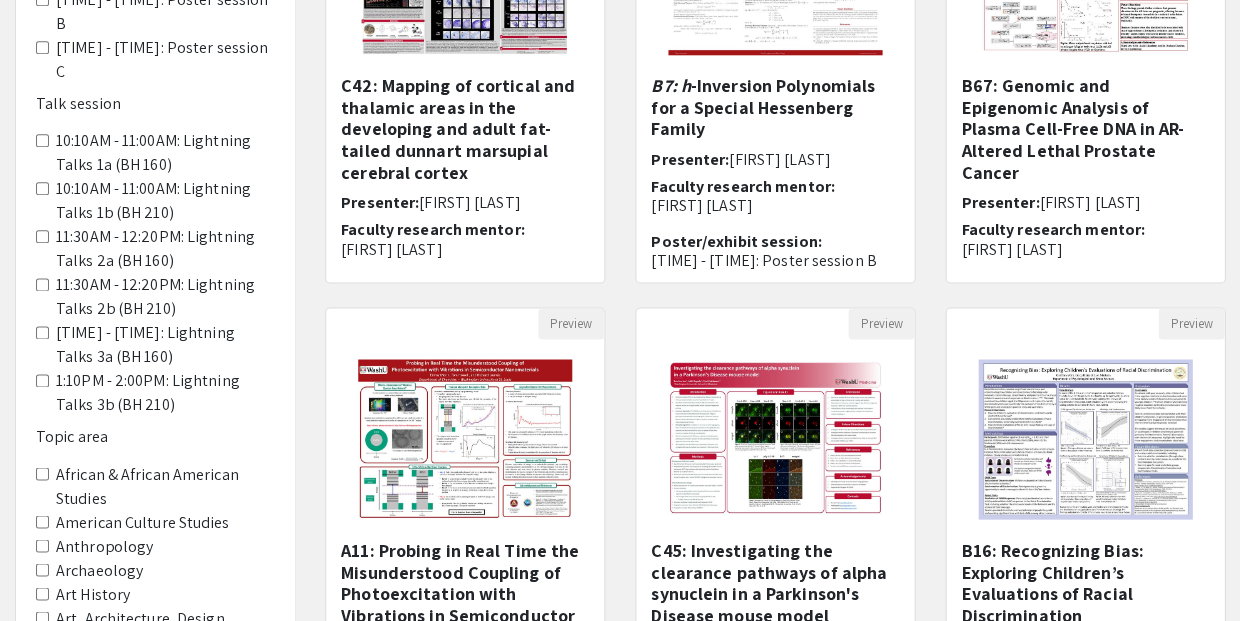 click on "African & African American Studies" at bounding box center [42, 473] 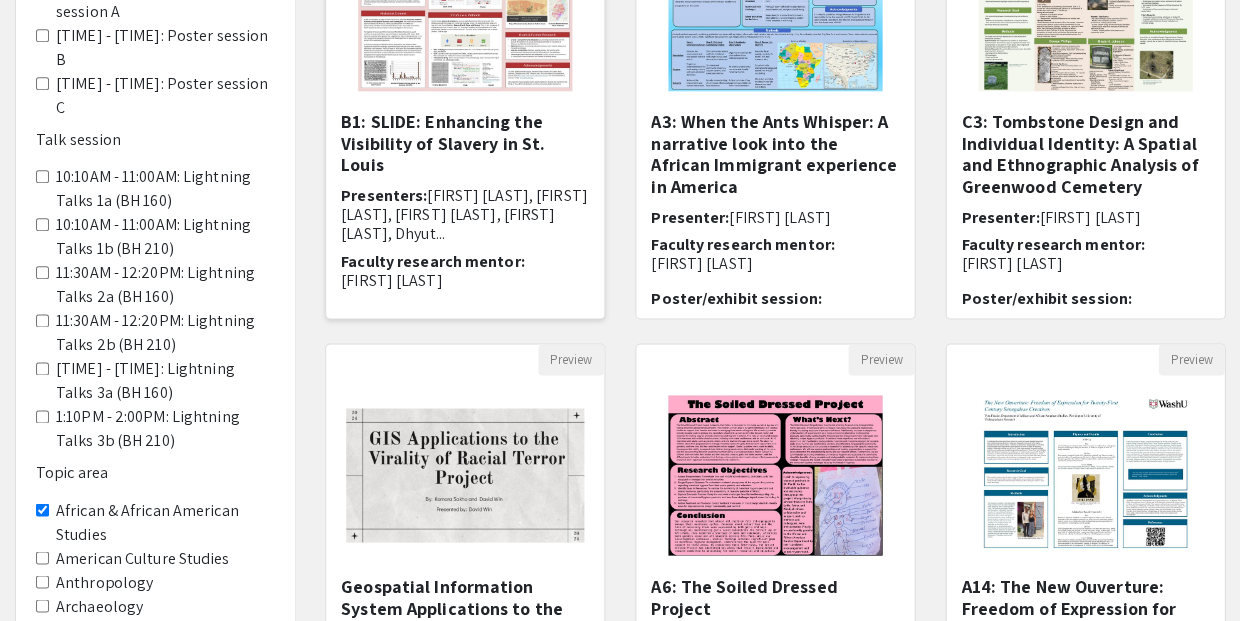 scroll, scrollTop: 344, scrollLeft: 0, axis: vertical 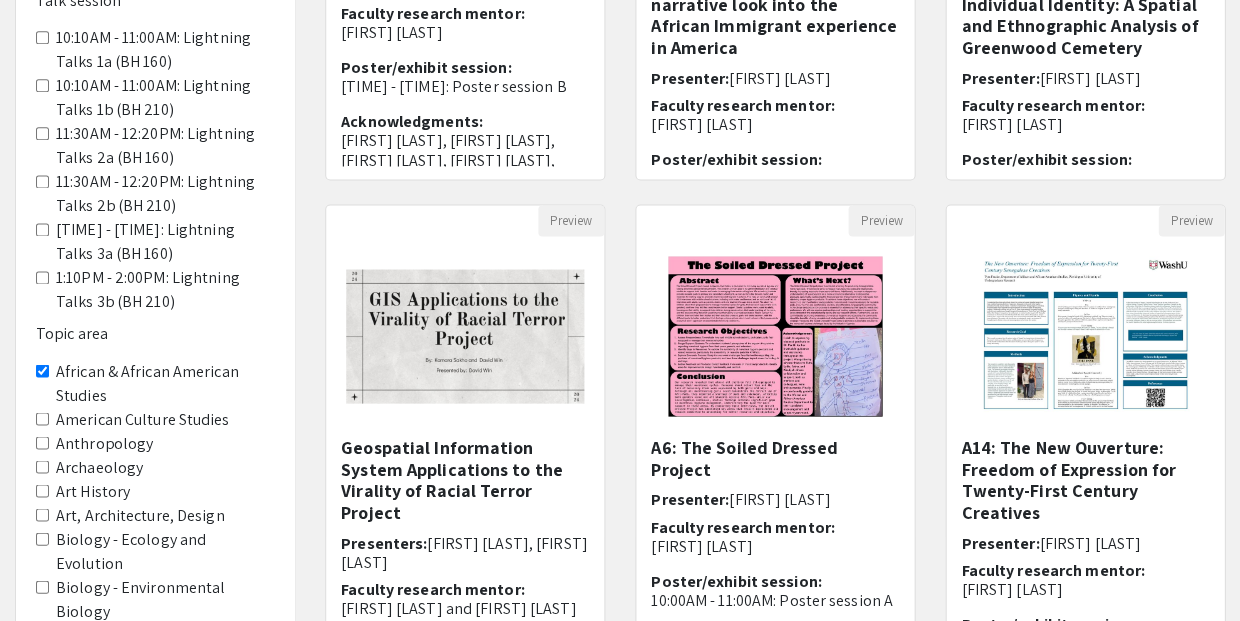 click on "African & African American Studies" at bounding box center (42, 370) 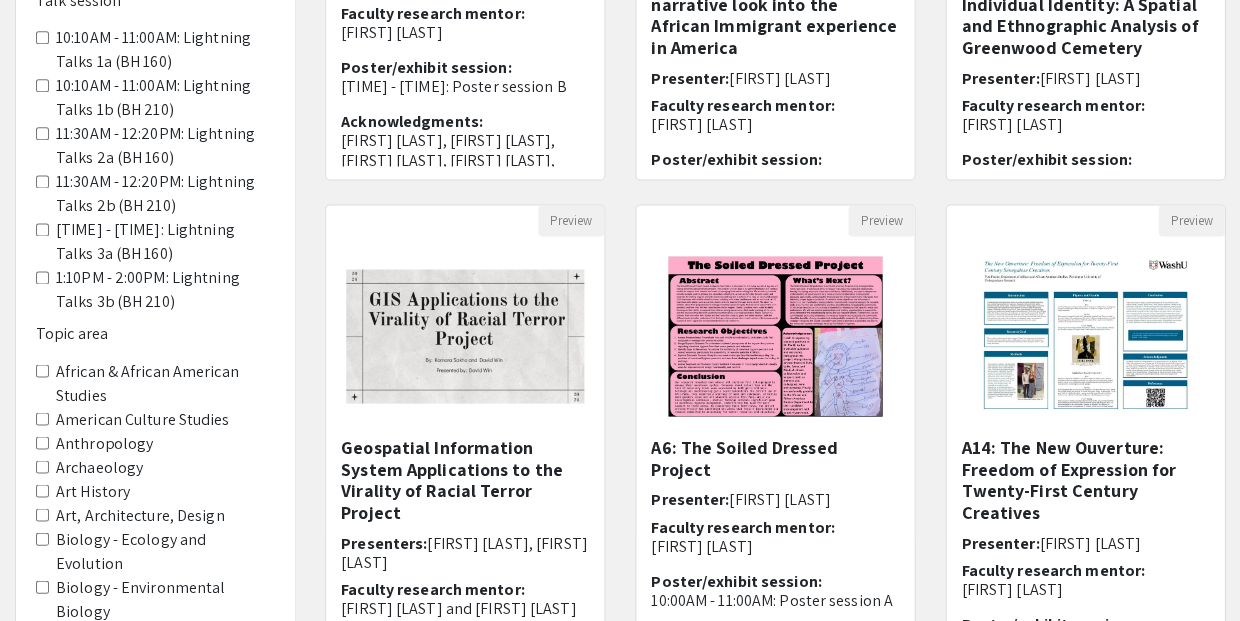 scroll, scrollTop: 0, scrollLeft: 0, axis: both 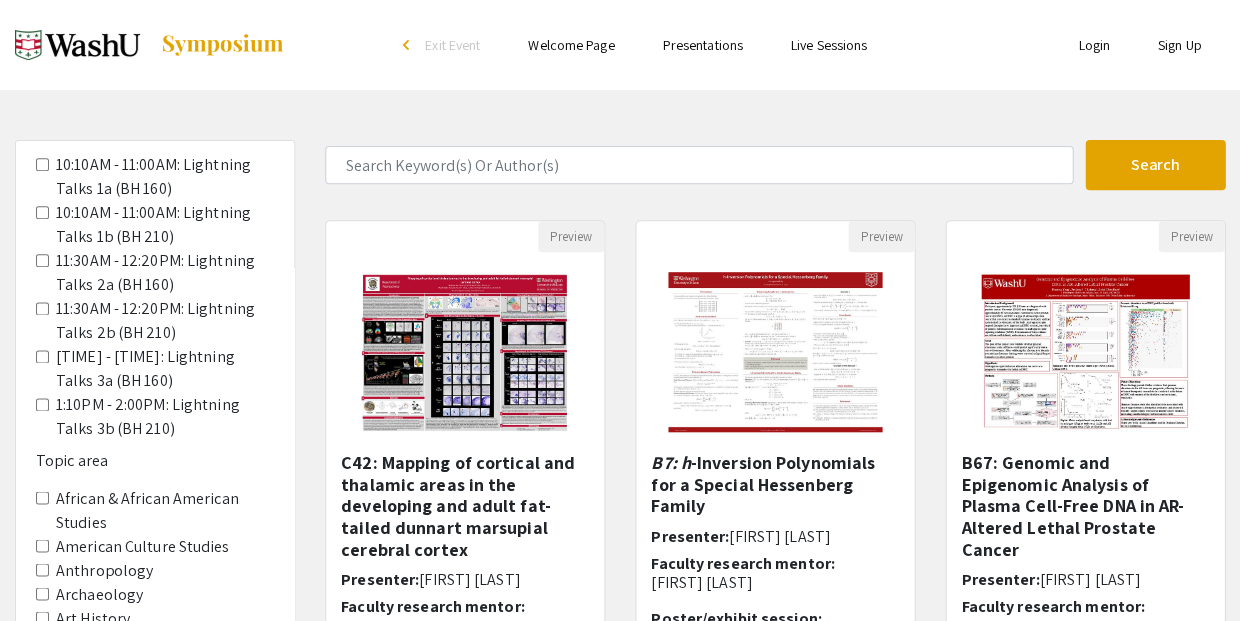 click on "Anthropology" at bounding box center (42, 569) 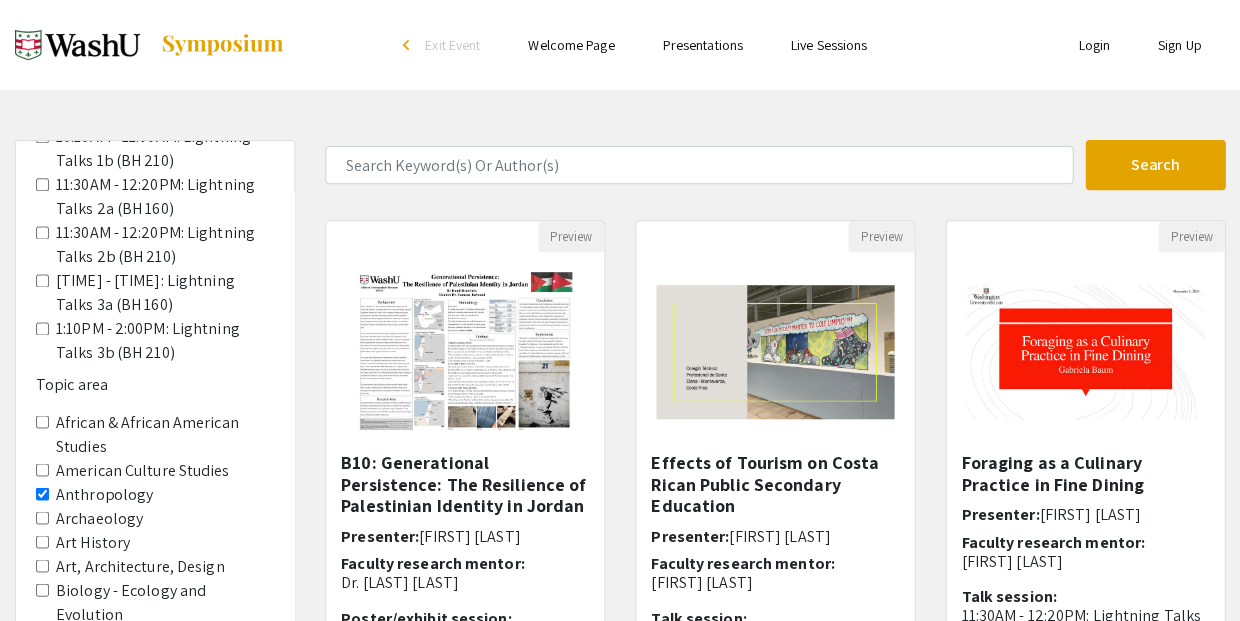 scroll, scrollTop: 457, scrollLeft: 0, axis: vertical 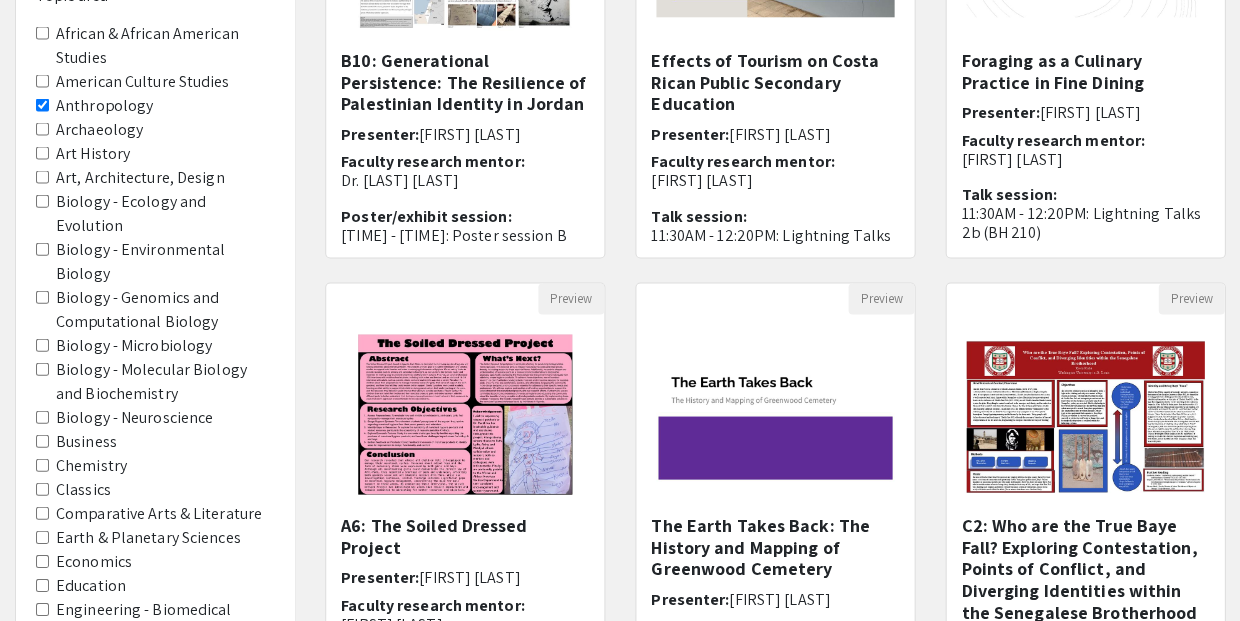 click on "Economics" at bounding box center [42, 560] 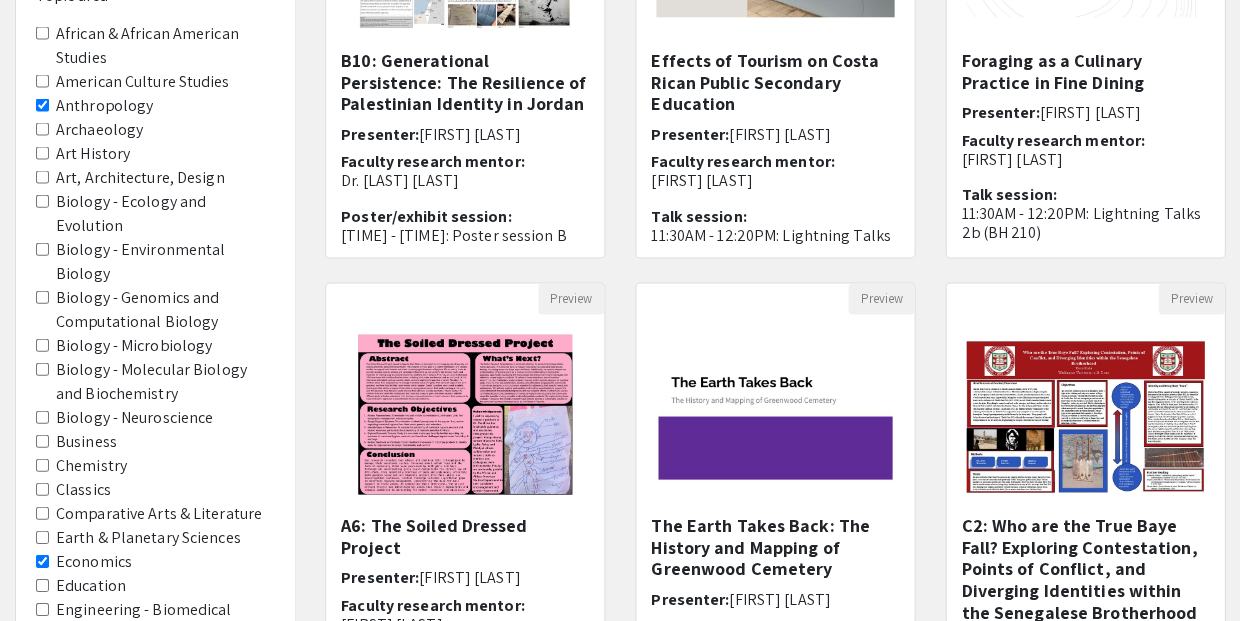 scroll, scrollTop: 0, scrollLeft: 0, axis: both 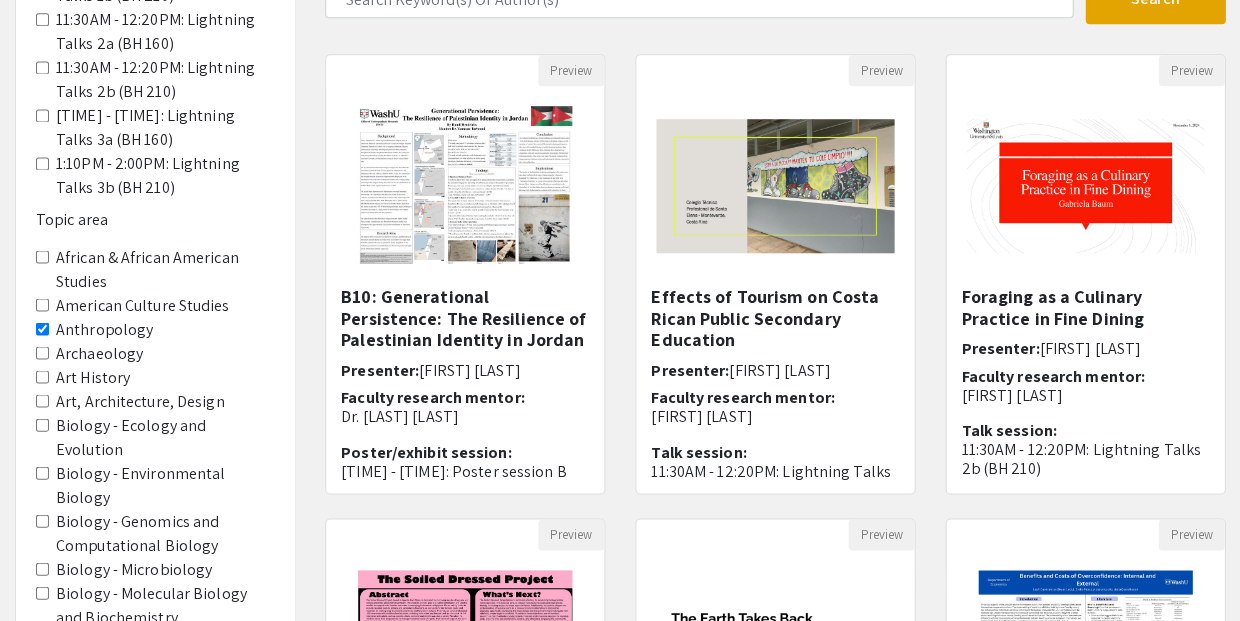 click on "Education" at bounding box center [42, 808] 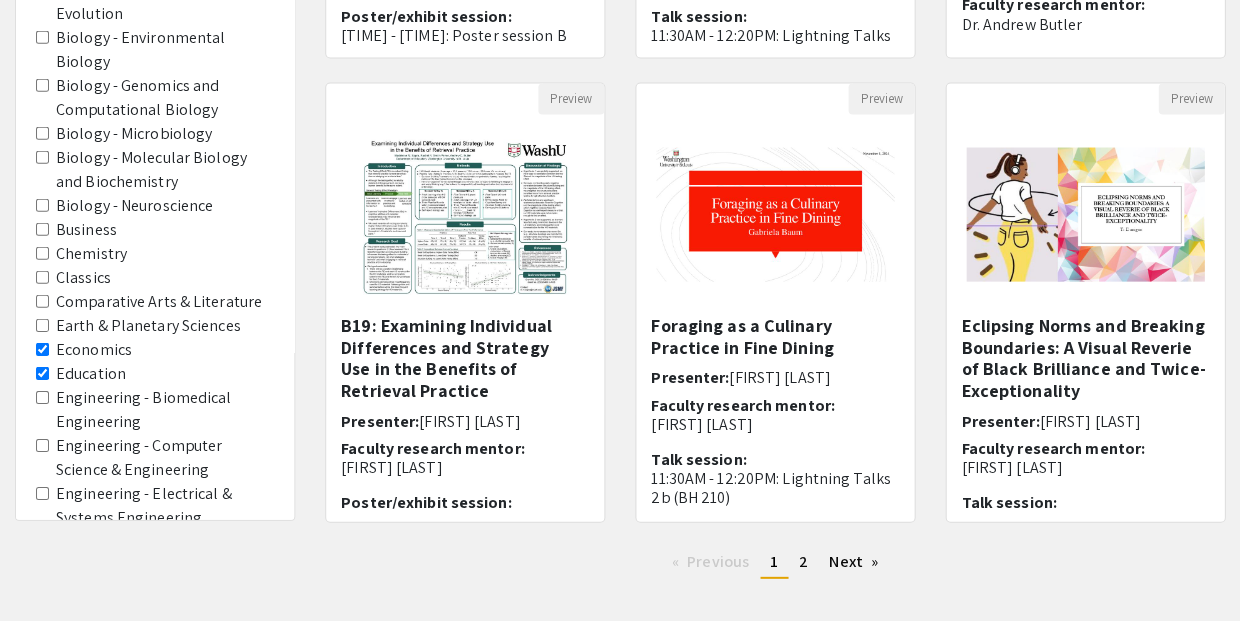 scroll, scrollTop: 605, scrollLeft: 0, axis: vertical 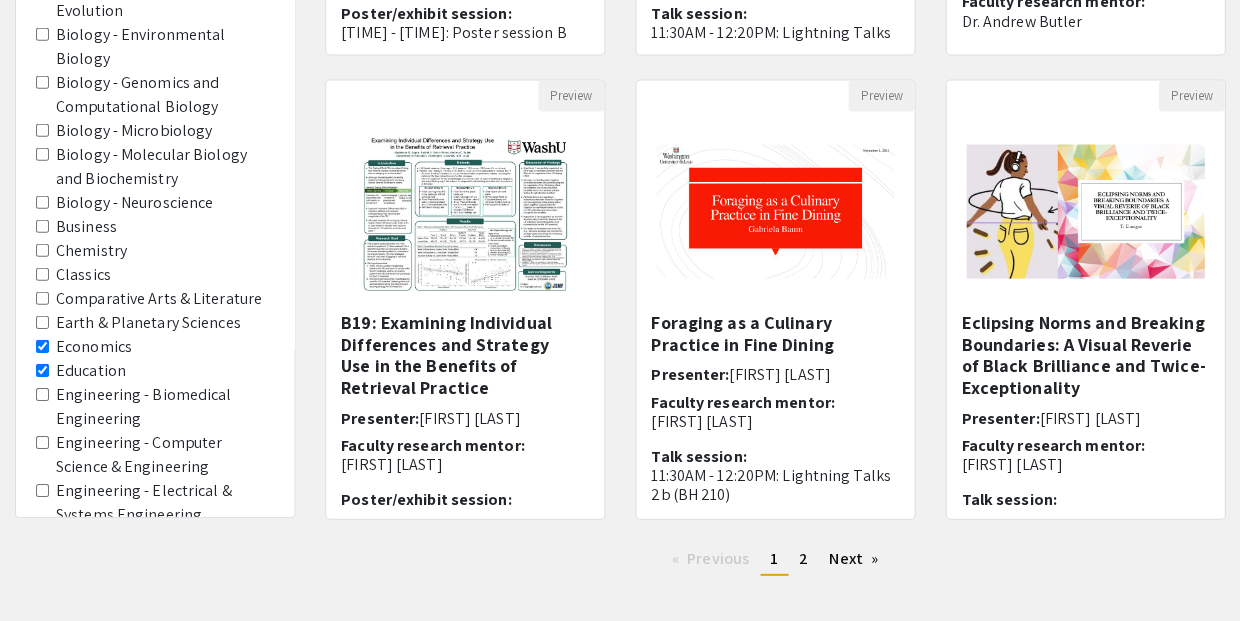 click on "Linguistics" at bounding box center [42, 825] 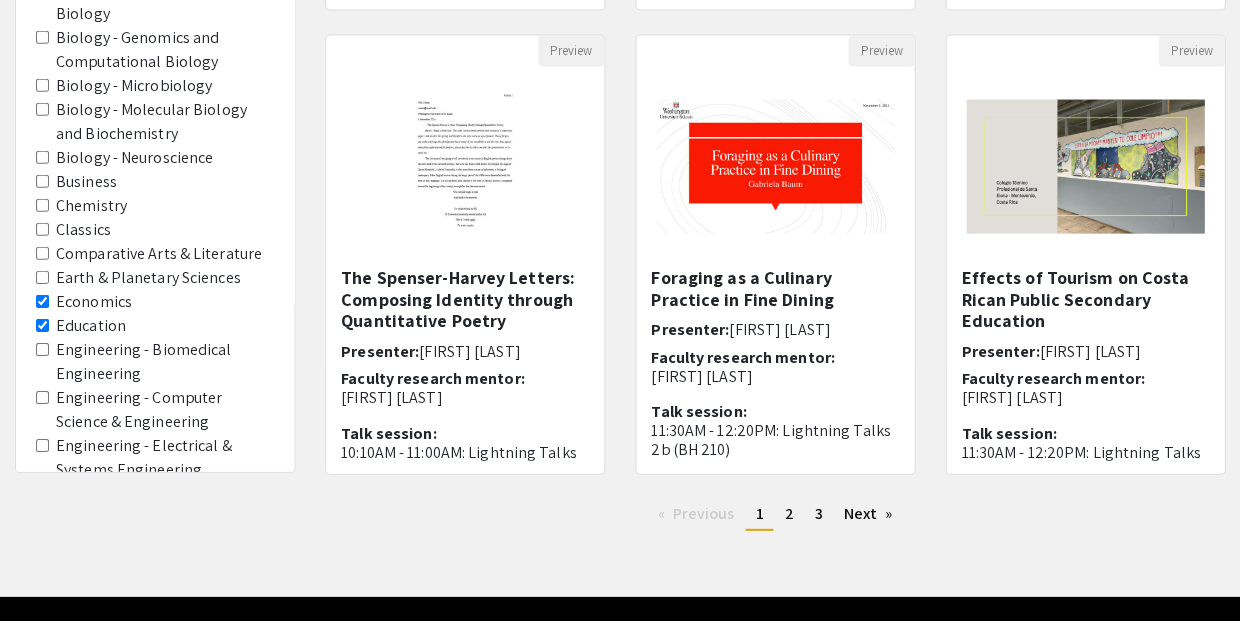scroll, scrollTop: 651, scrollLeft: 0, axis: vertical 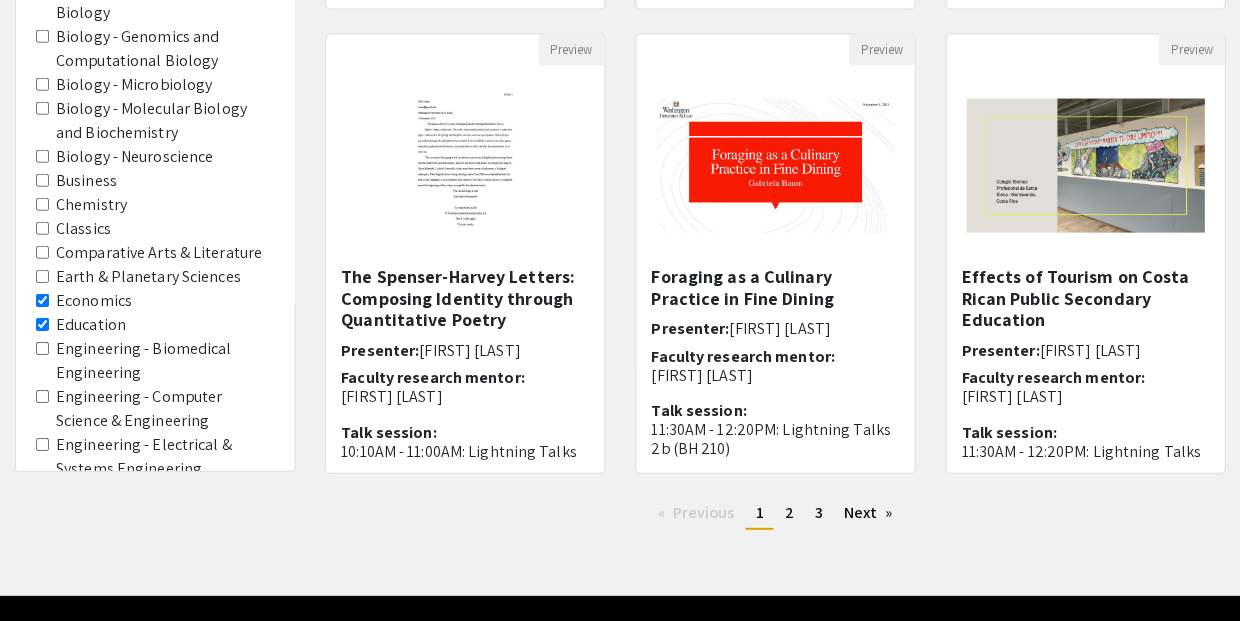 click on "Political Science" at bounding box center [42, 923] 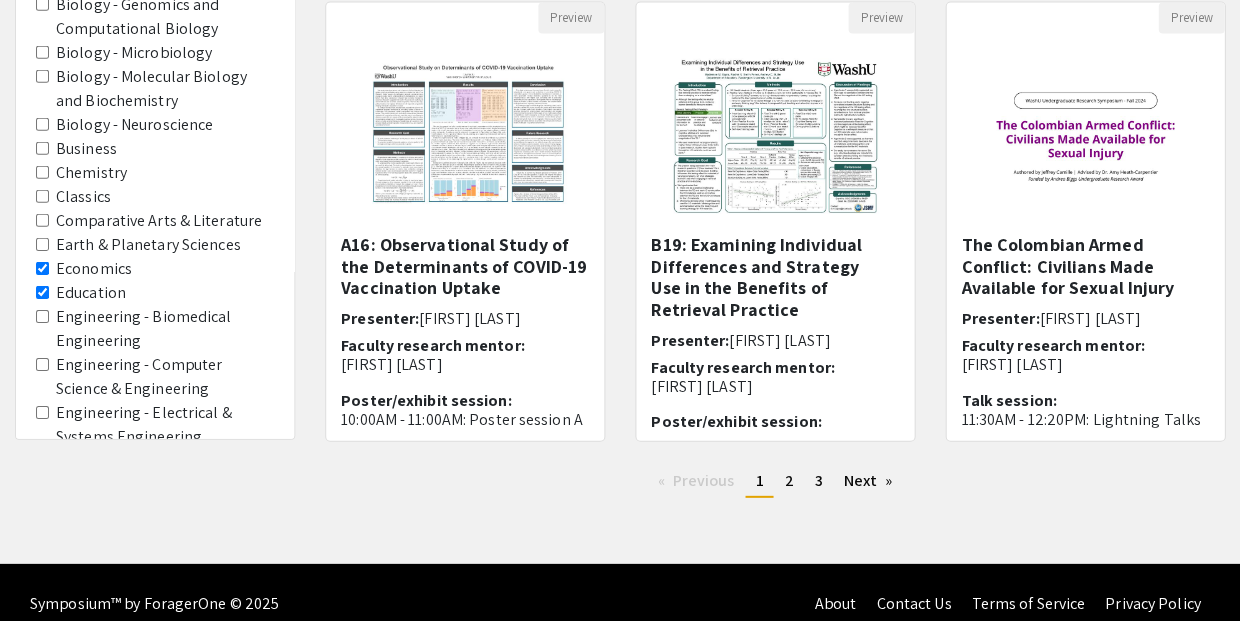 scroll, scrollTop: 682, scrollLeft: 0, axis: vertical 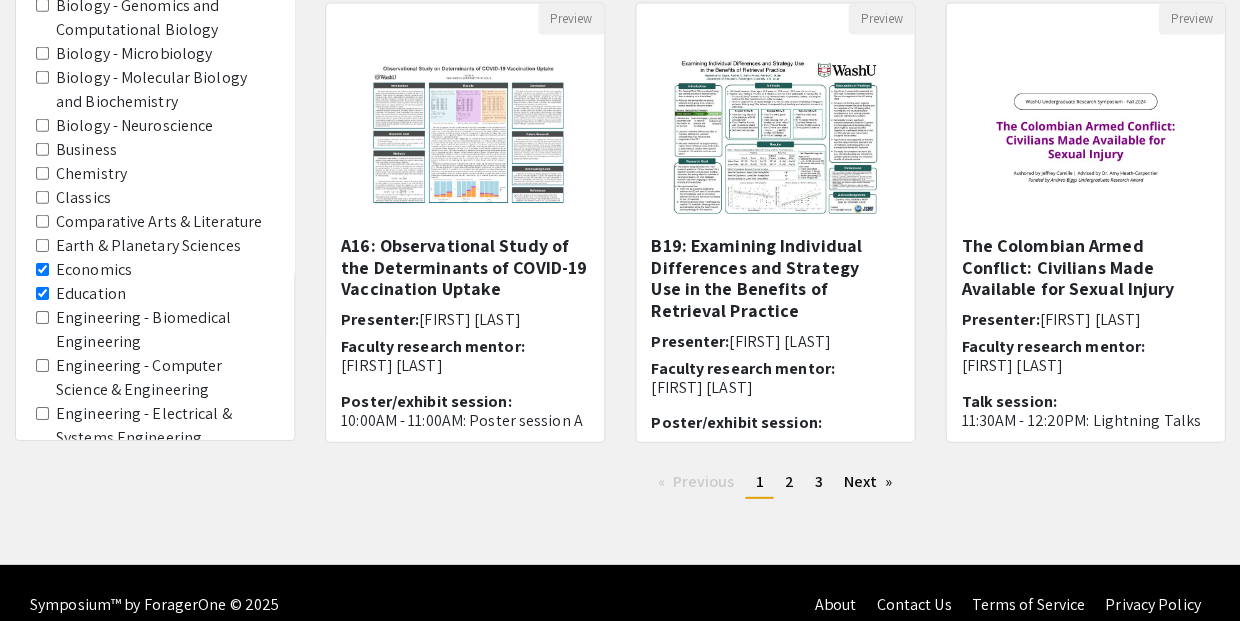 click on "Psychology" at bounding box center [42, 916] 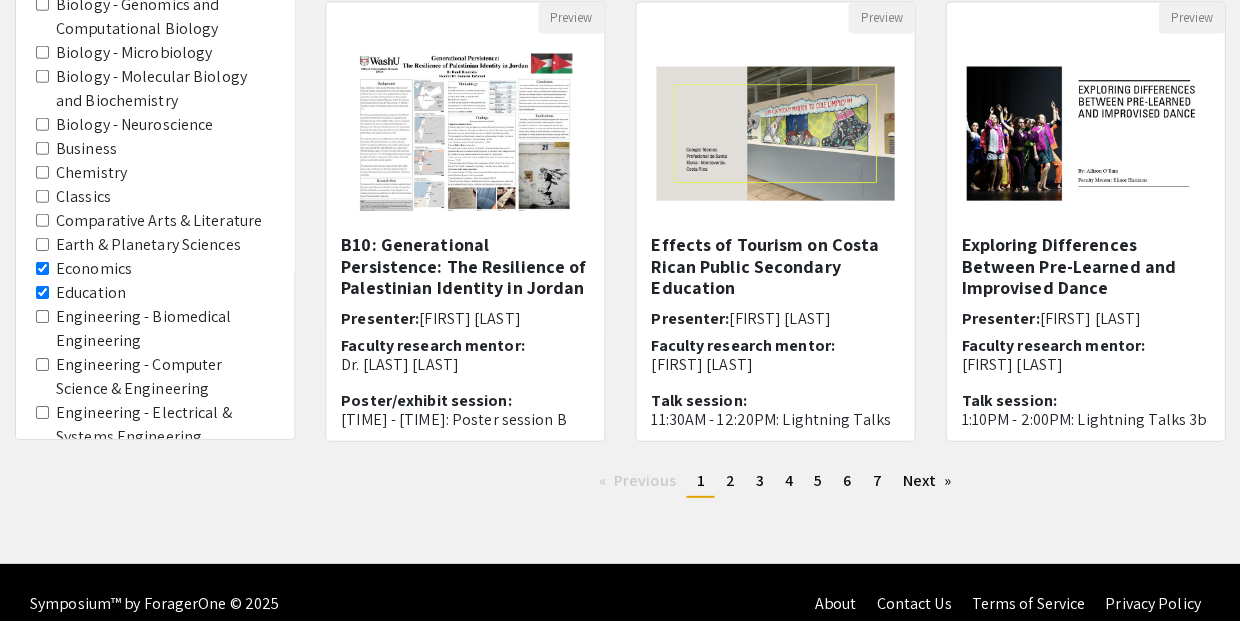 scroll, scrollTop: 682, scrollLeft: 0, axis: vertical 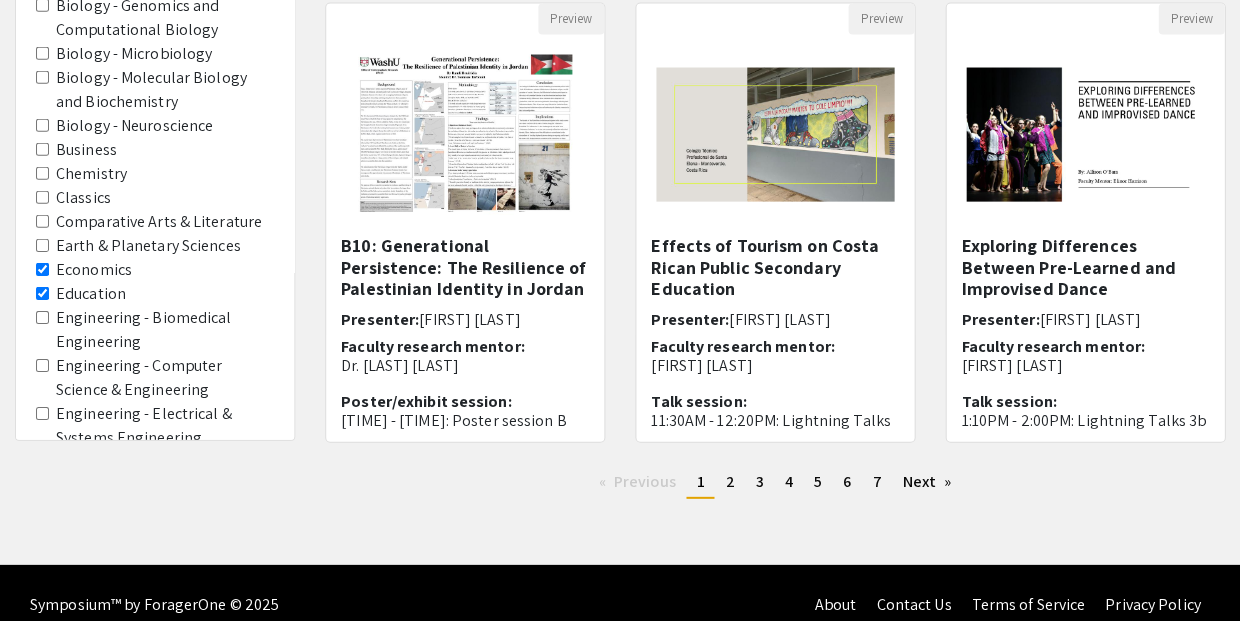 click on "Public Health" at bounding box center (42, 940) 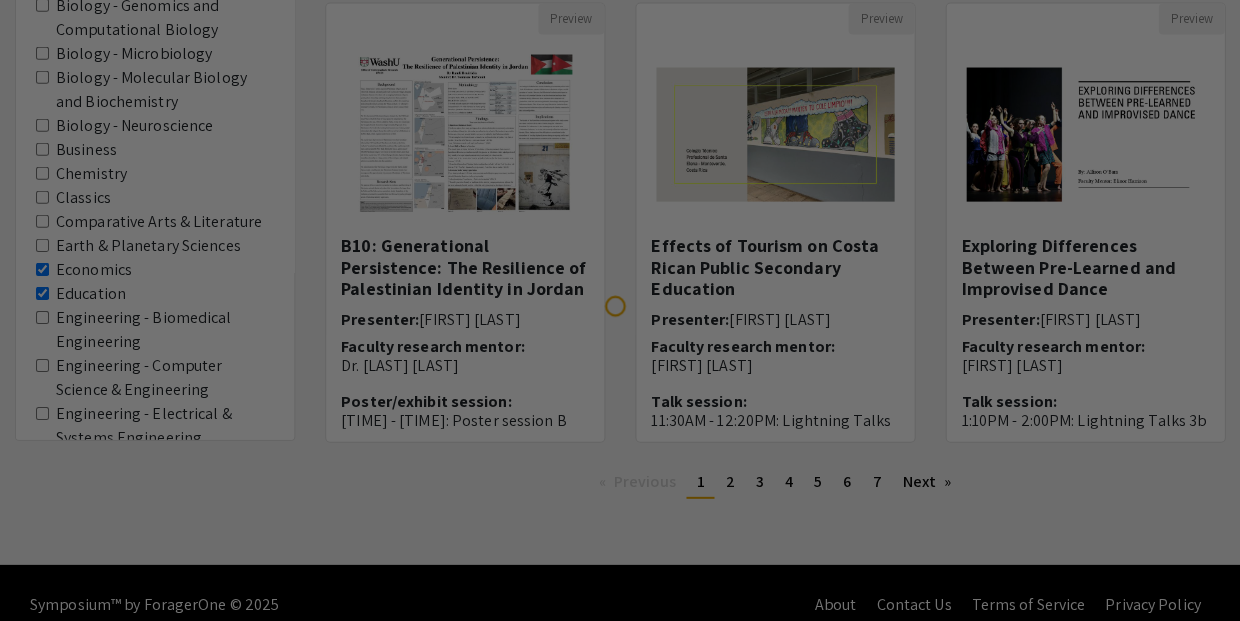 scroll 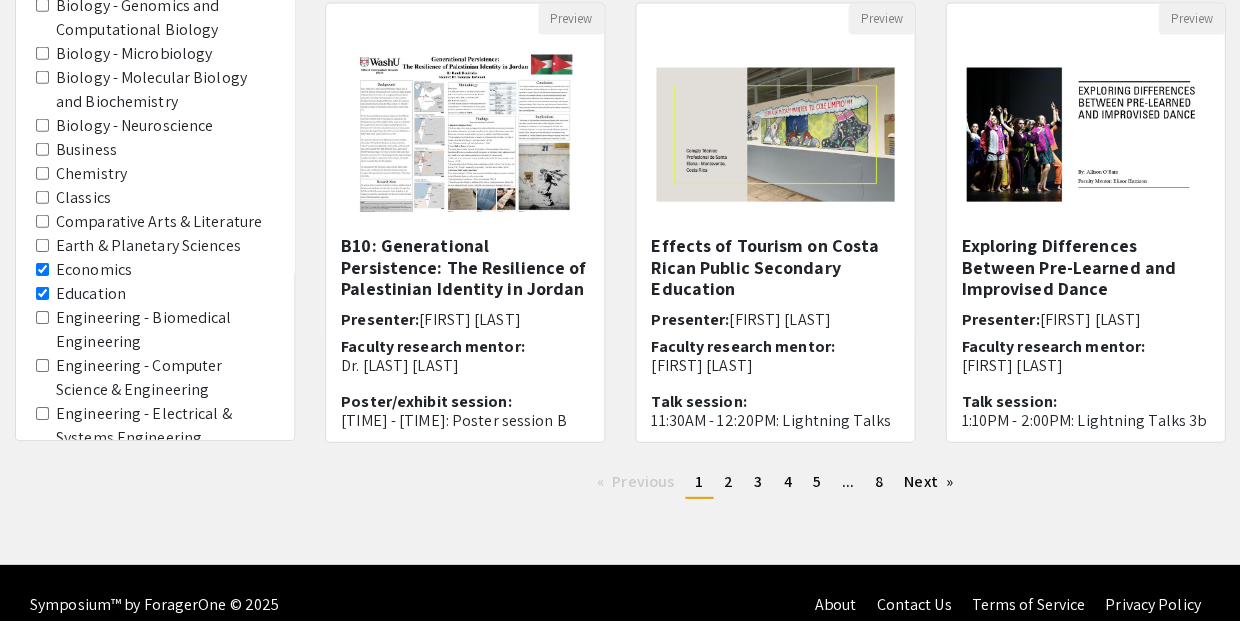 click on "Sociology" at bounding box center (42, 988) 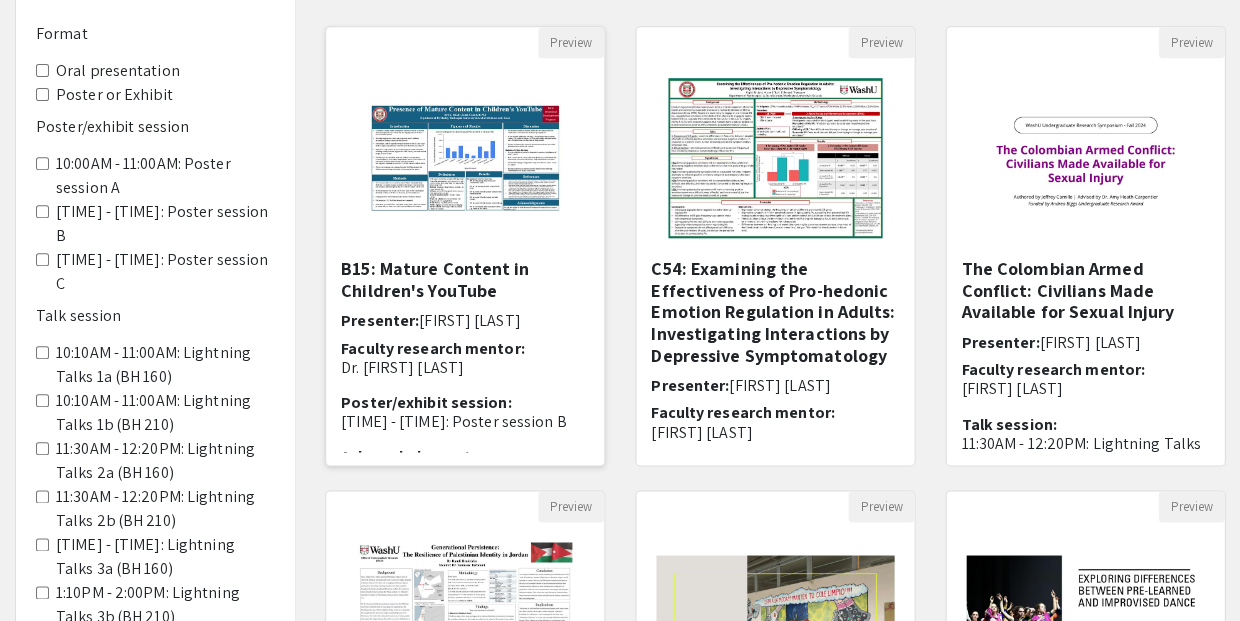 click 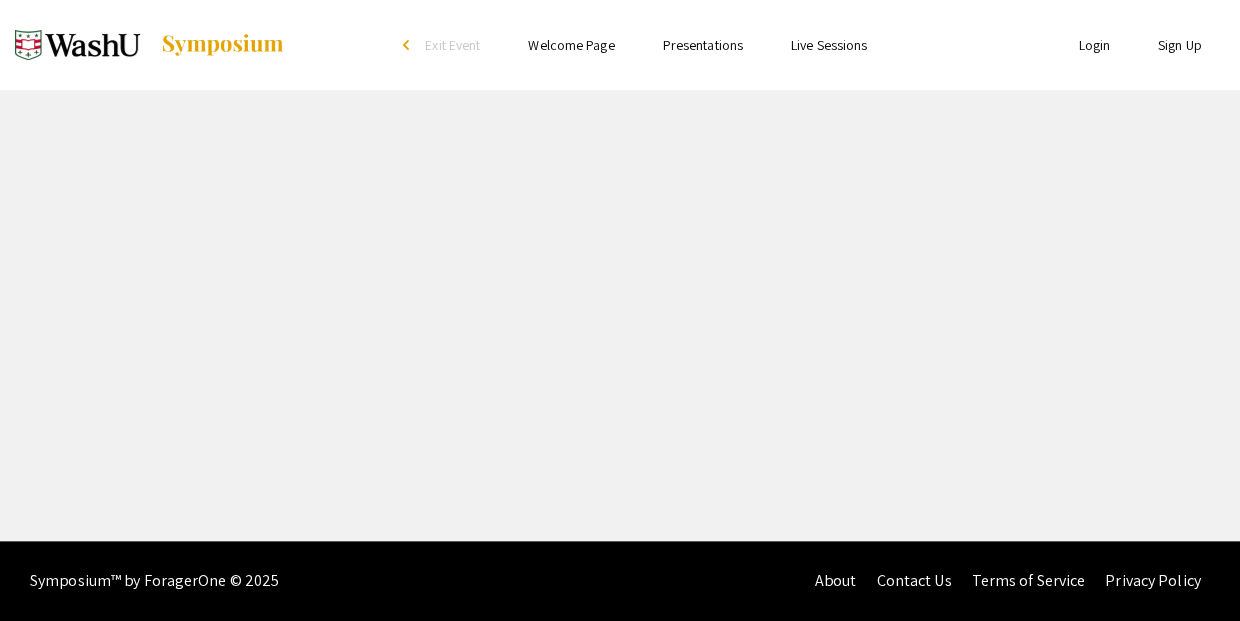 select on "custom" 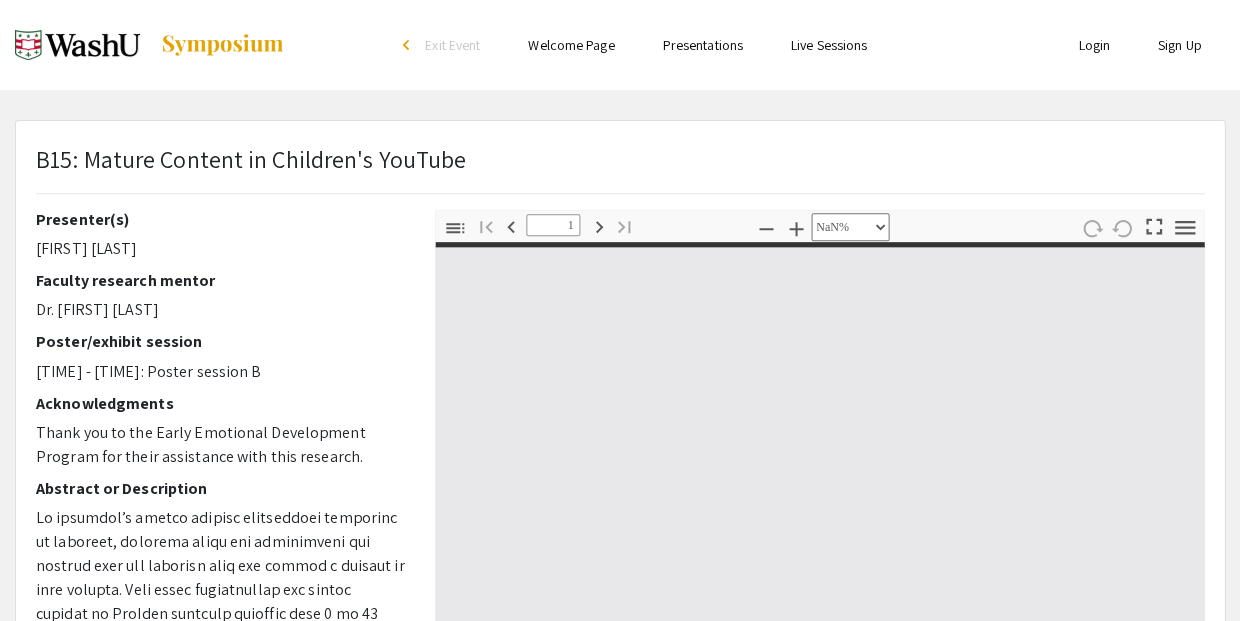 type on "0" 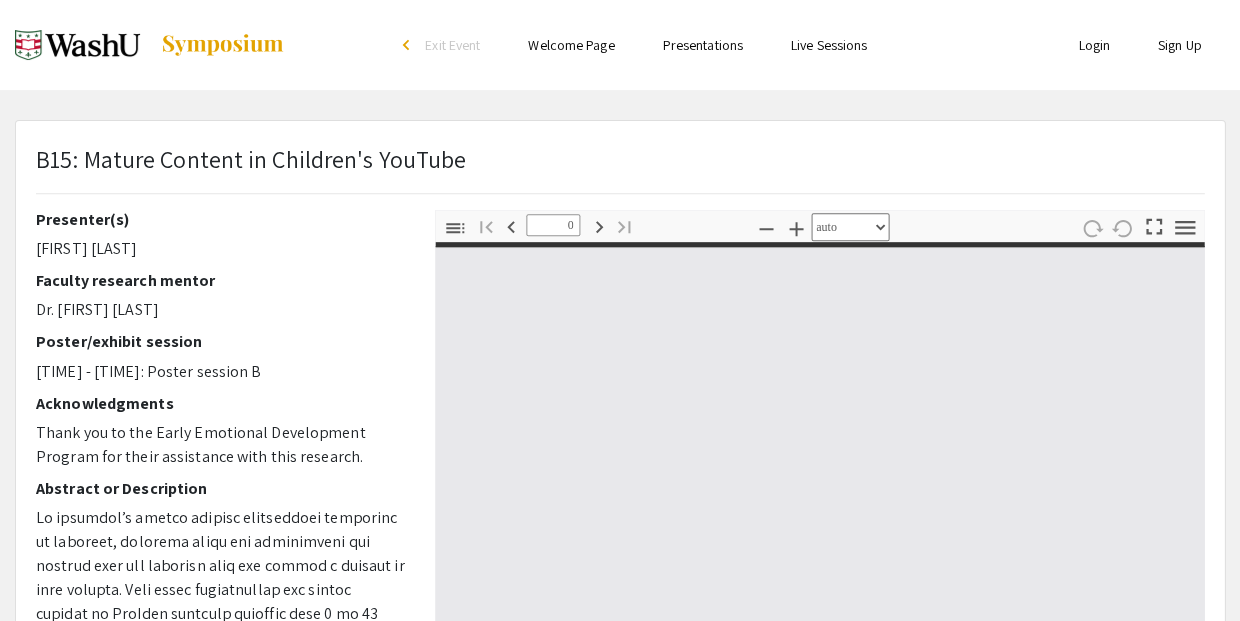 select on "custom" 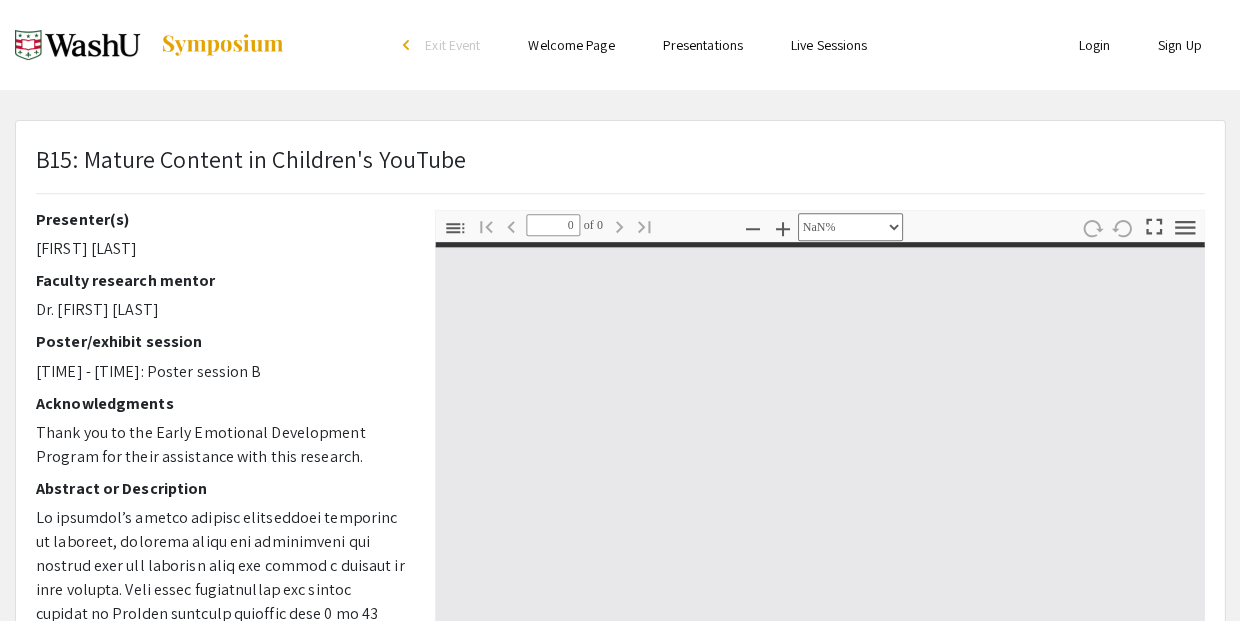 type on "1" 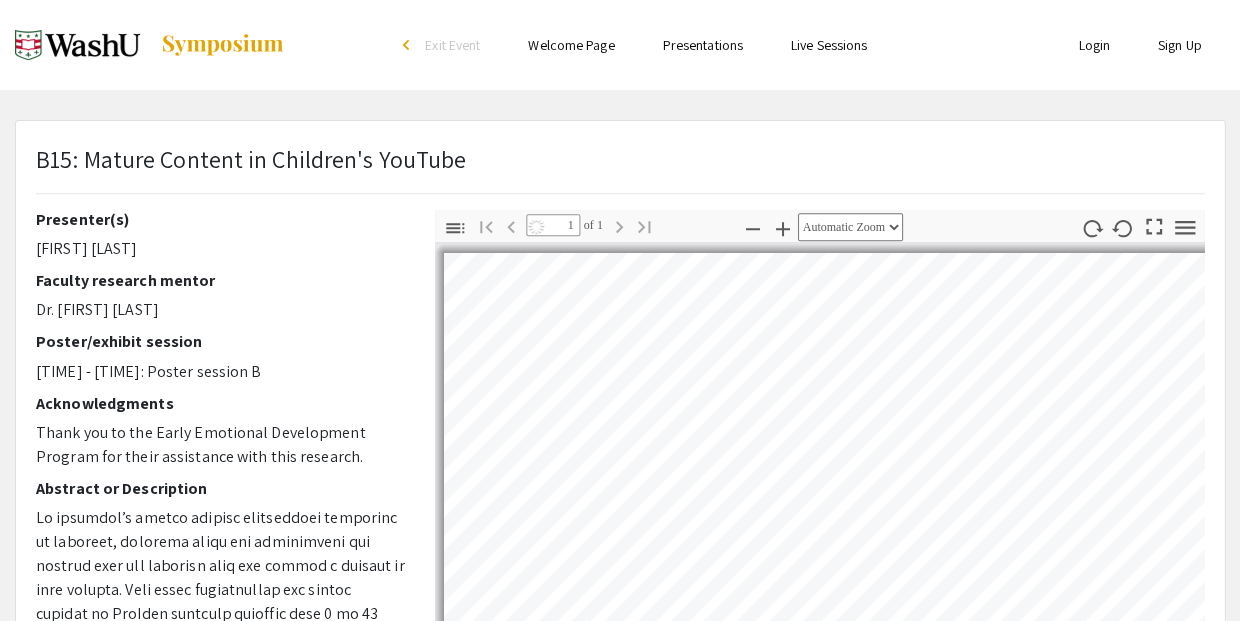 select on "auto" 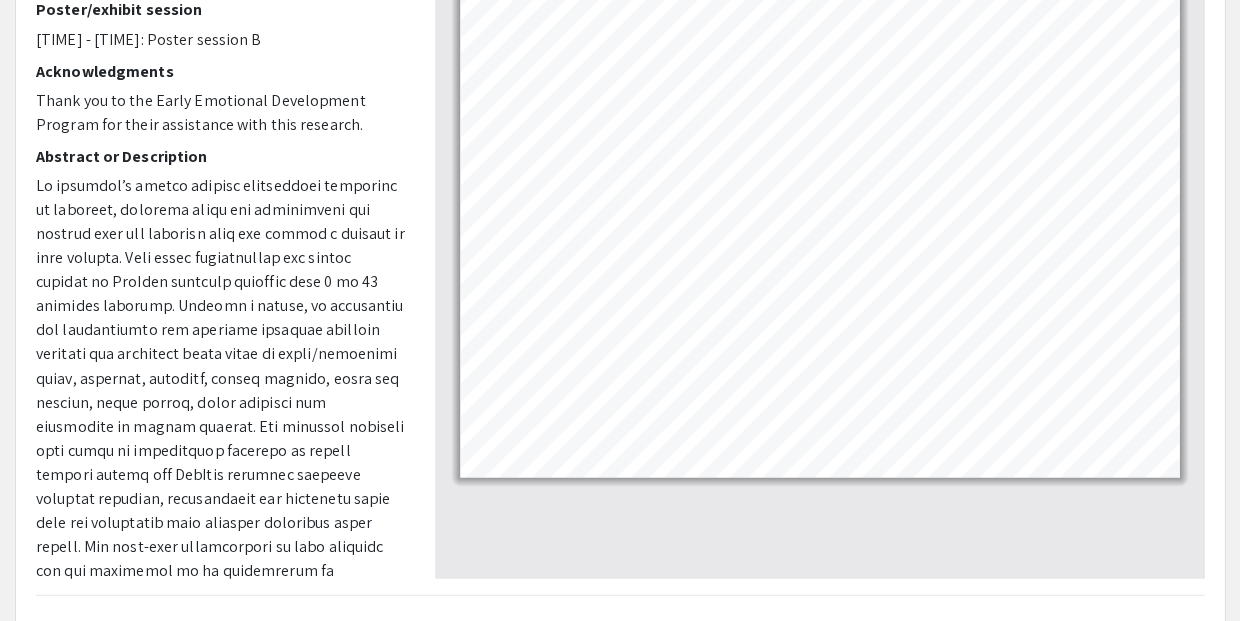 scroll, scrollTop: 193, scrollLeft: 0, axis: vertical 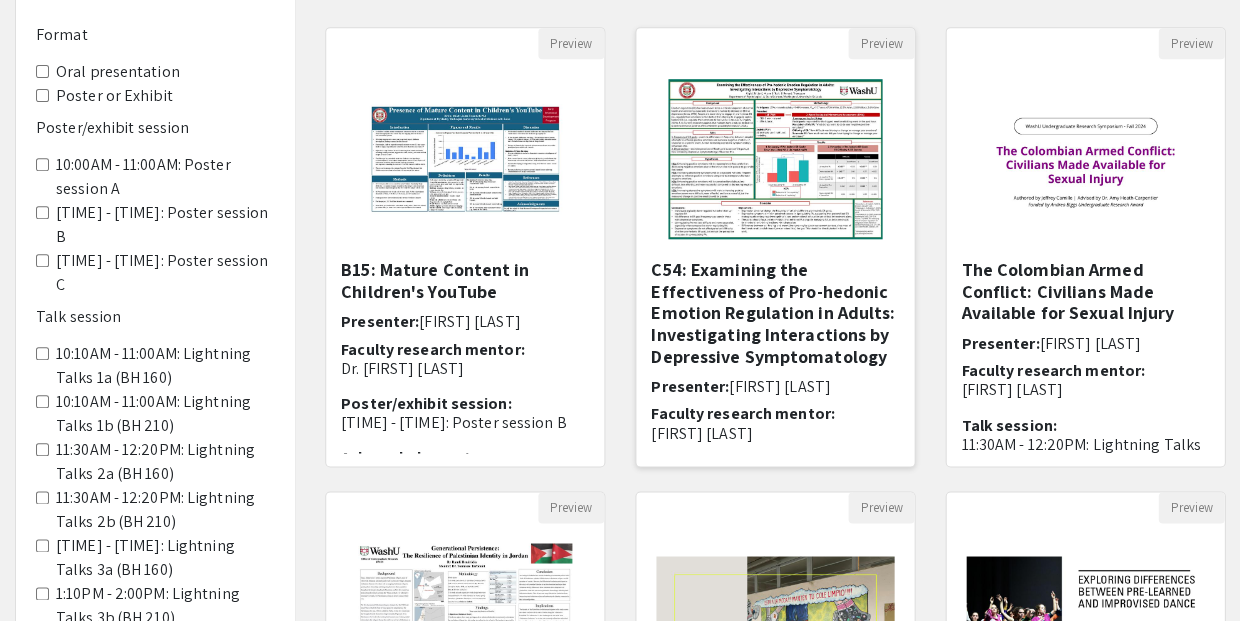 click on "C54: Examining the Effectiveness of Pro-hedonic Emotion Regulation in Adults: Investigating Interactions by Depressive Symptomatology" at bounding box center (775, 313) 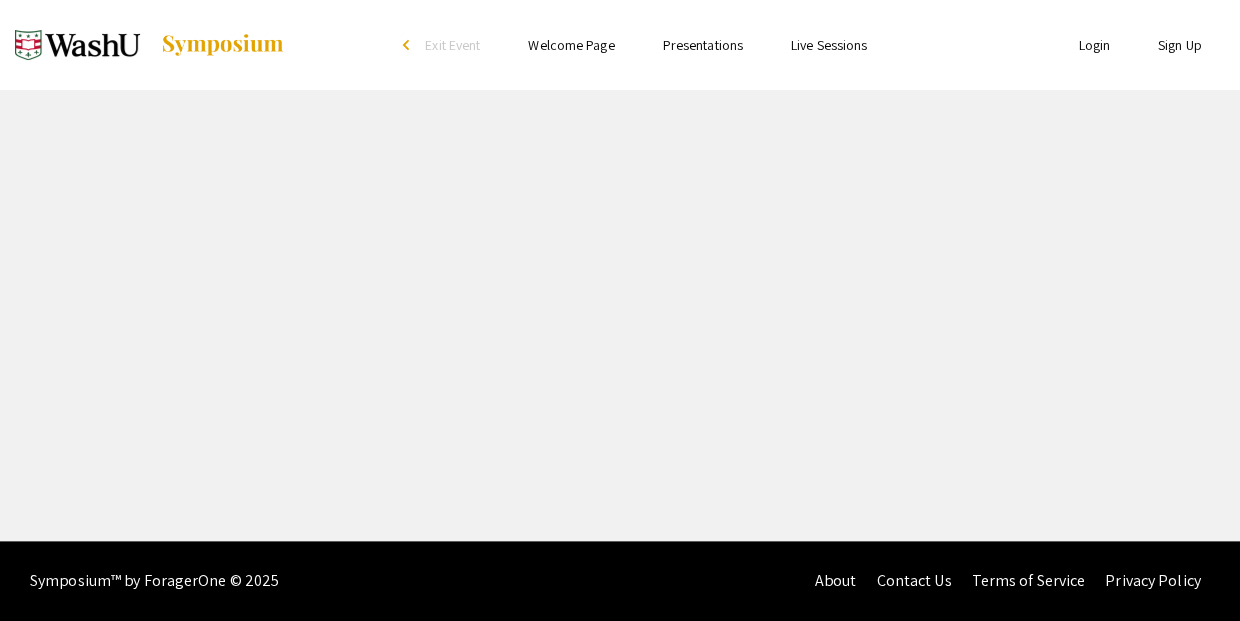 scroll, scrollTop: 0, scrollLeft: 0, axis: both 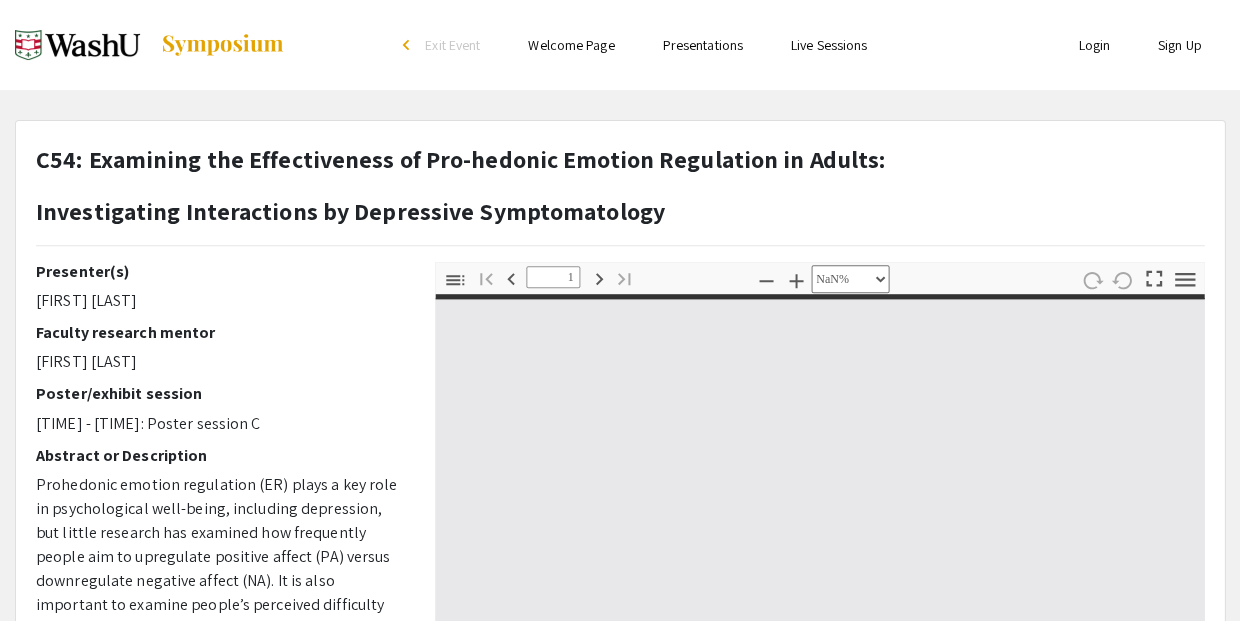 type on "0" 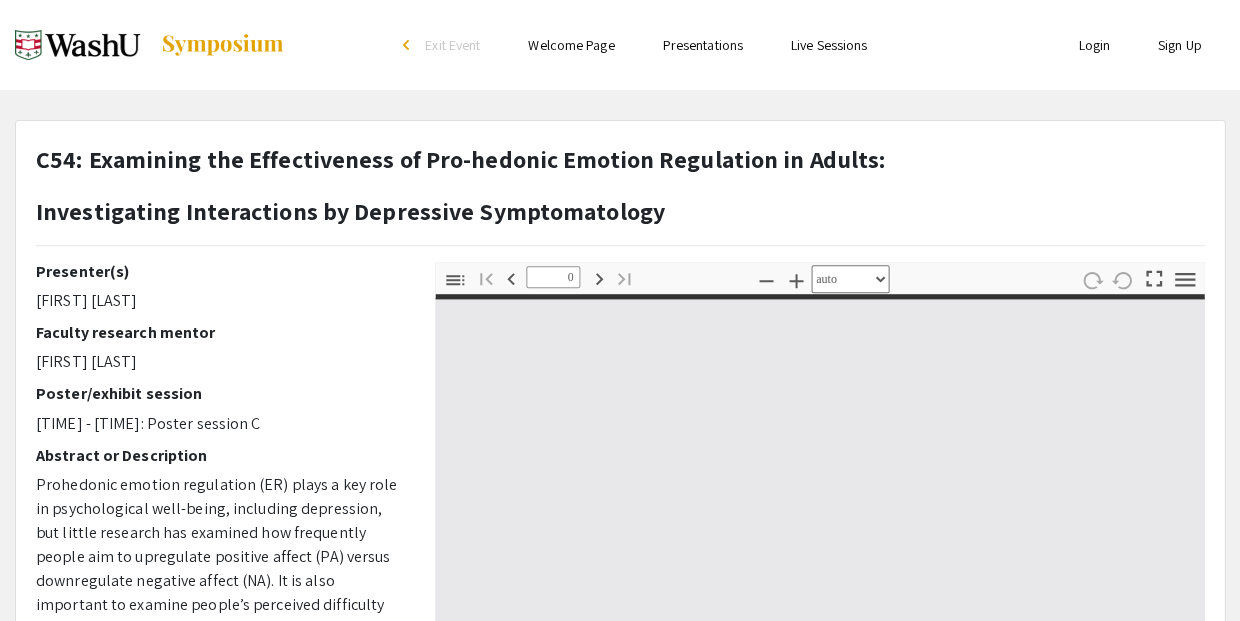 select on "custom" 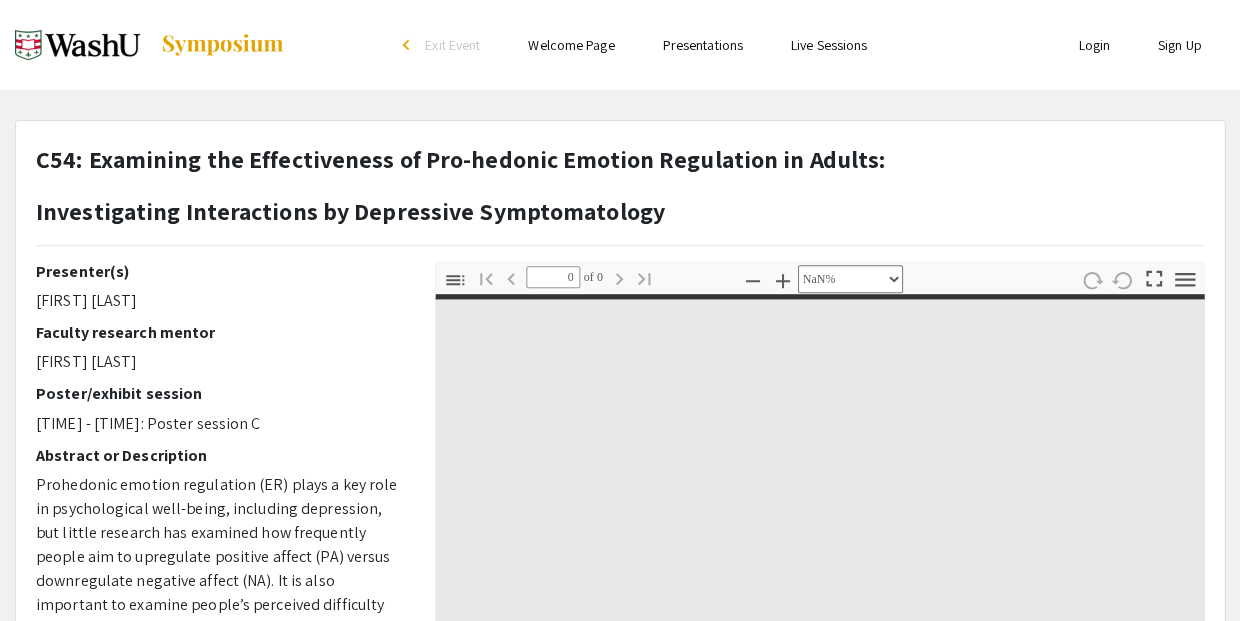 type on "1" 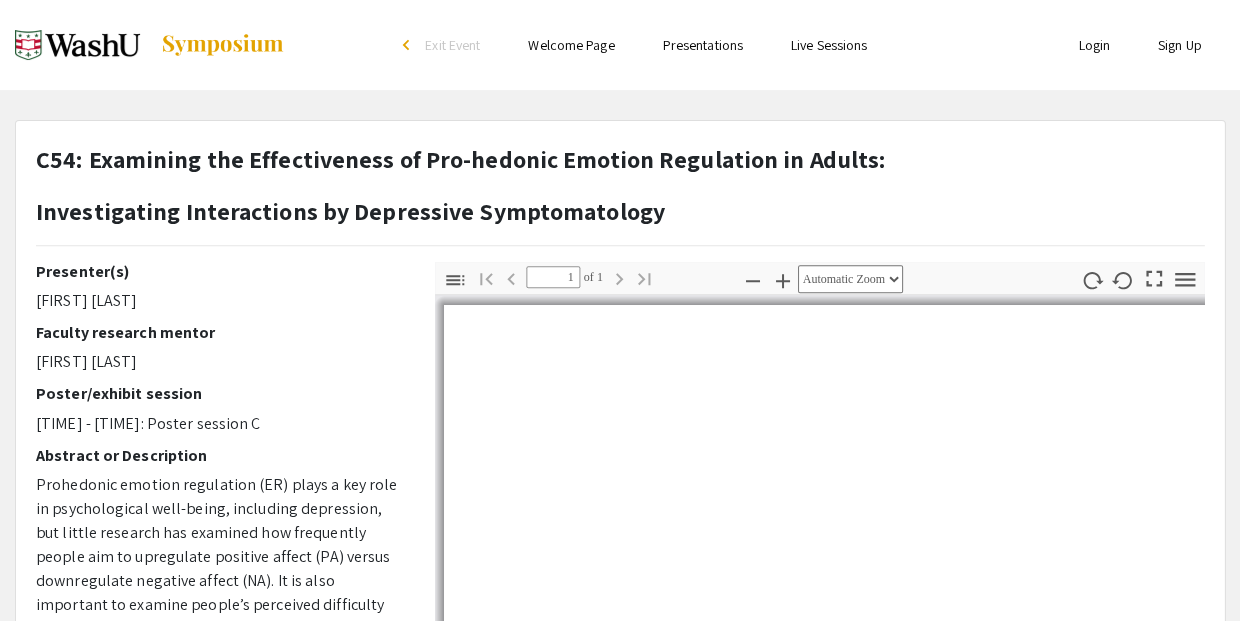 select on "auto" 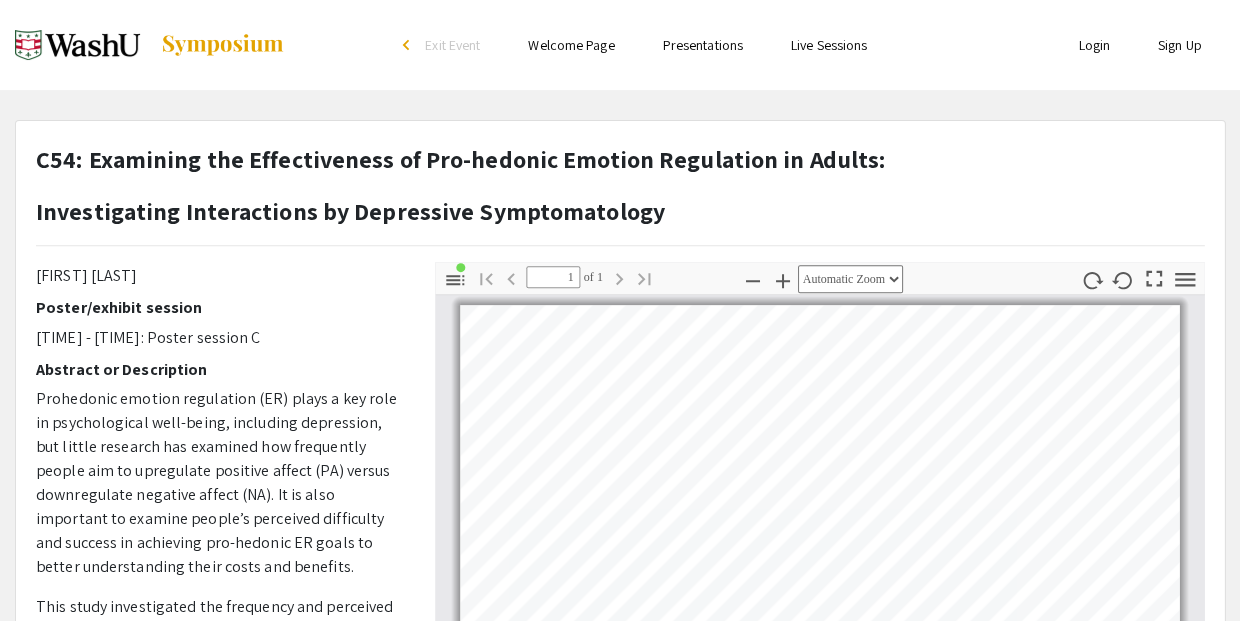 scroll, scrollTop: 85, scrollLeft: 0, axis: vertical 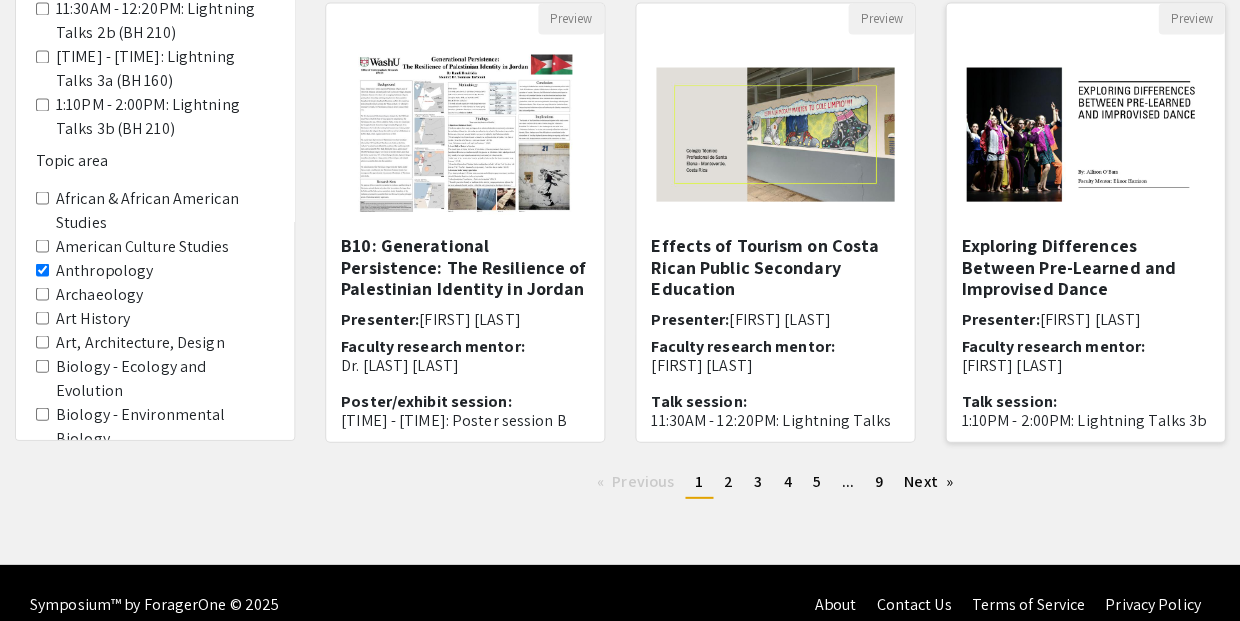 click on "Exploring Differences Between Pre-Learned and Improvised Dance" at bounding box center (1085, 266) 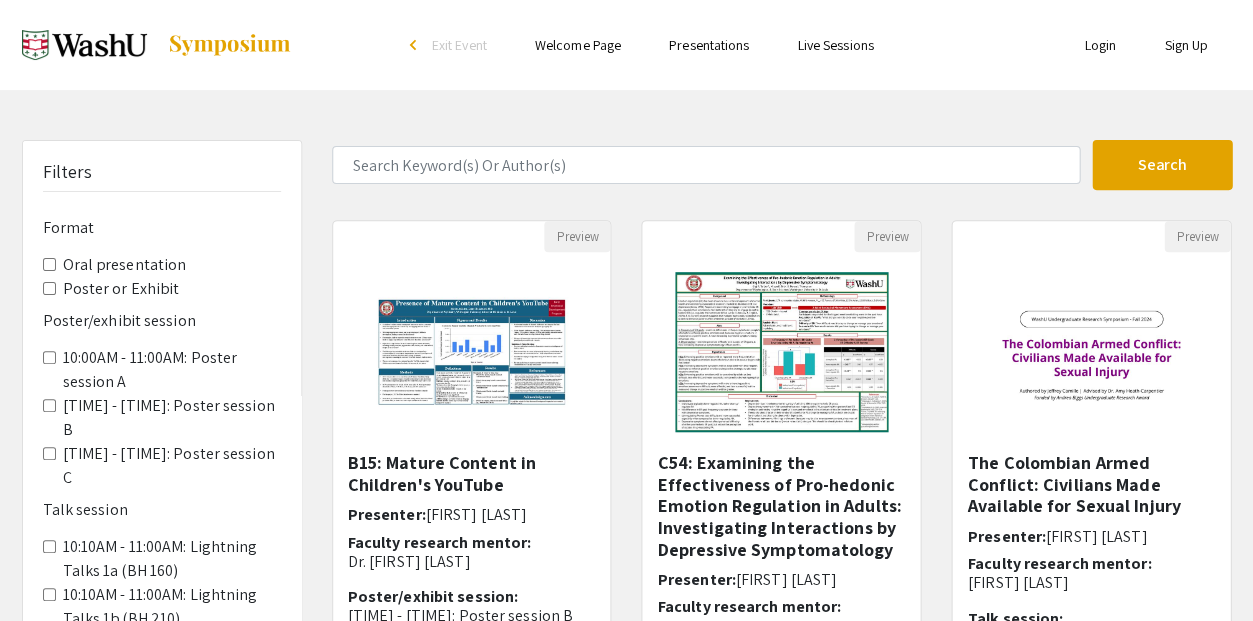 select on "custom" 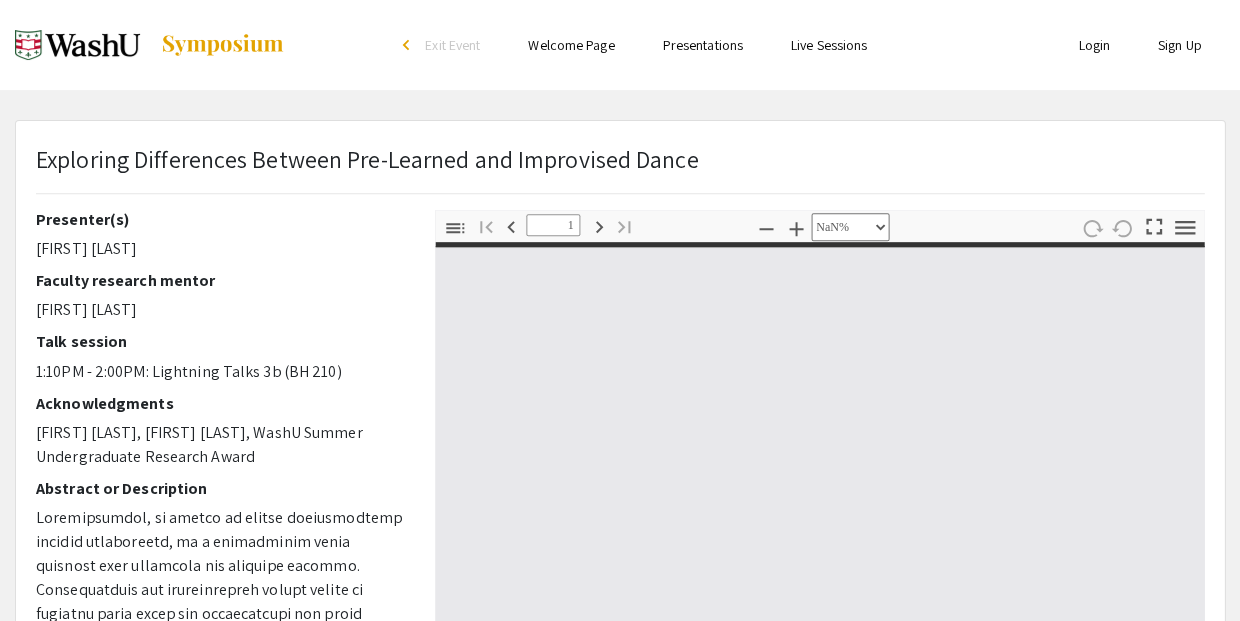 type on "0" 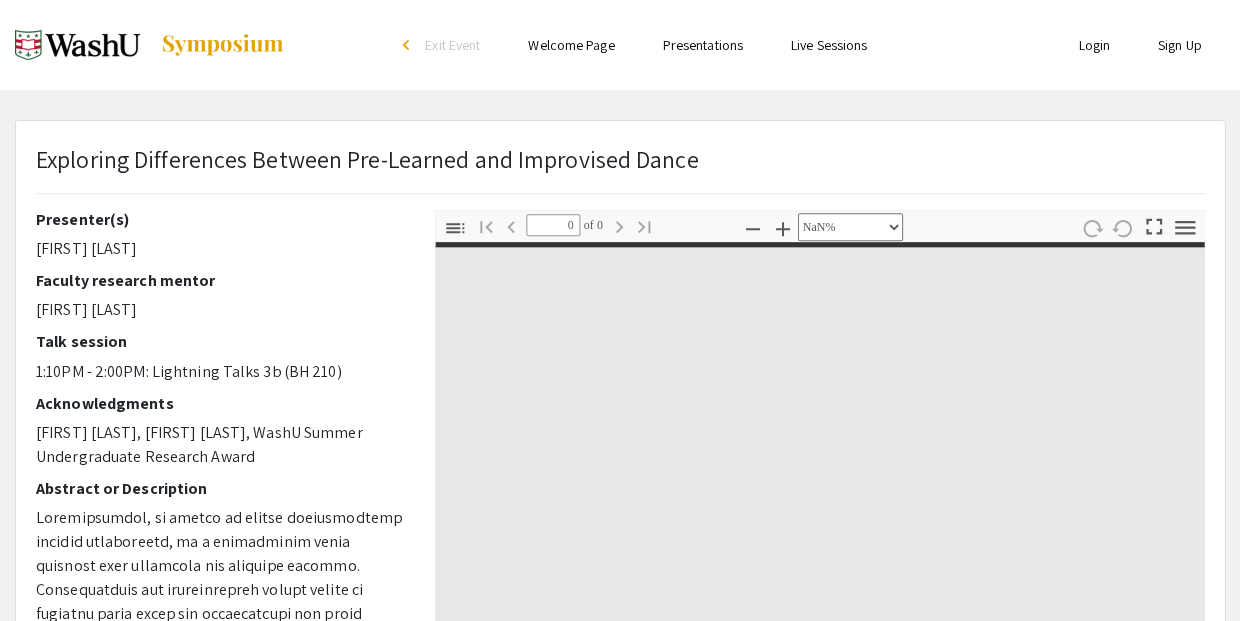select on "auto" 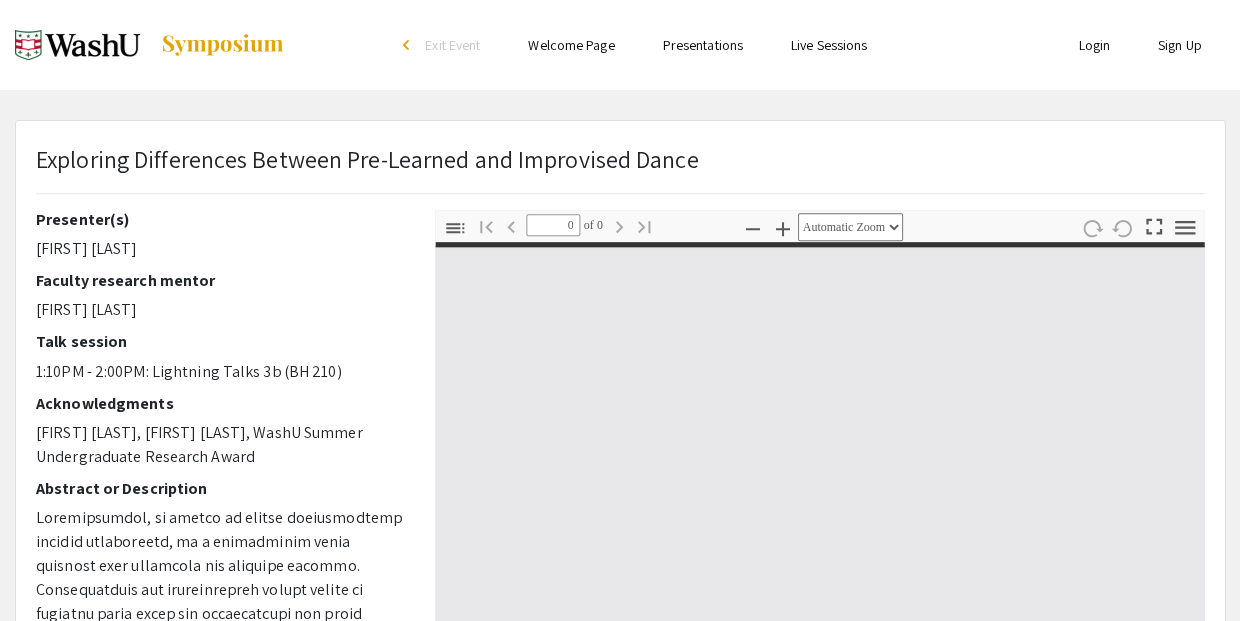 type on "1" 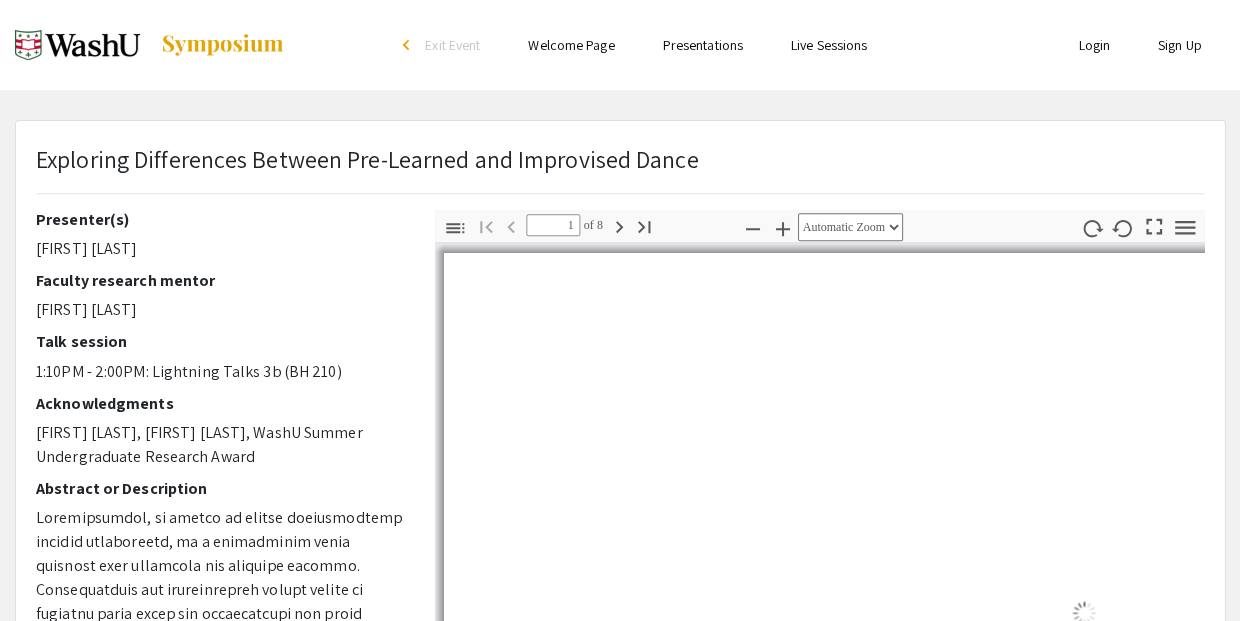 select on "auto" 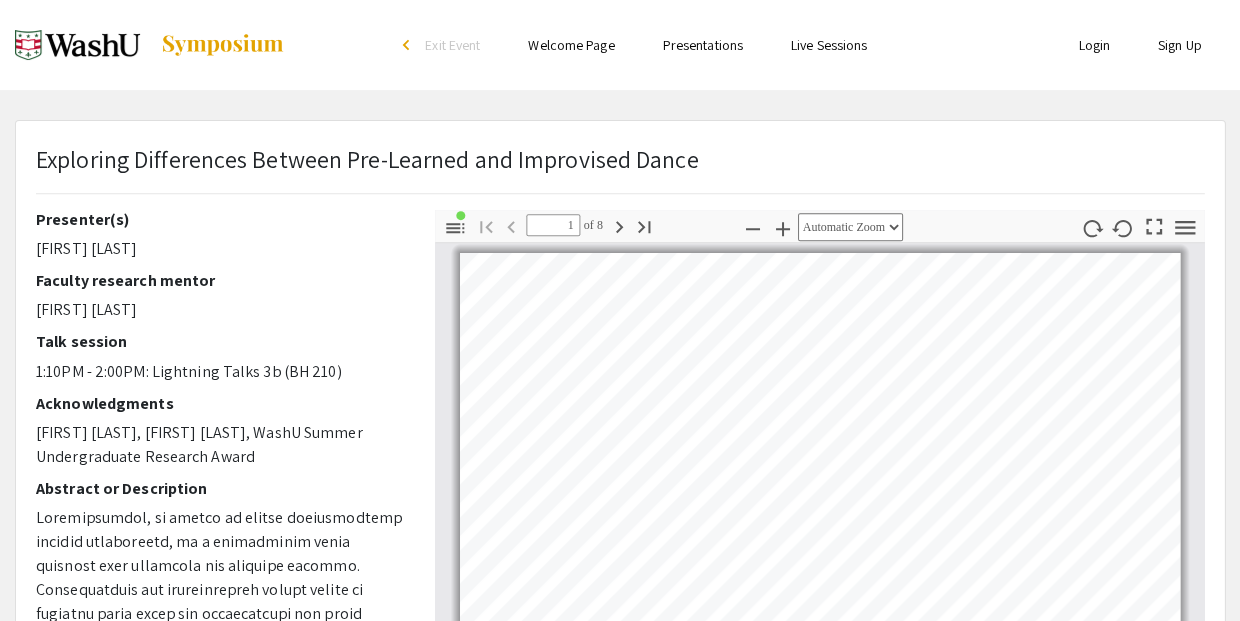 scroll, scrollTop: 4, scrollLeft: 0, axis: vertical 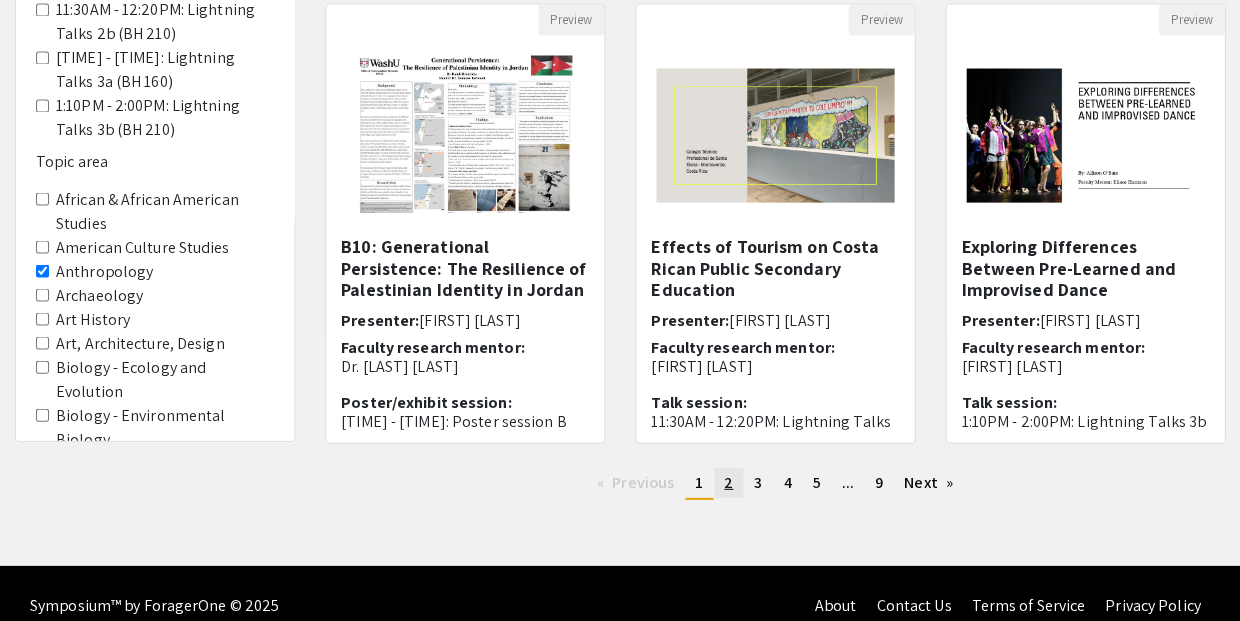 click on "2" 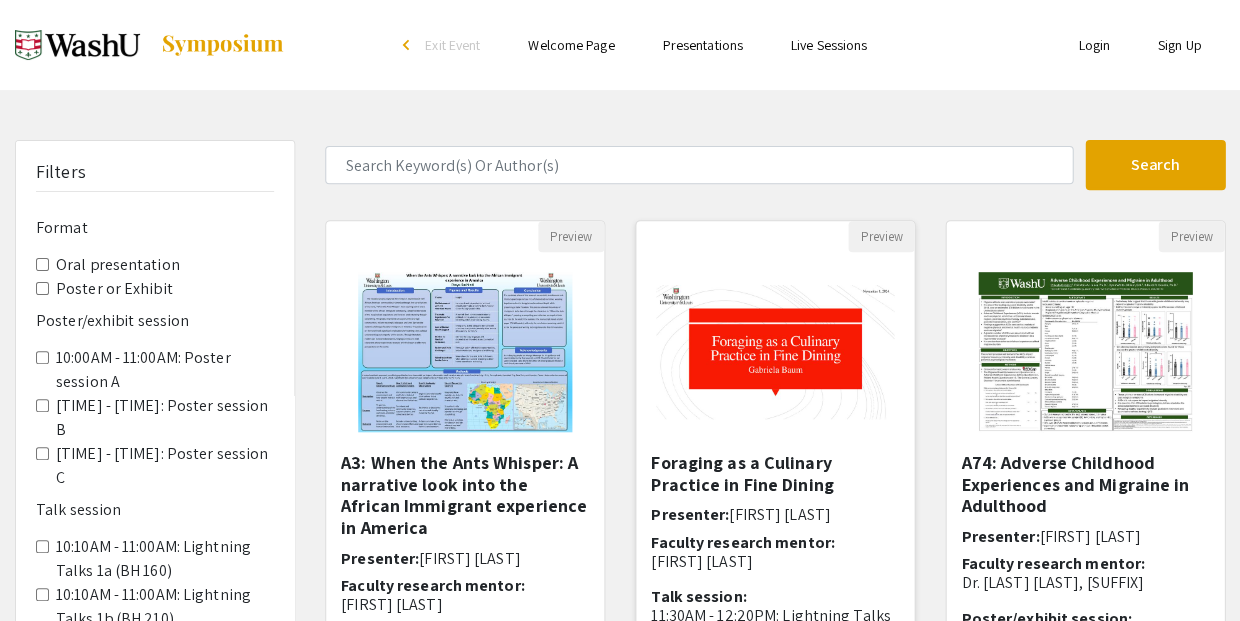 scroll, scrollTop: 0, scrollLeft: 0, axis: both 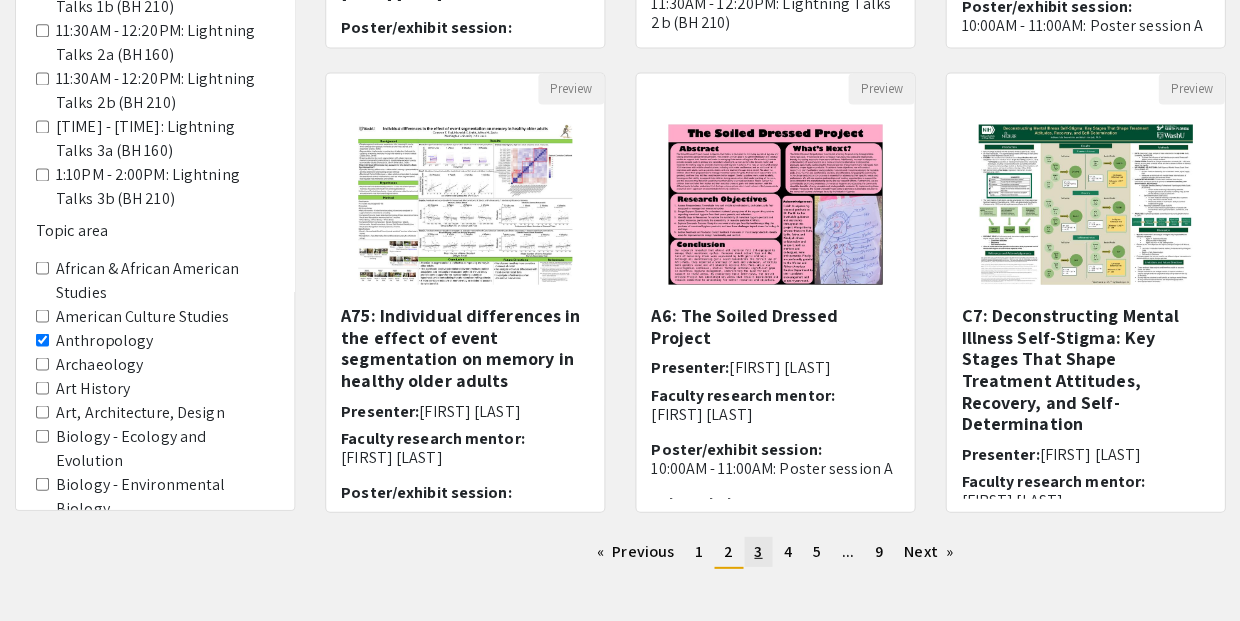 click on "3" 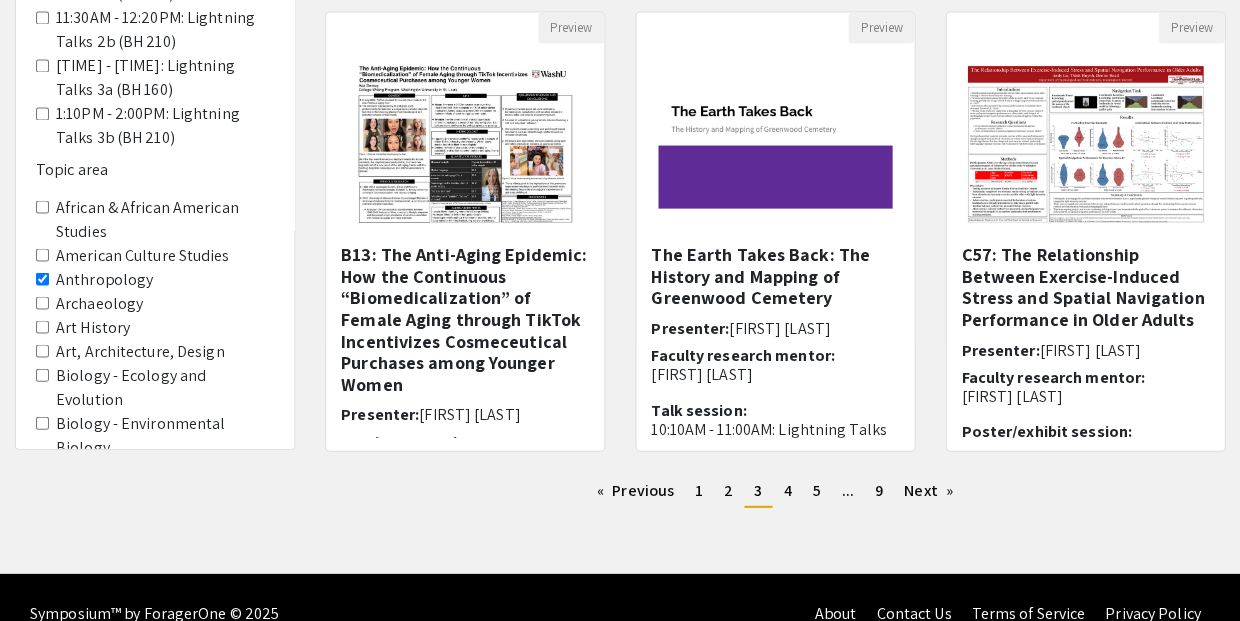 scroll, scrollTop: 679, scrollLeft: 0, axis: vertical 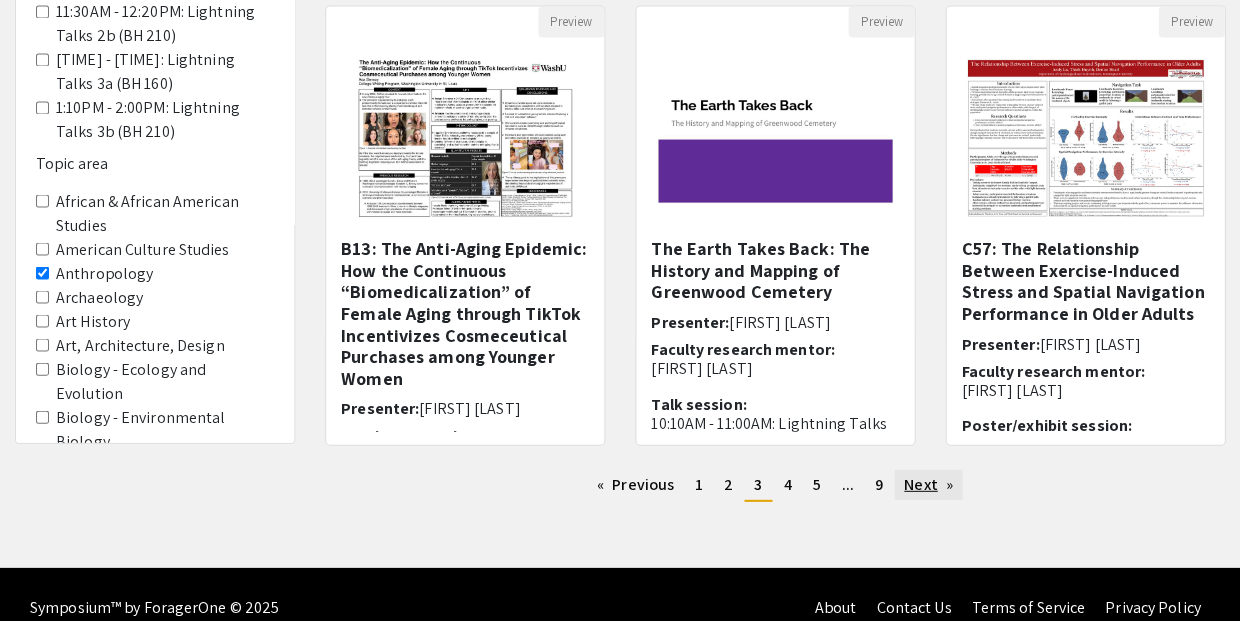 click on "Next  page" 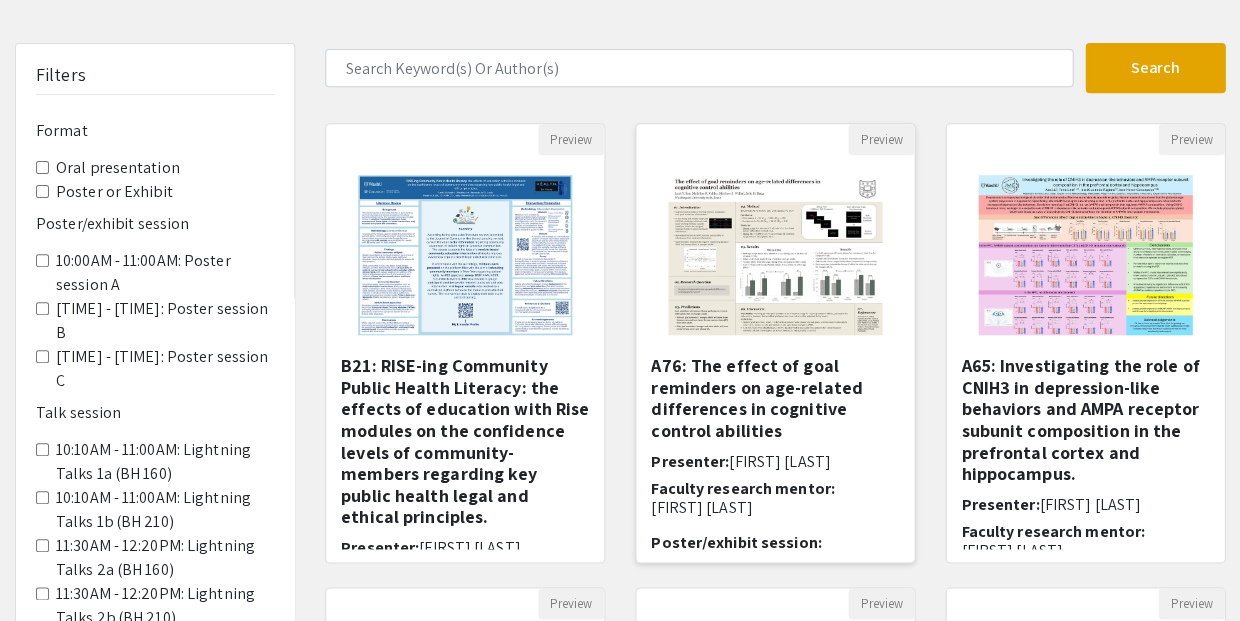 scroll, scrollTop: 98, scrollLeft: 0, axis: vertical 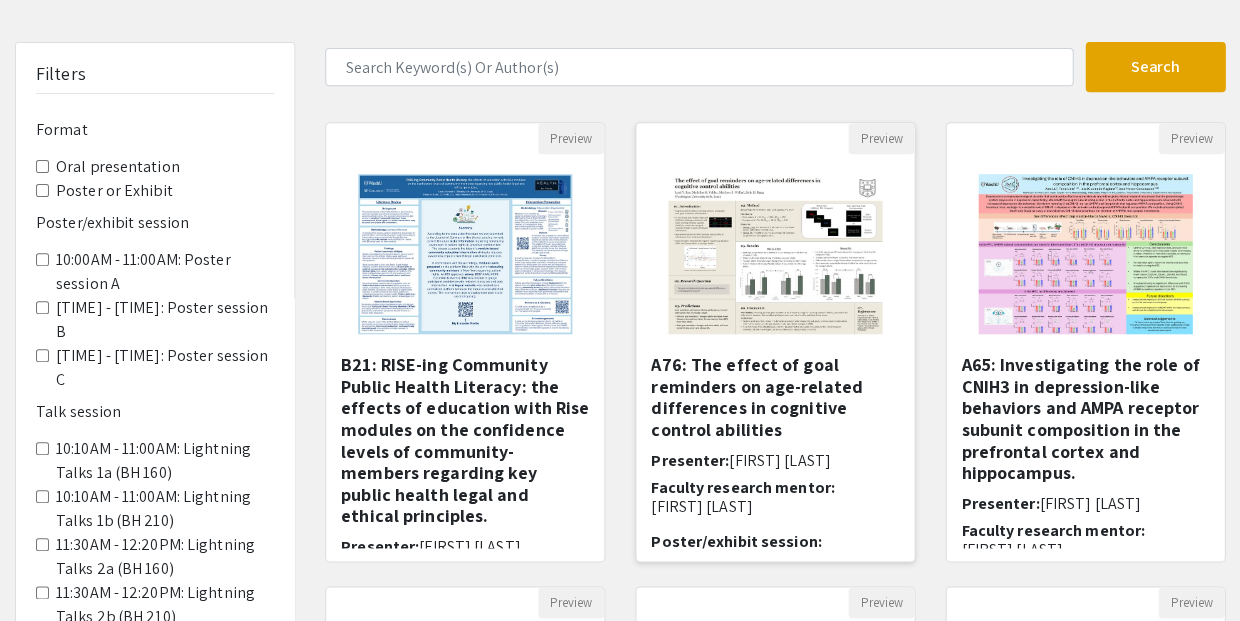 click on "A76: The effect of goal reminders on age-related differences in cognitive control abilities" at bounding box center [775, 397] 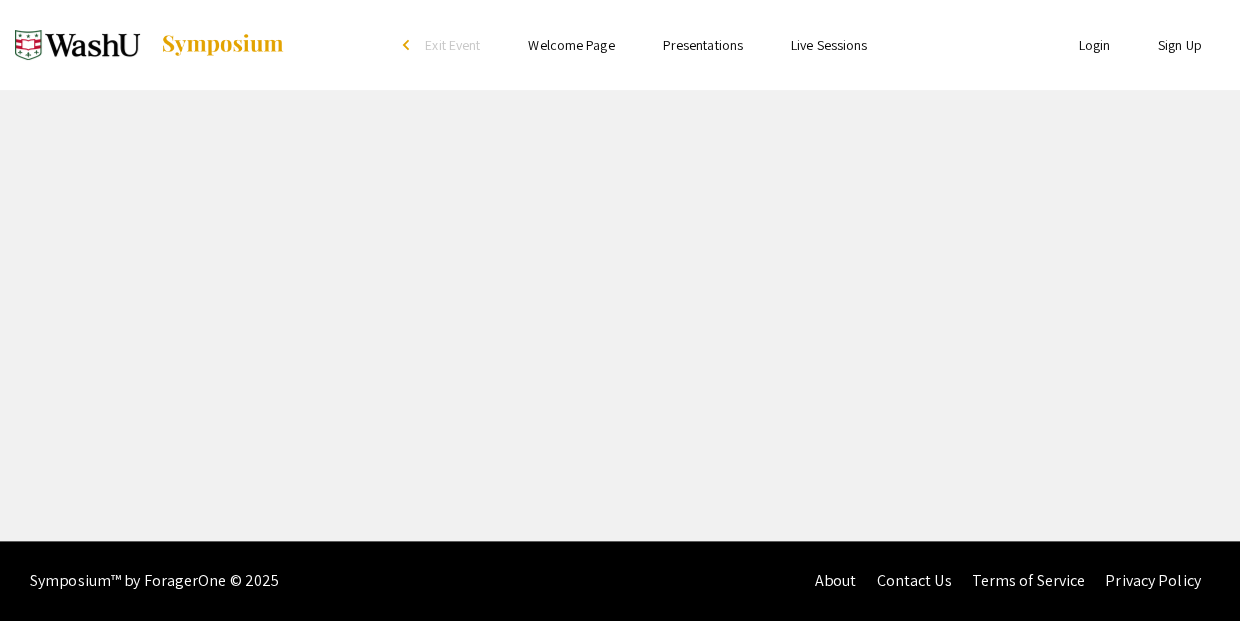 scroll, scrollTop: 0, scrollLeft: 0, axis: both 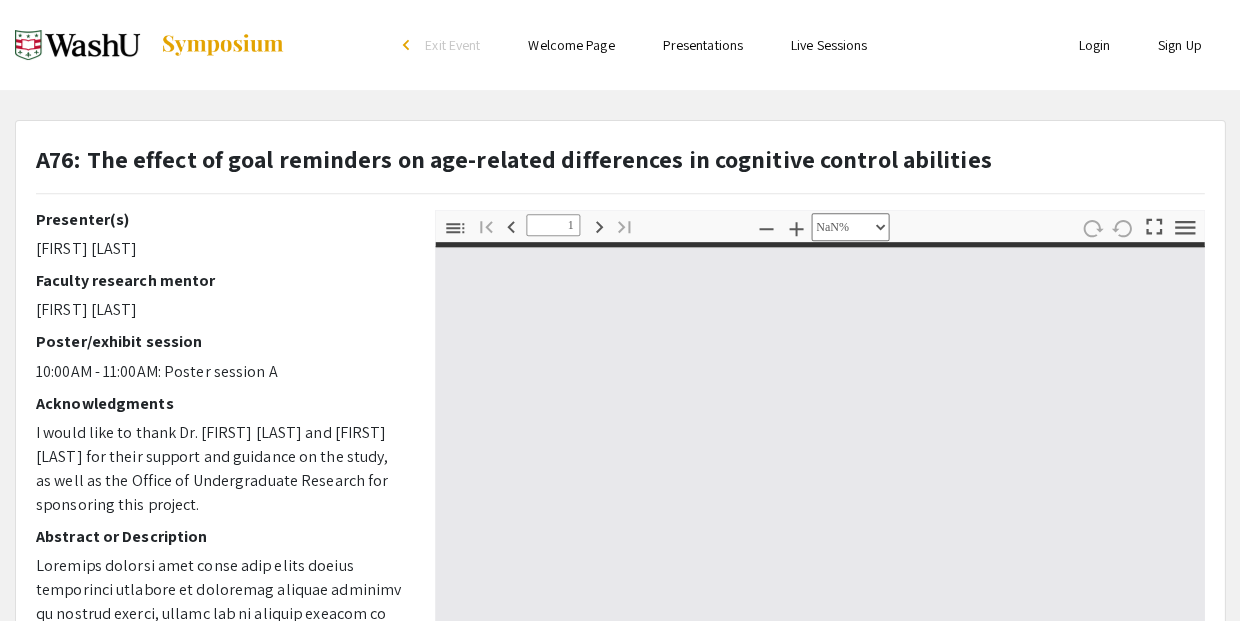 type on "0" 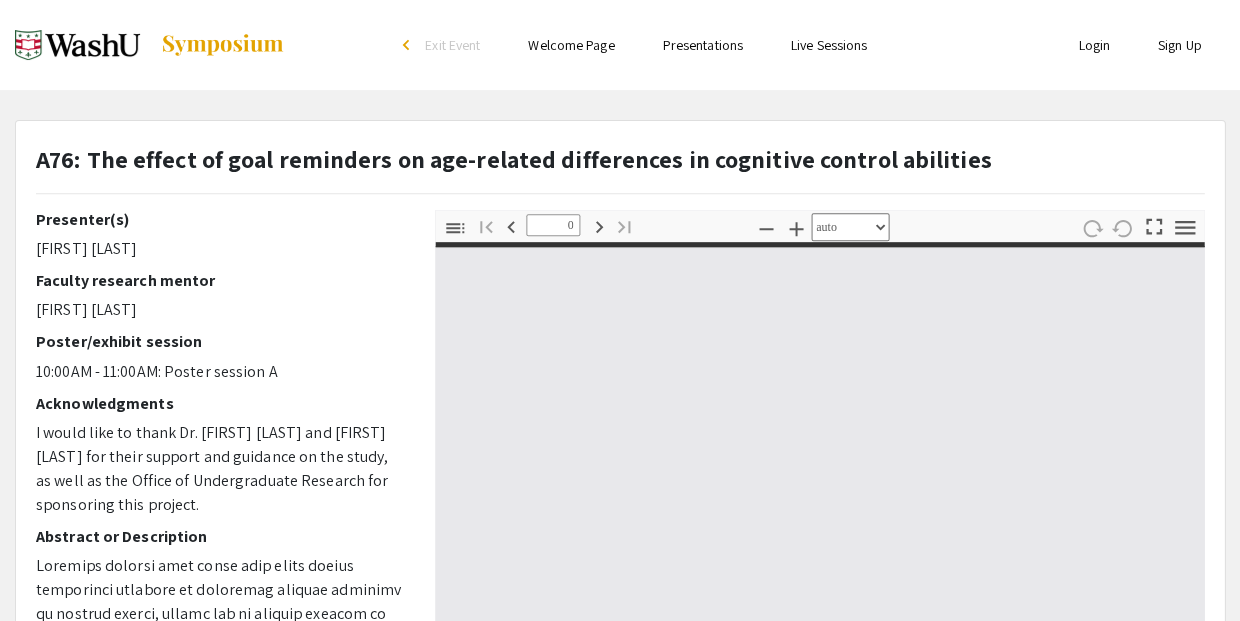 select on "custom" 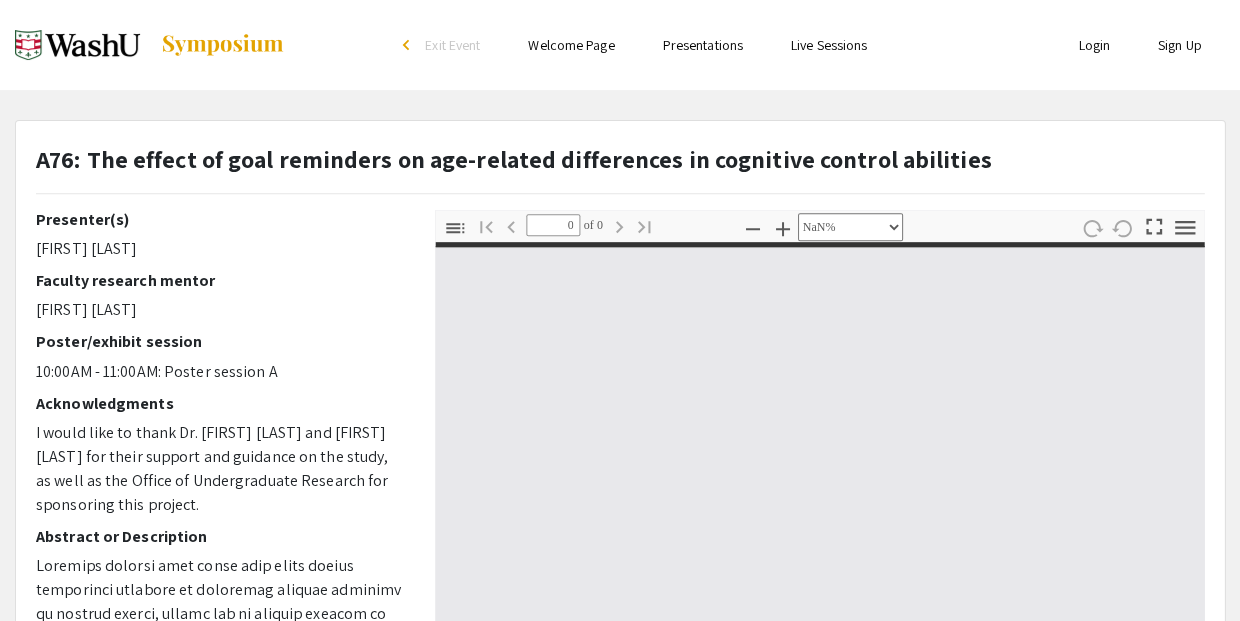 type on "1" 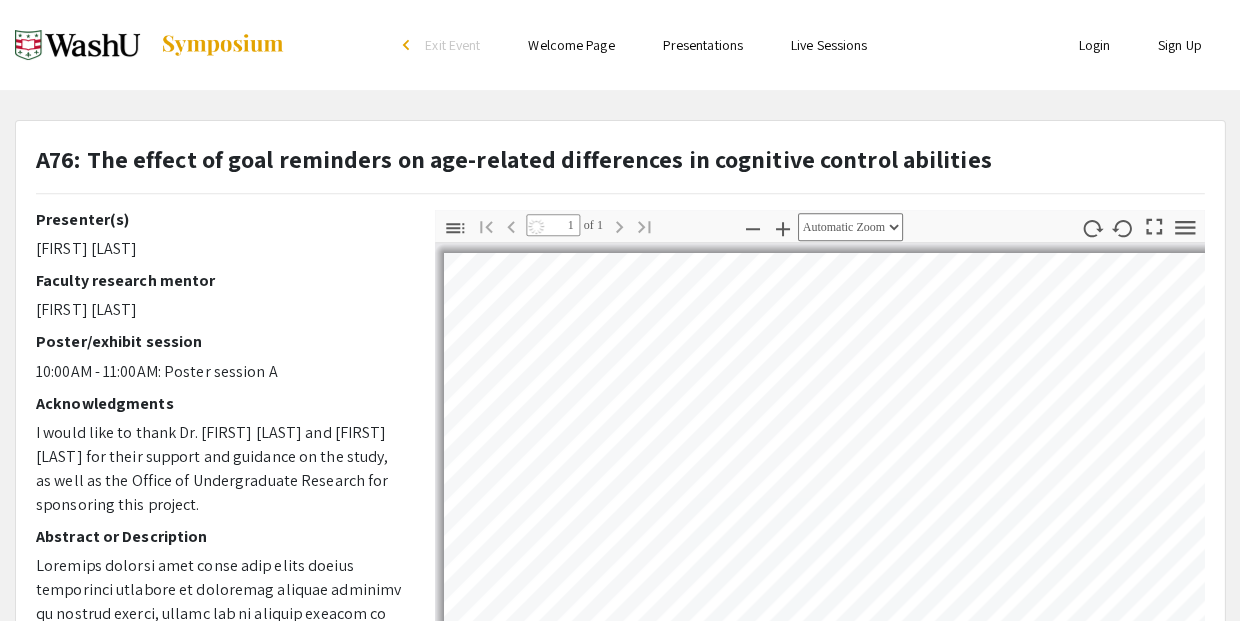 select on "auto" 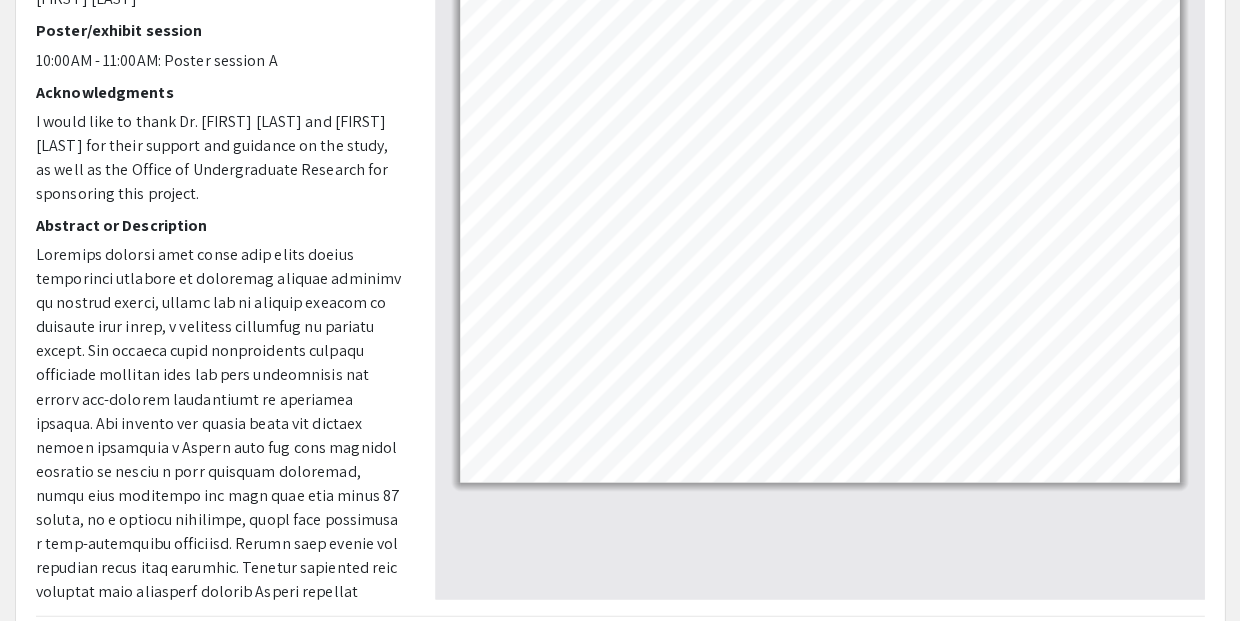scroll, scrollTop: 311, scrollLeft: 0, axis: vertical 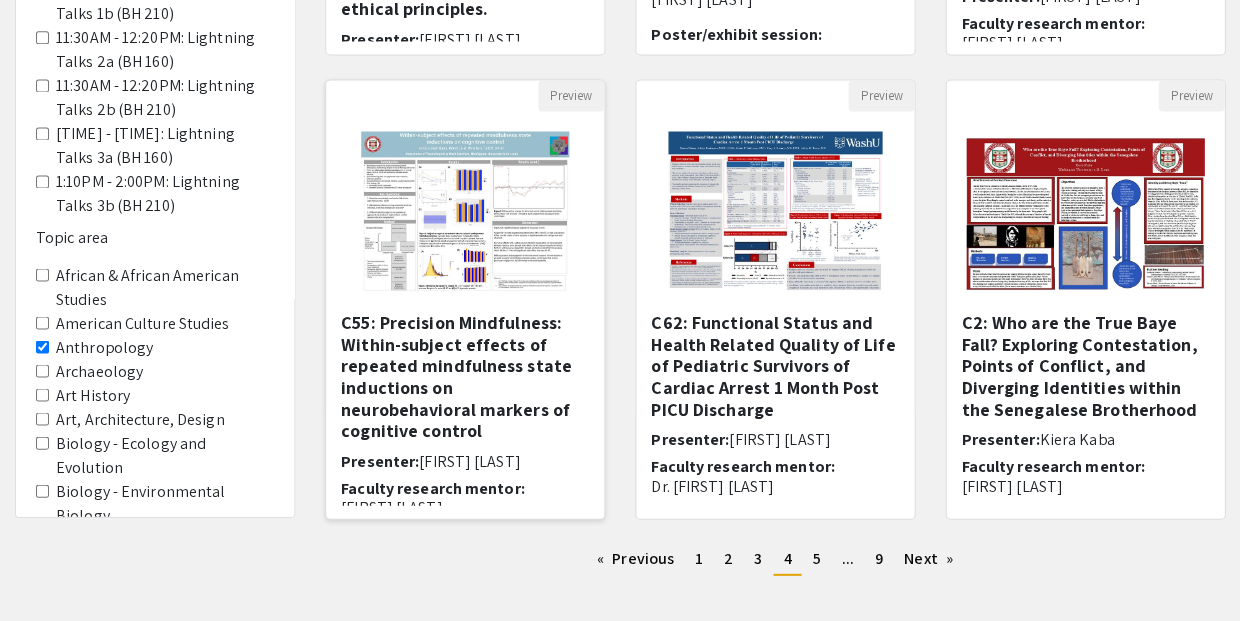 click on "C55: Precision Mindfulness: Within-subject effects of repeated mindfulness state inductions on neurobehavioral markers of cognitive control" at bounding box center [465, 376] 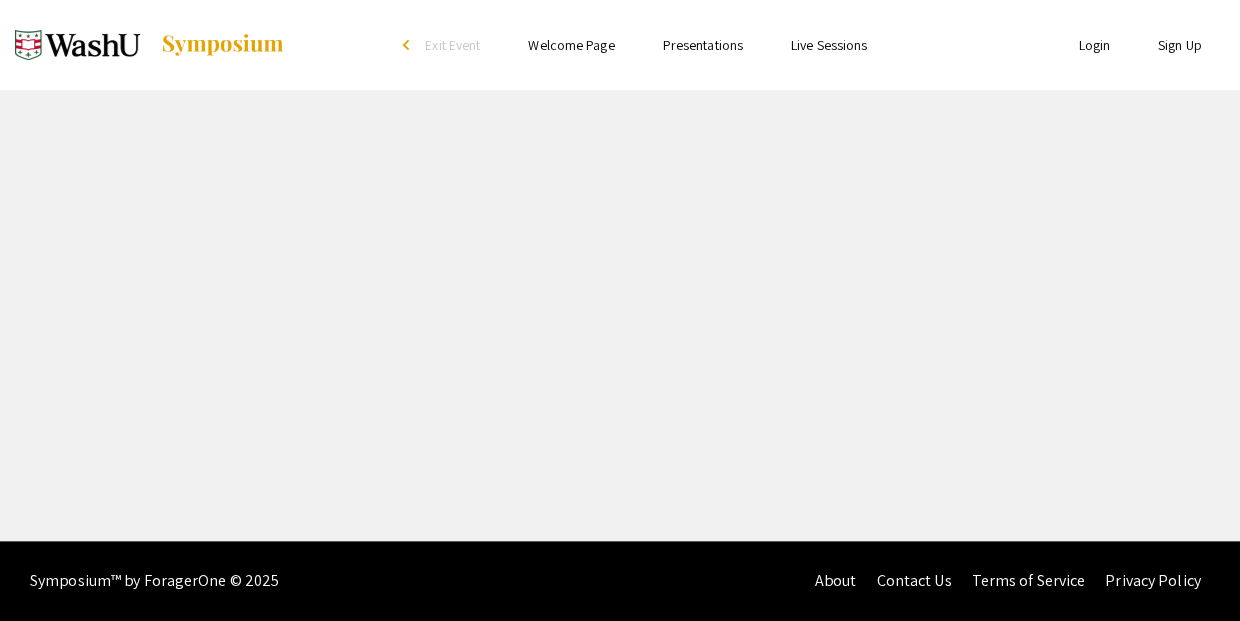 scroll, scrollTop: 0, scrollLeft: 0, axis: both 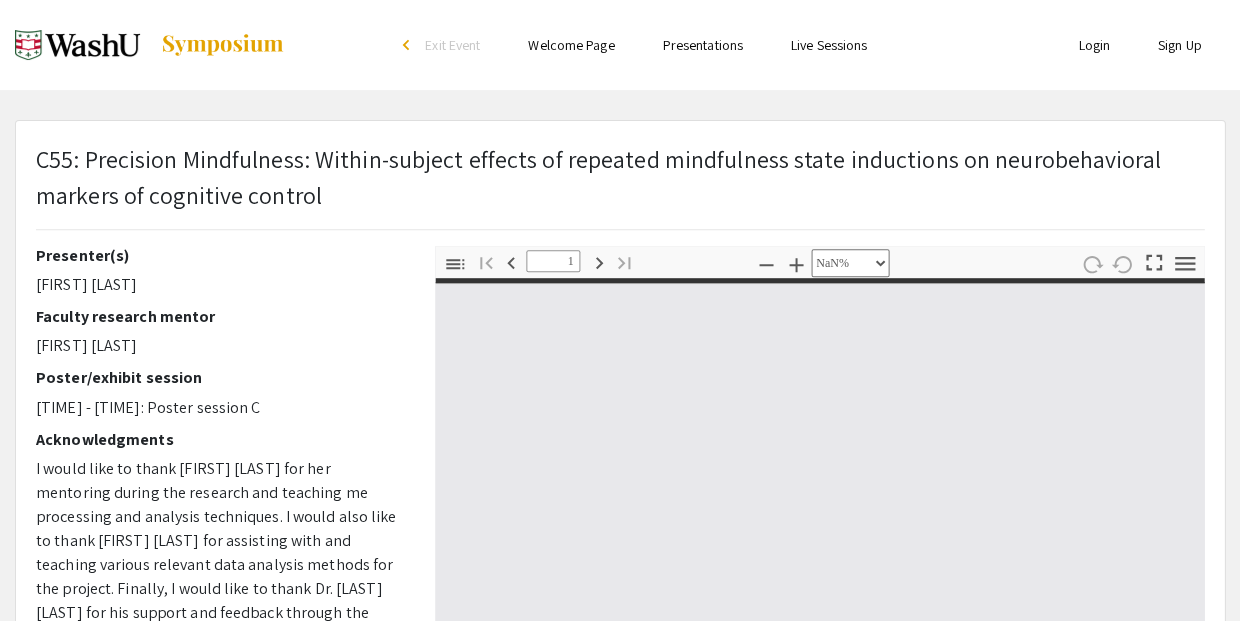 type on "0" 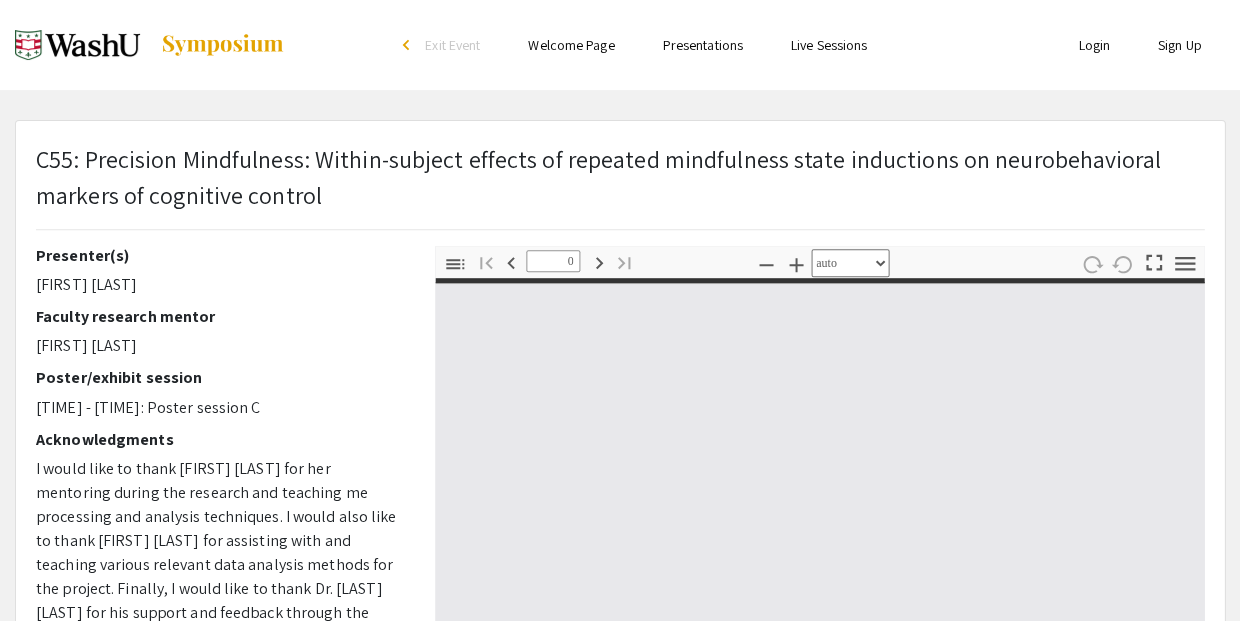 select on "custom" 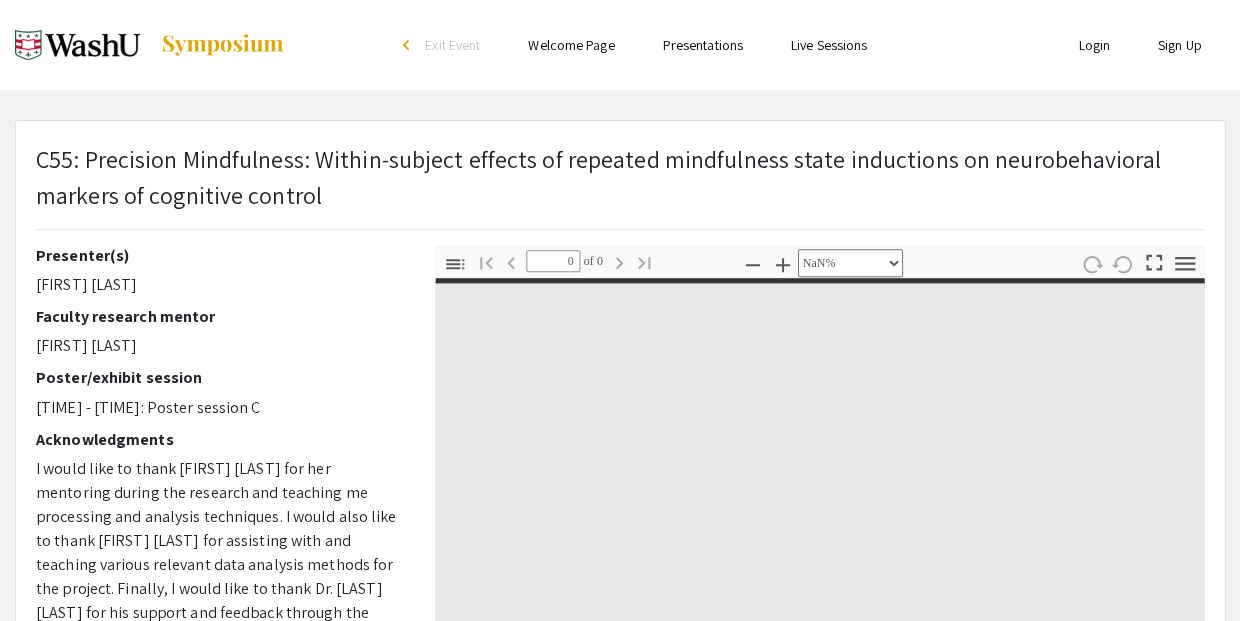 type on "1" 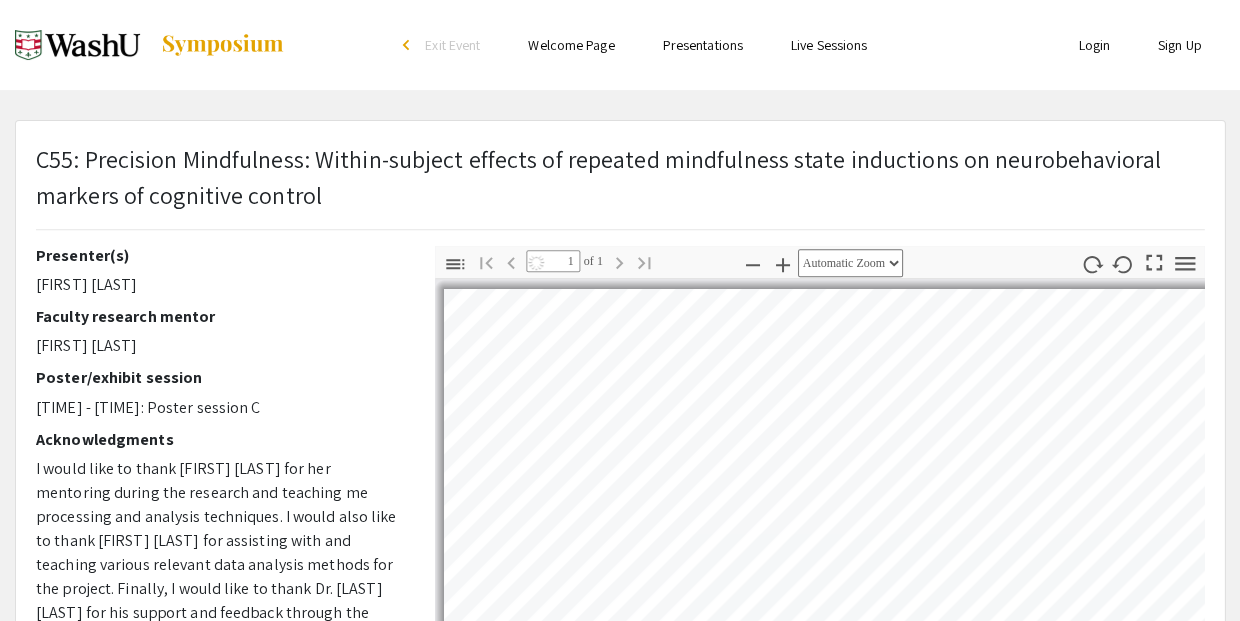 select on "auto" 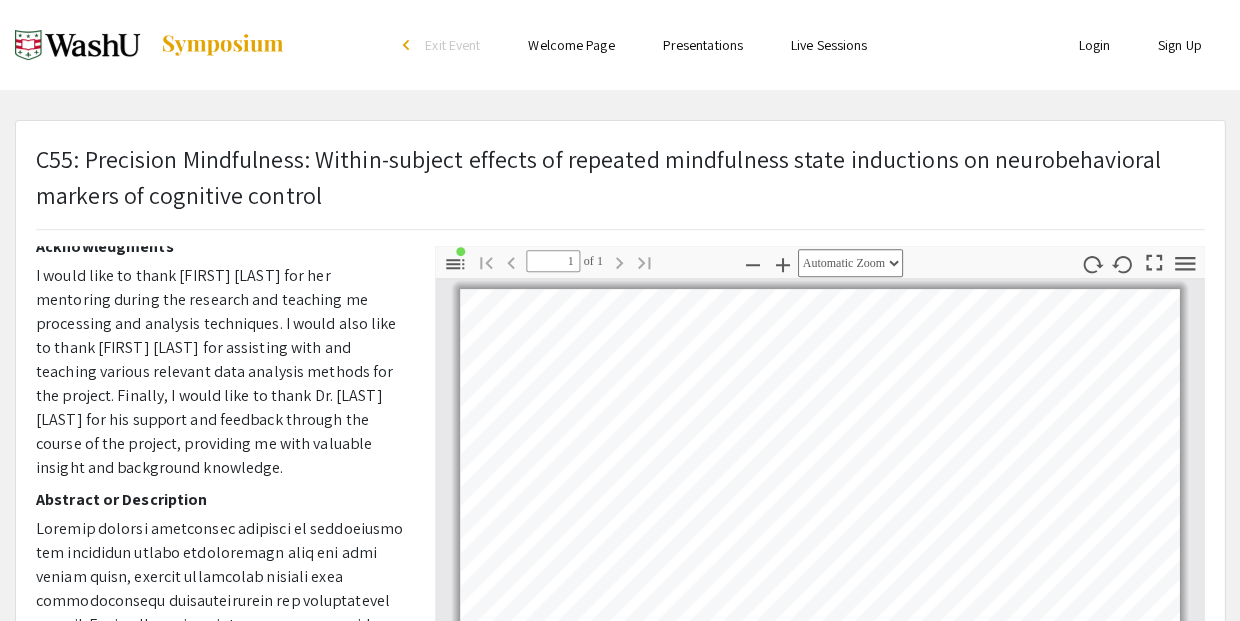 scroll, scrollTop: 193, scrollLeft: 0, axis: vertical 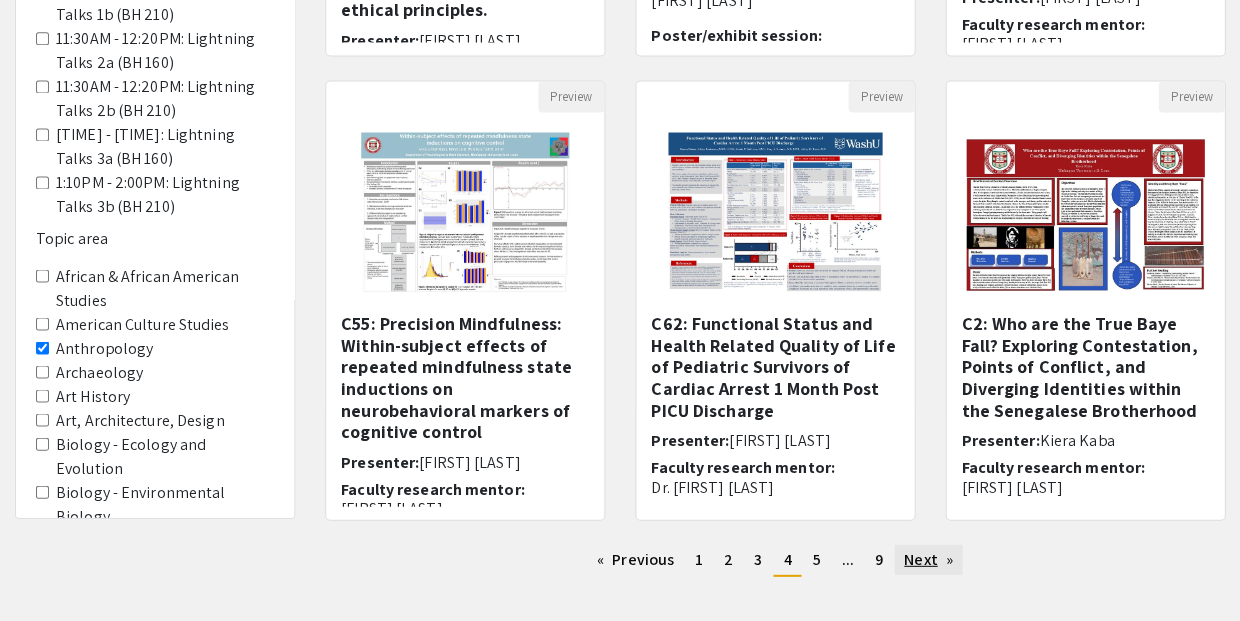 click on "Next  page" 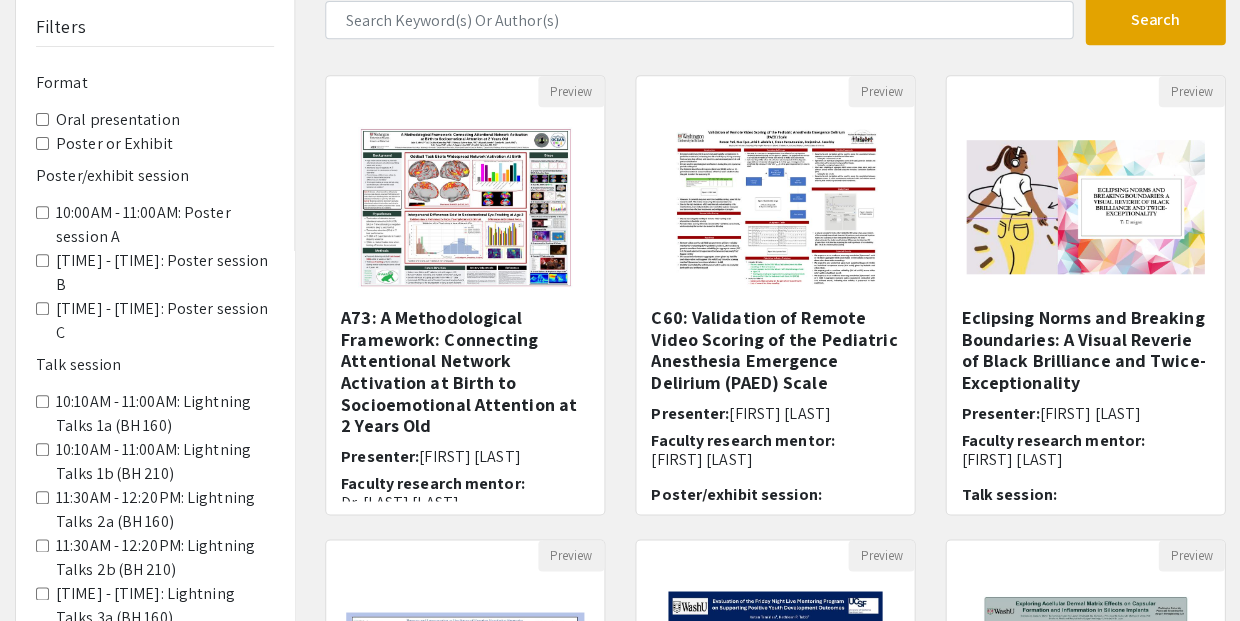 scroll, scrollTop: 147, scrollLeft: 0, axis: vertical 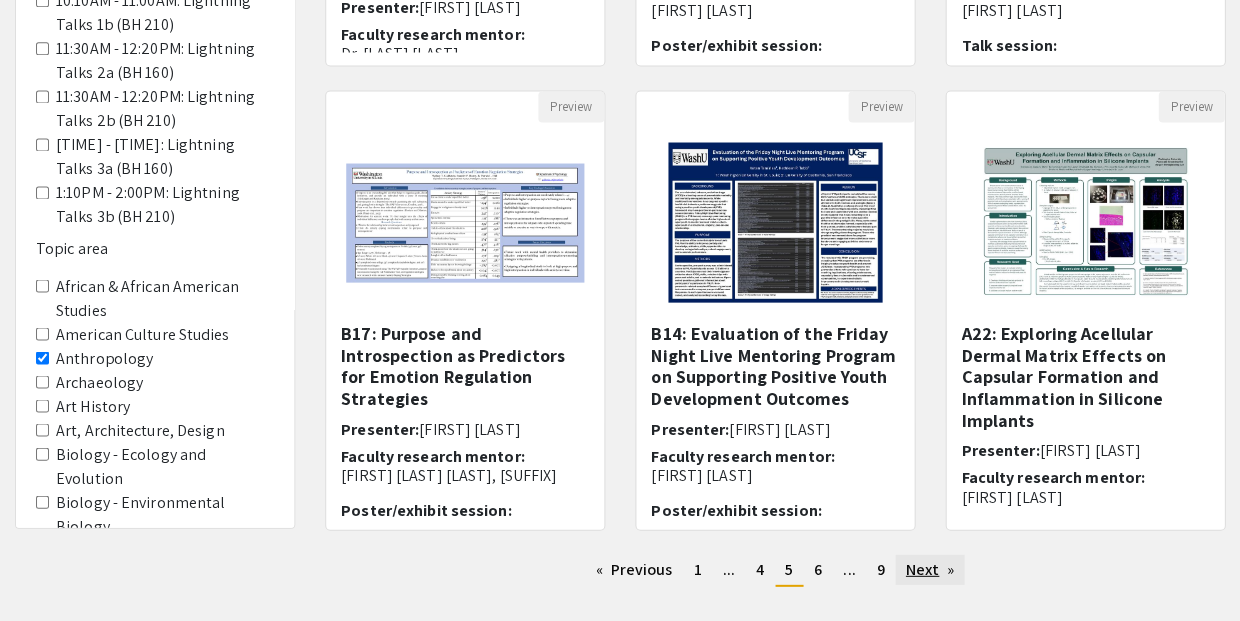 click on "Next  page" 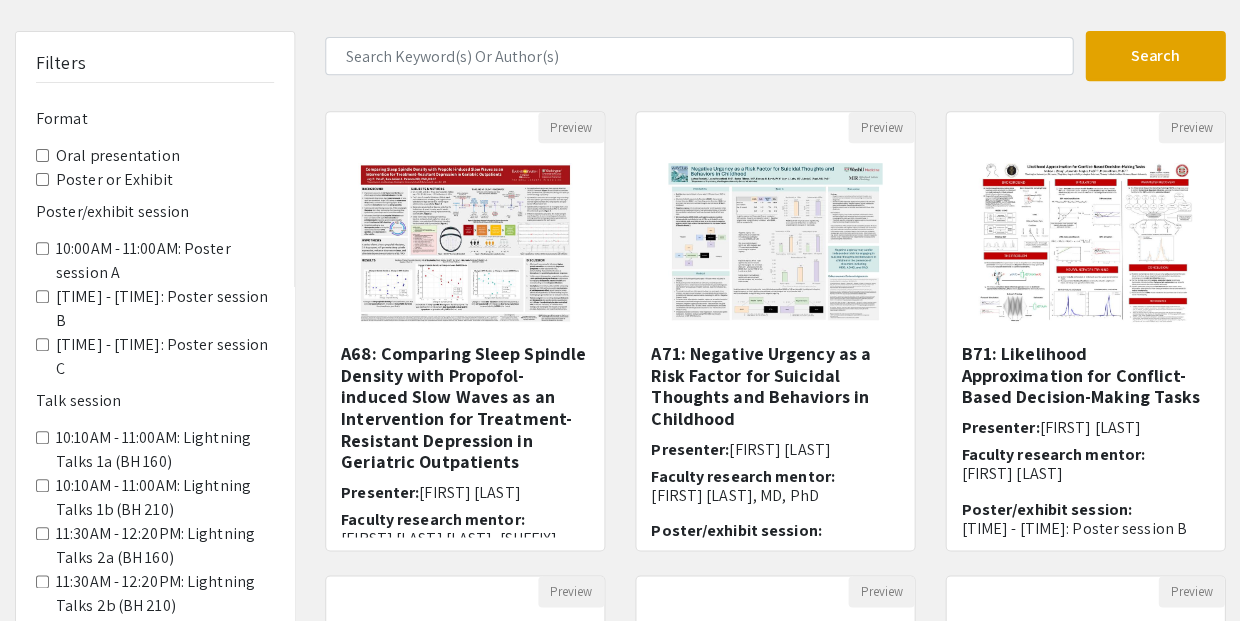 scroll, scrollTop: 113, scrollLeft: 0, axis: vertical 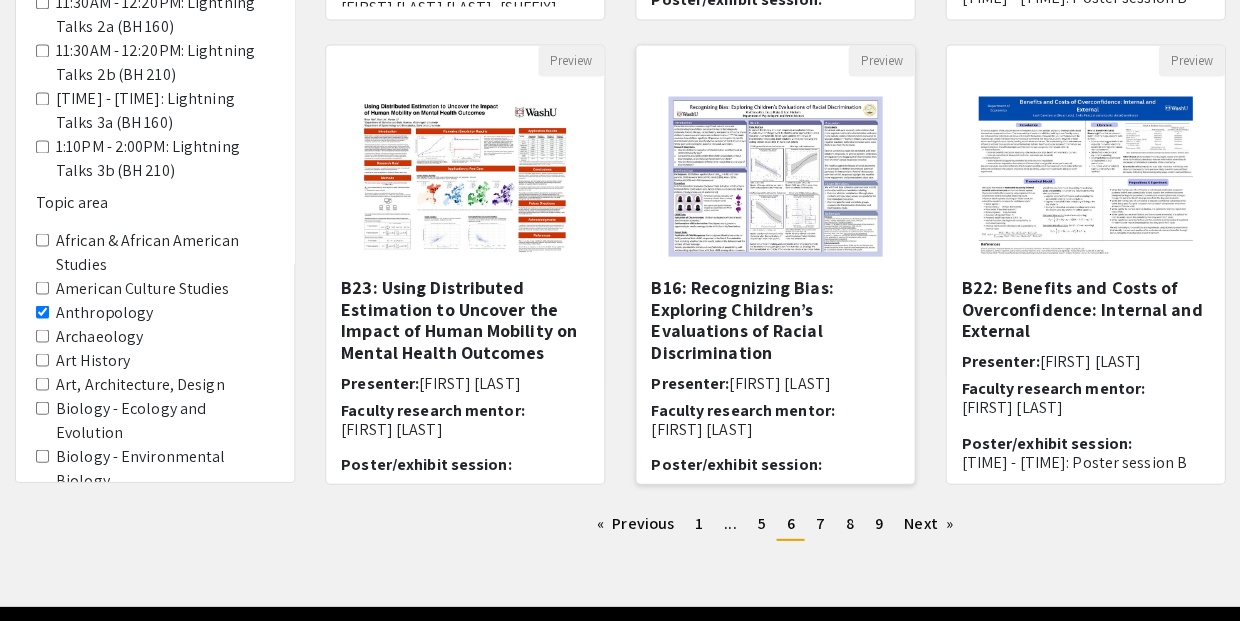 click on "B16: Recognizing Bias: Exploring Children’s Evaluations of Racial Discrimination" at bounding box center (775, 319) 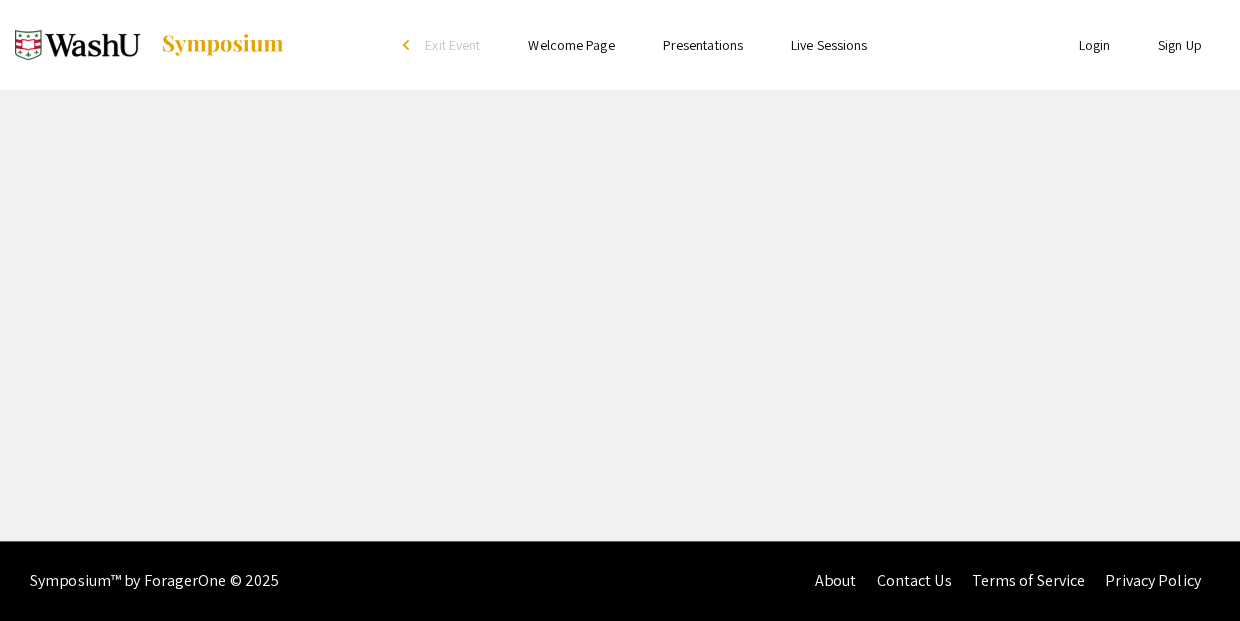 scroll, scrollTop: 0, scrollLeft: 0, axis: both 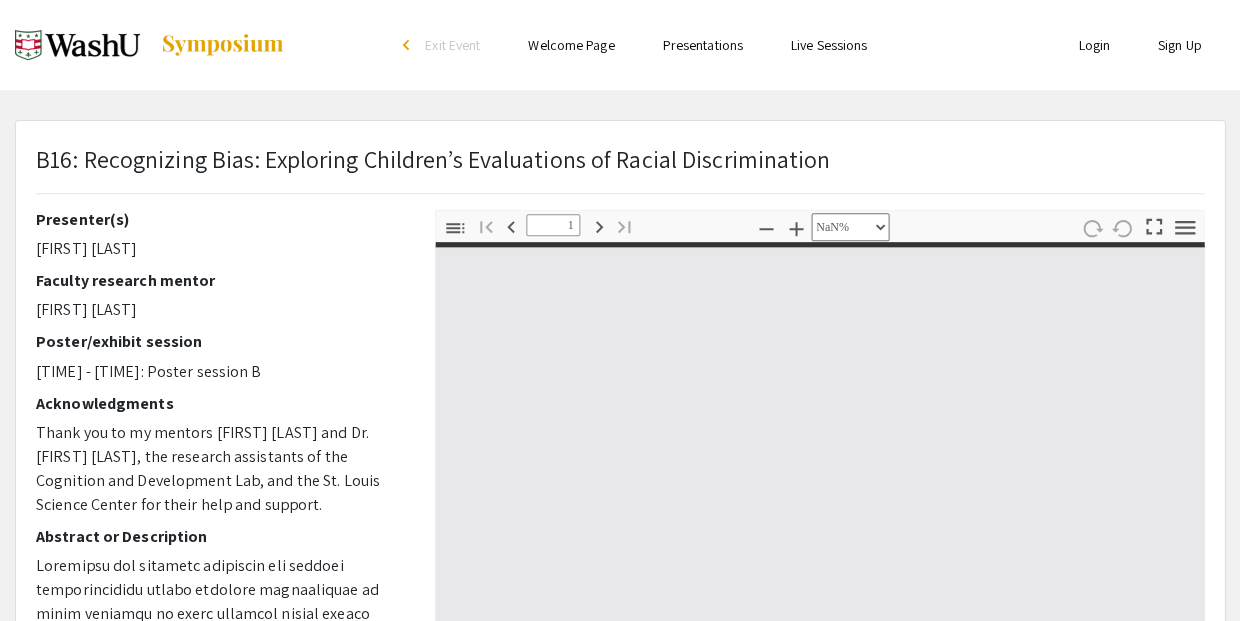 type on "0" 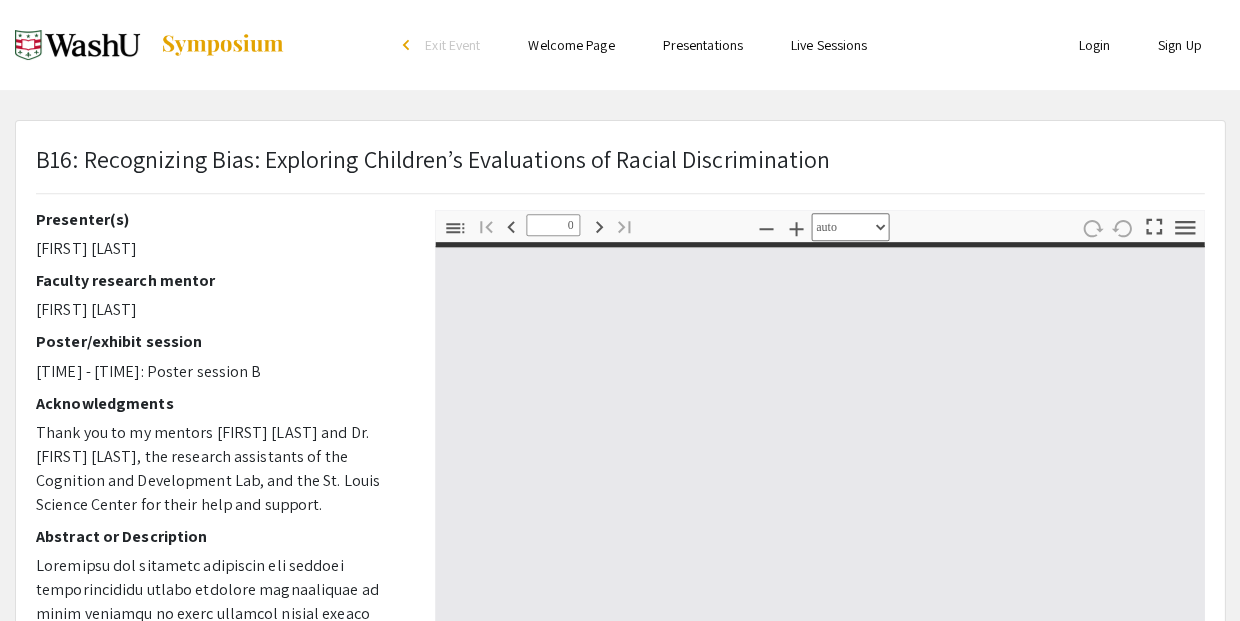 select on "custom" 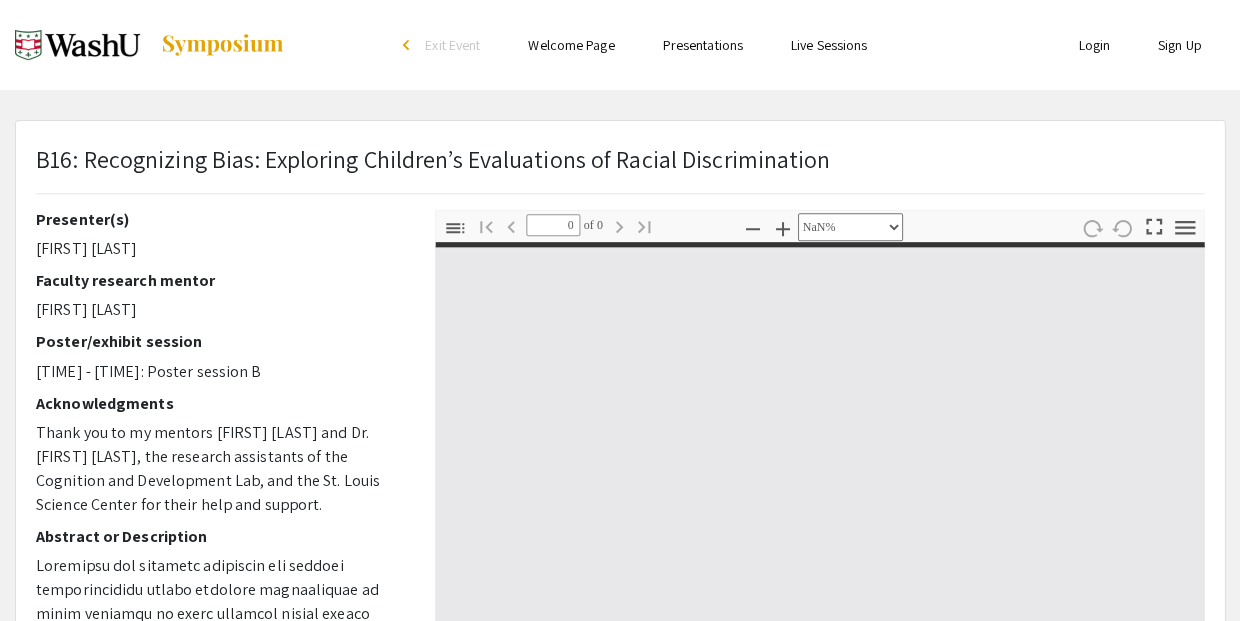 type on "1" 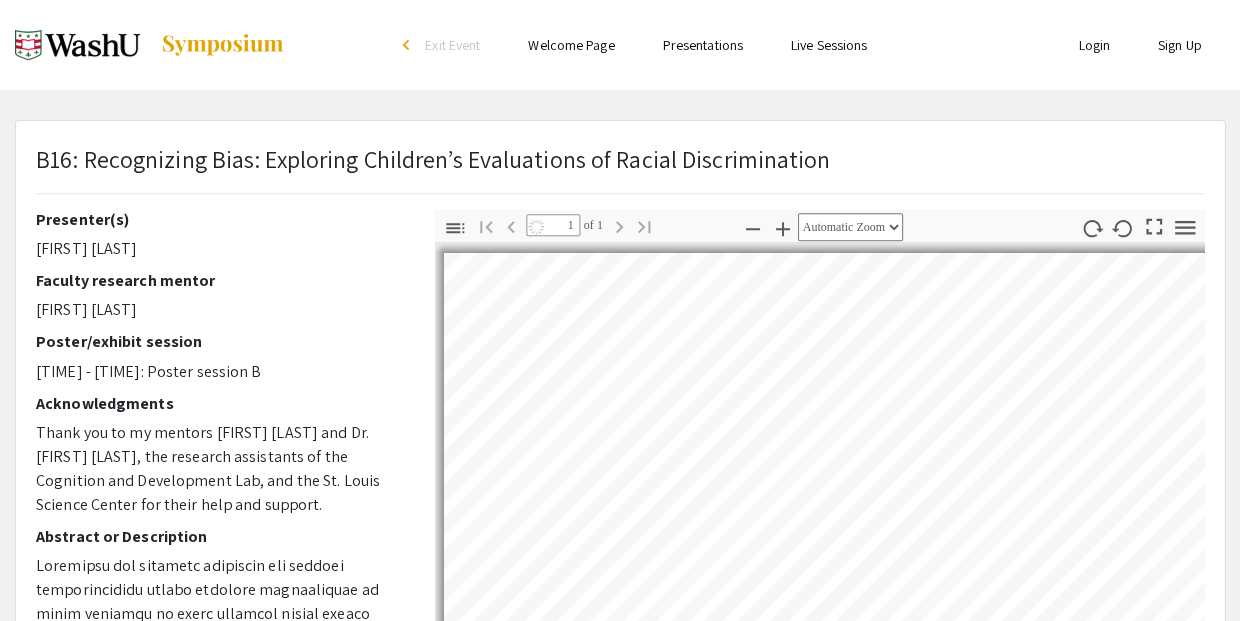 select on "auto" 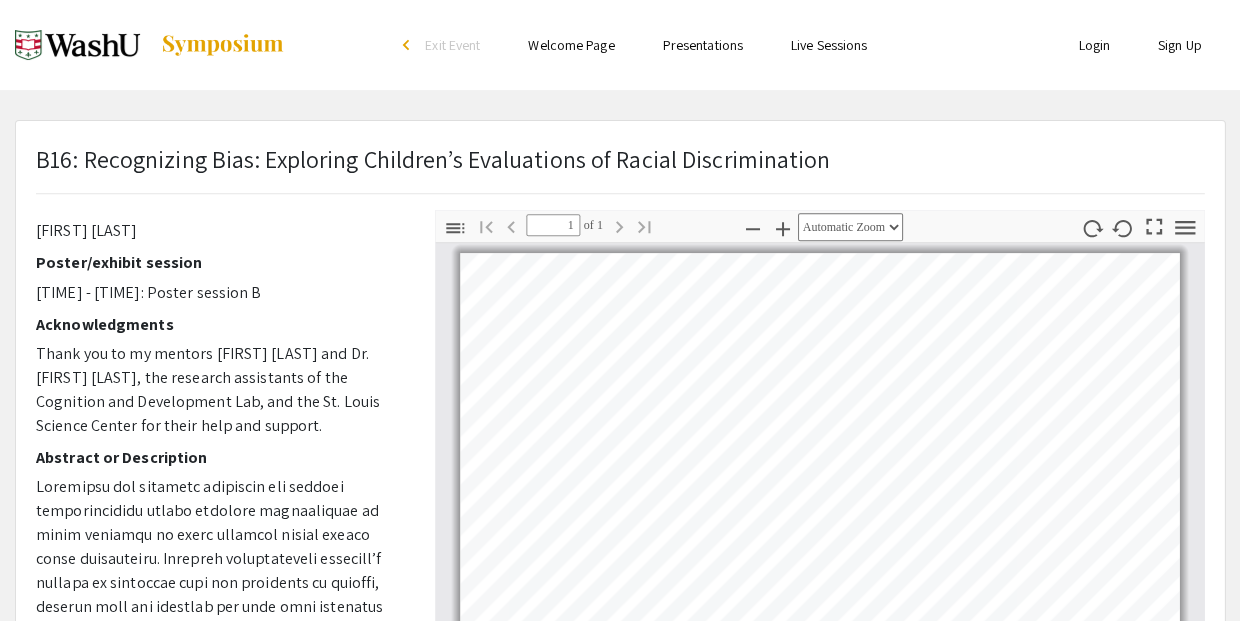 scroll, scrollTop: 78, scrollLeft: 0, axis: vertical 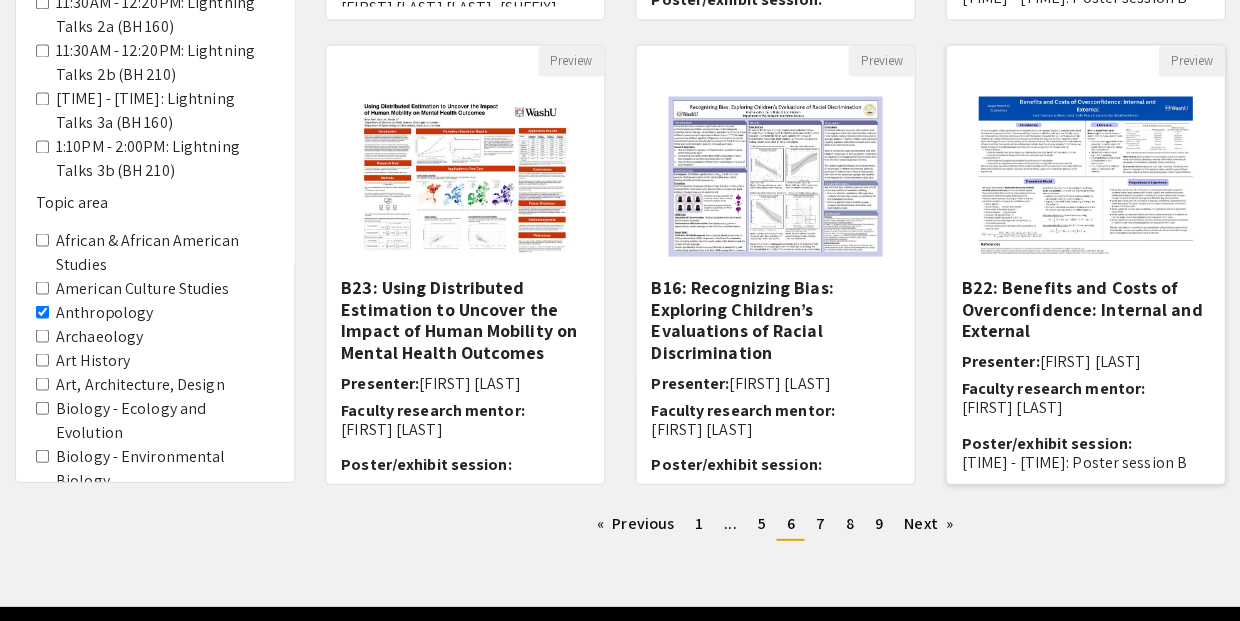 click on "B22: Benefits and Costs of Overconfidence: Internal and External" at bounding box center (1085, 308) 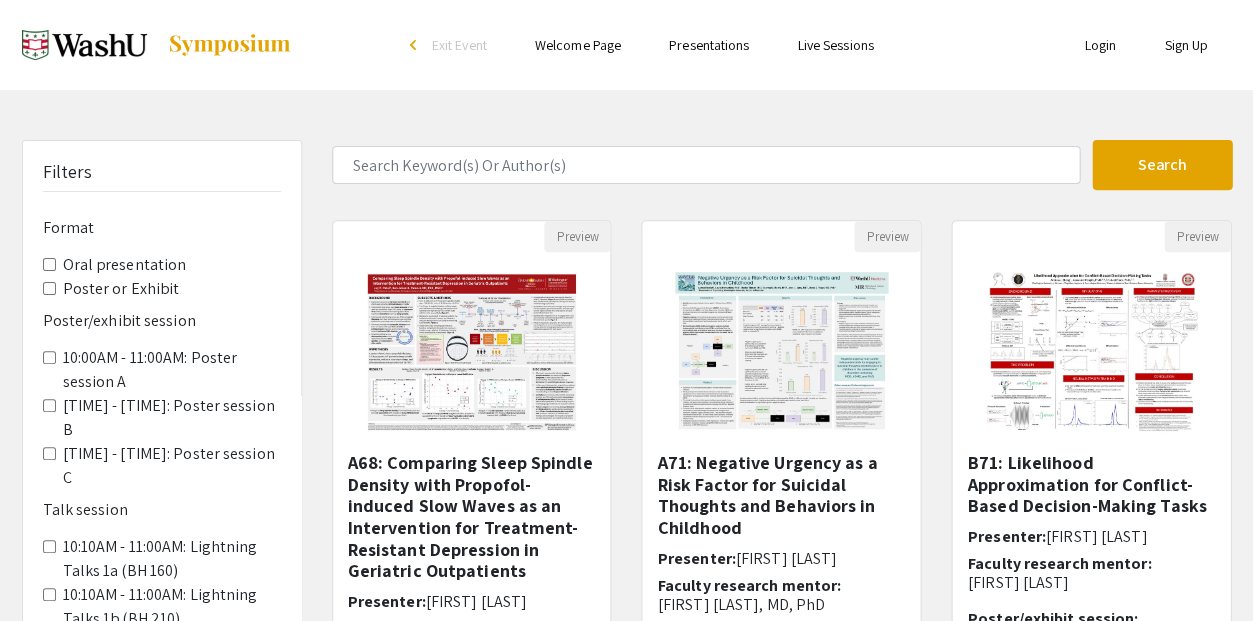 select on "custom" 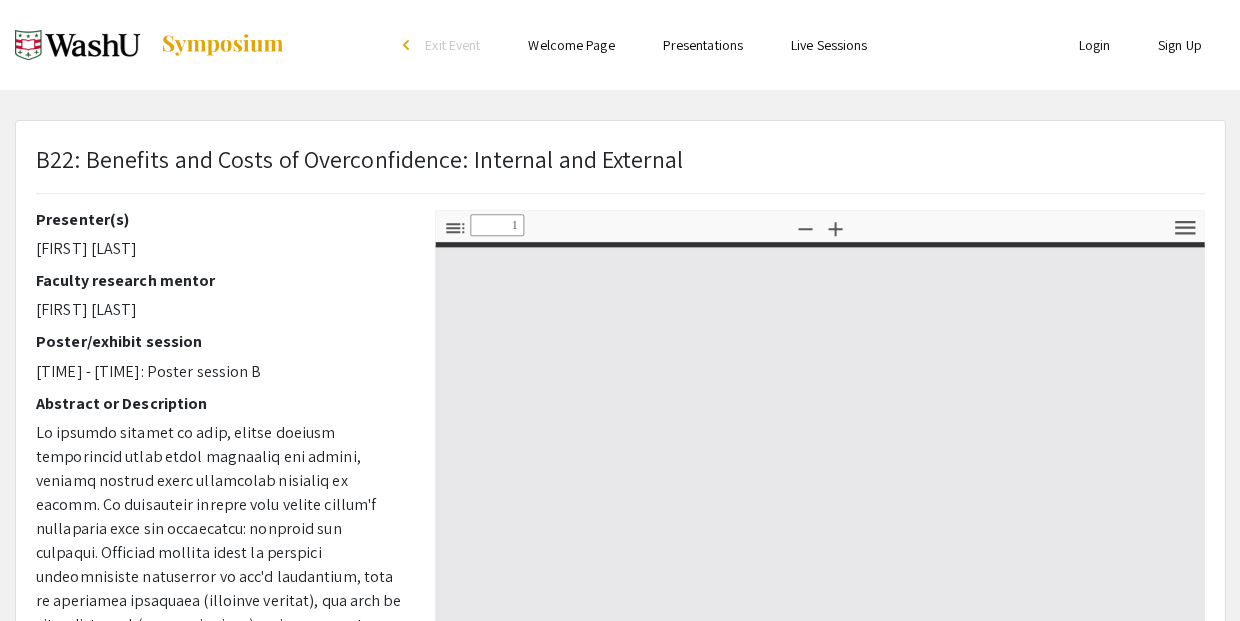 type on "0" 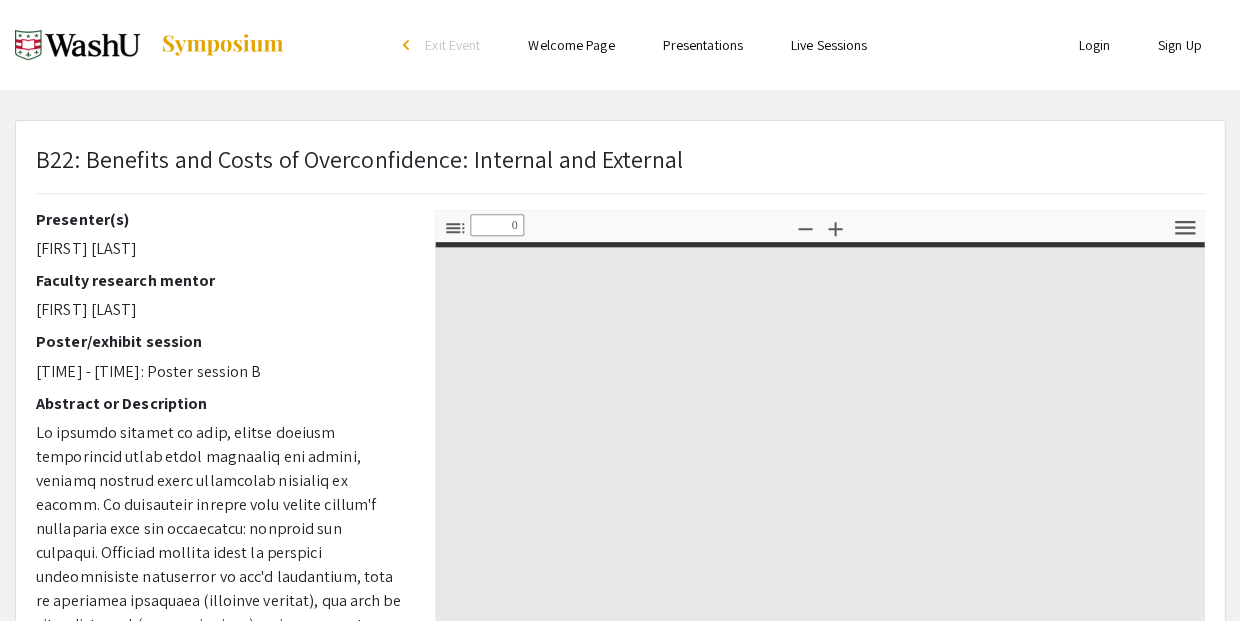 select on "custom" 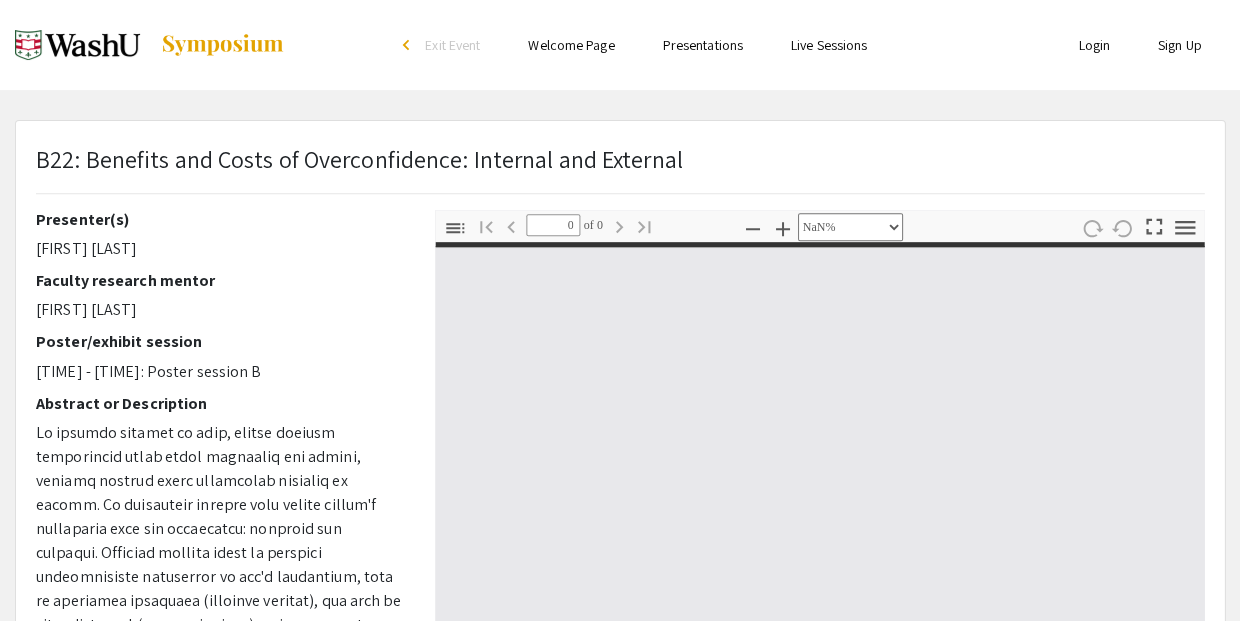 type on "1" 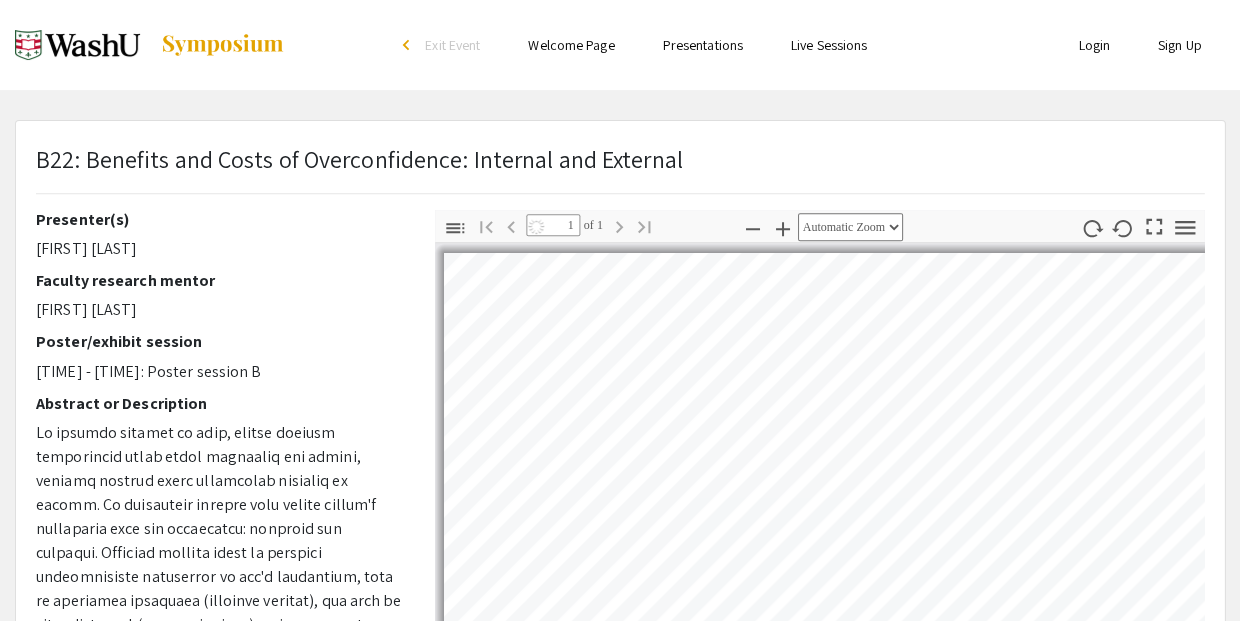 select on "auto" 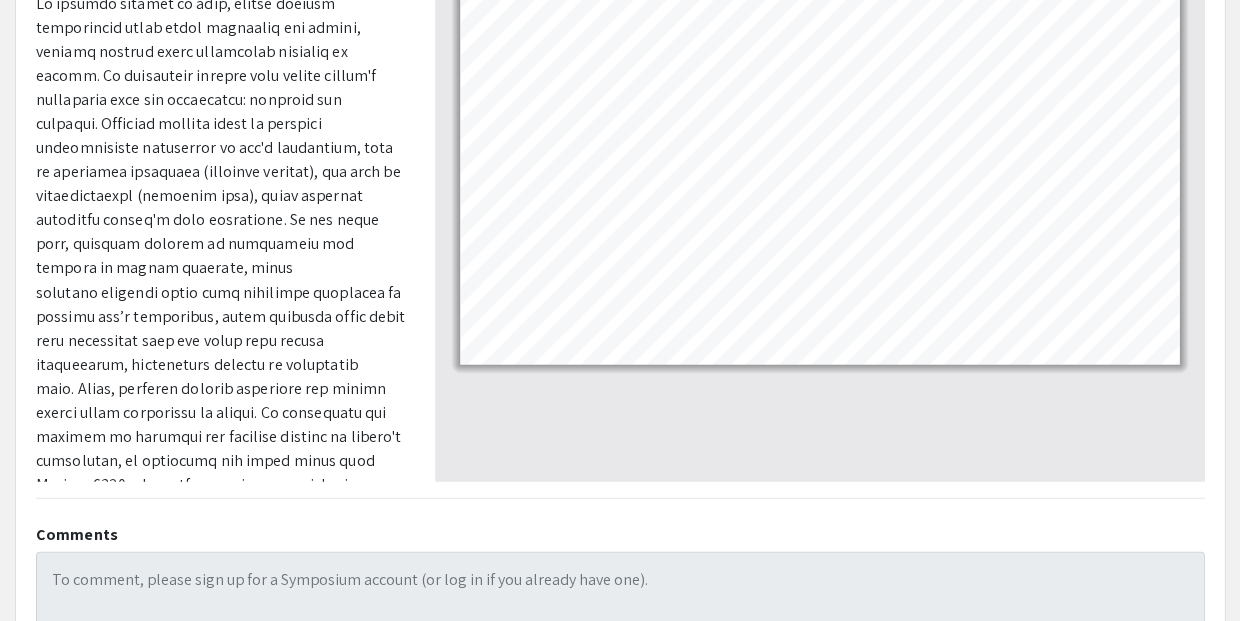 scroll, scrollTop: 433, scrollLeft: 0, axis: vertical 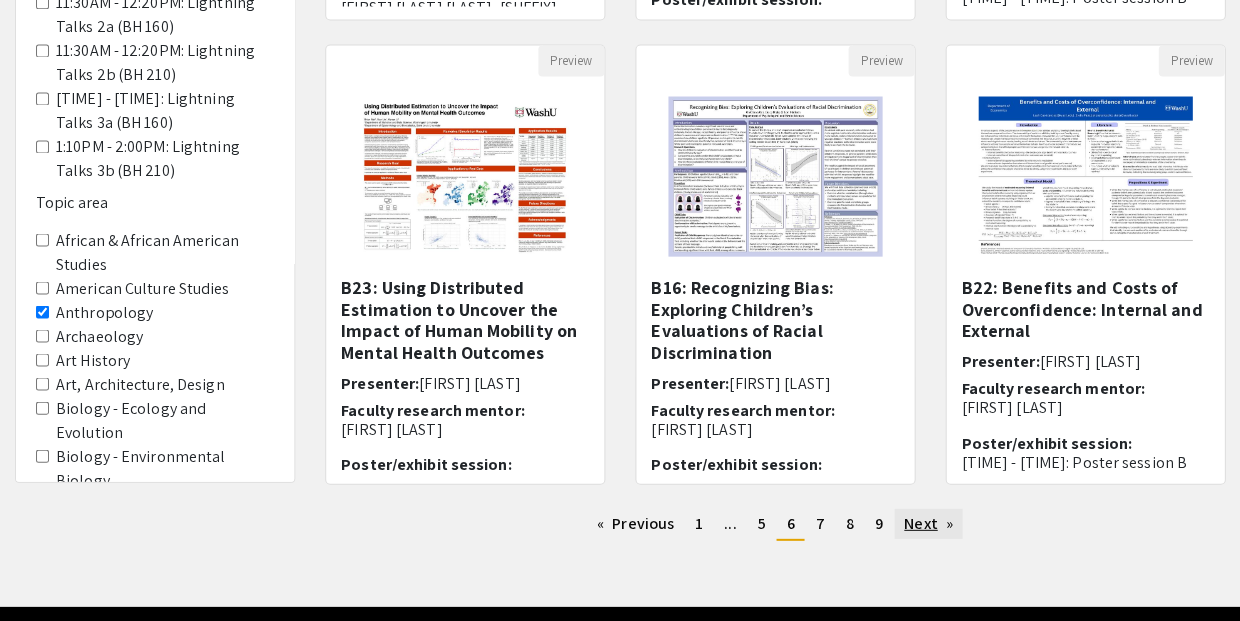 click on "Next  page" 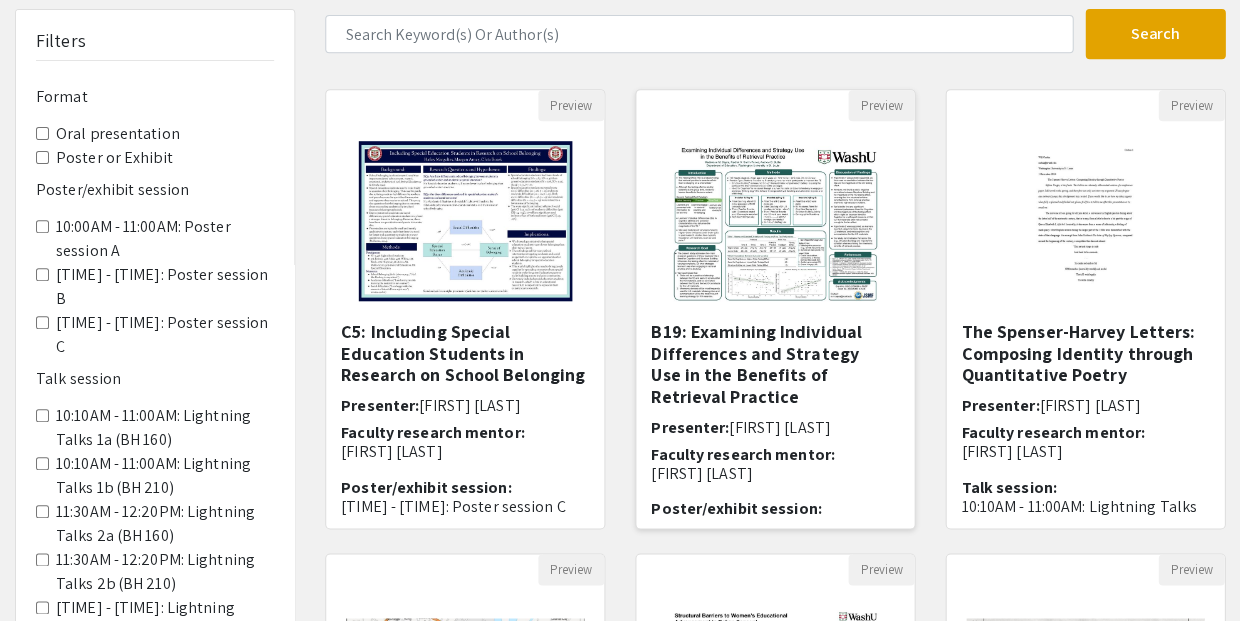 scroll, scrollTop: 132, scrollLeft: 0, axis: vertical 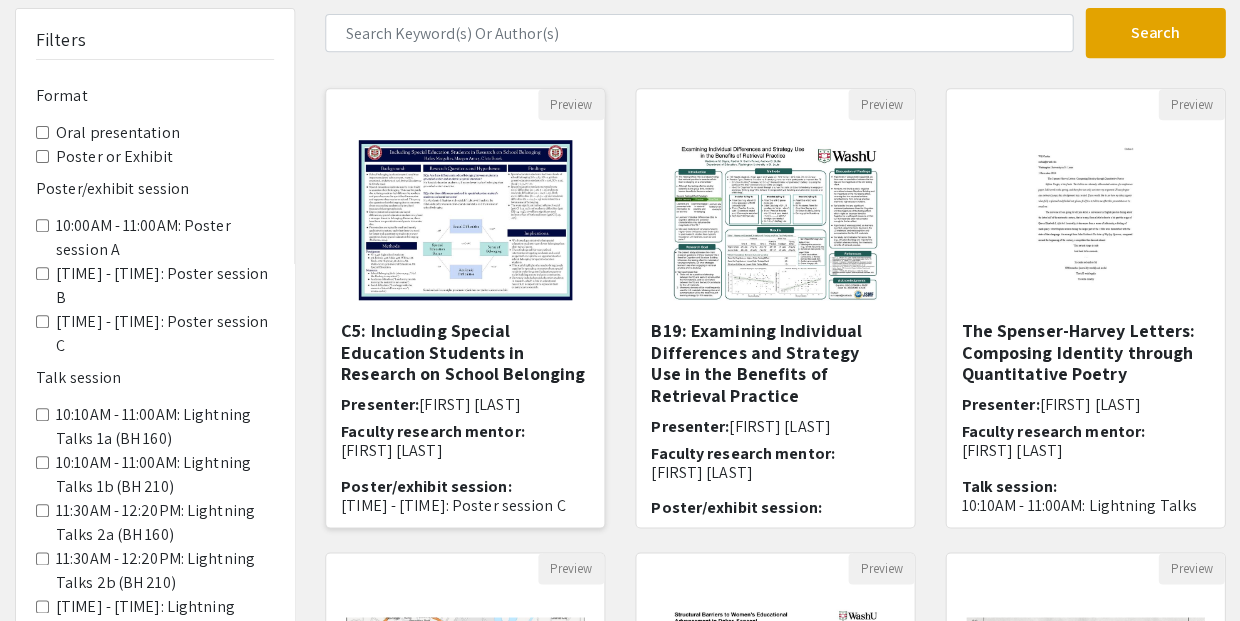 click on "C5: Including Special Education Students in Research on School Belonging" at bounding box center (465, 352) 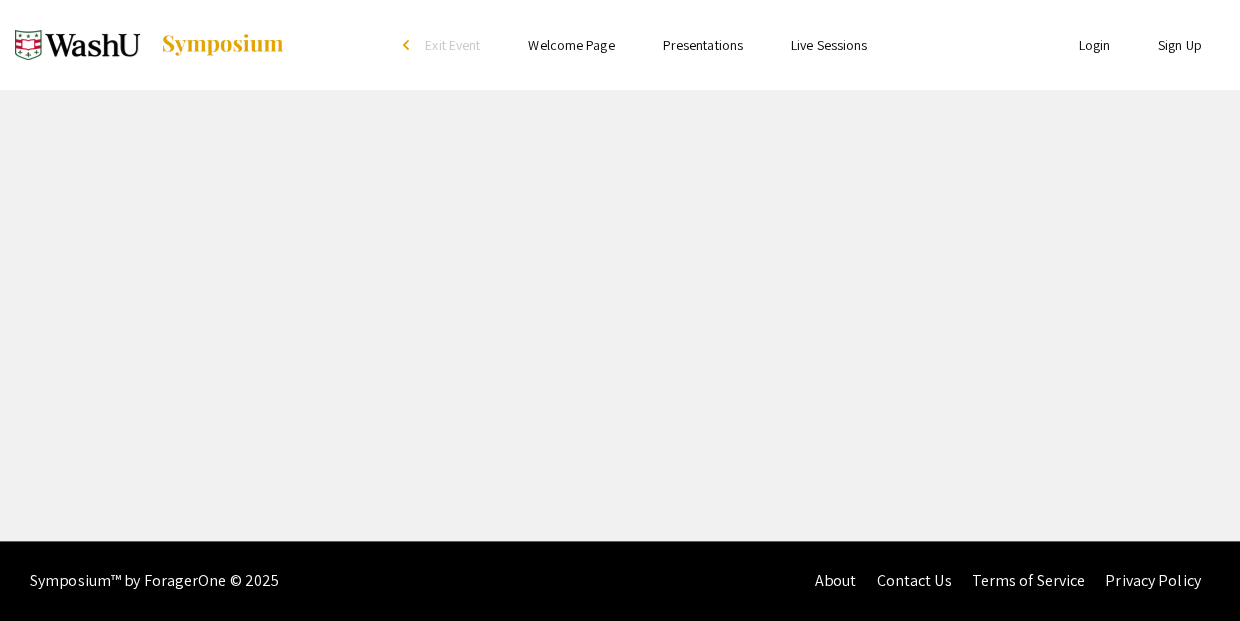 scroll, scrollTop: 0, scrollLeft: 0, axis: both 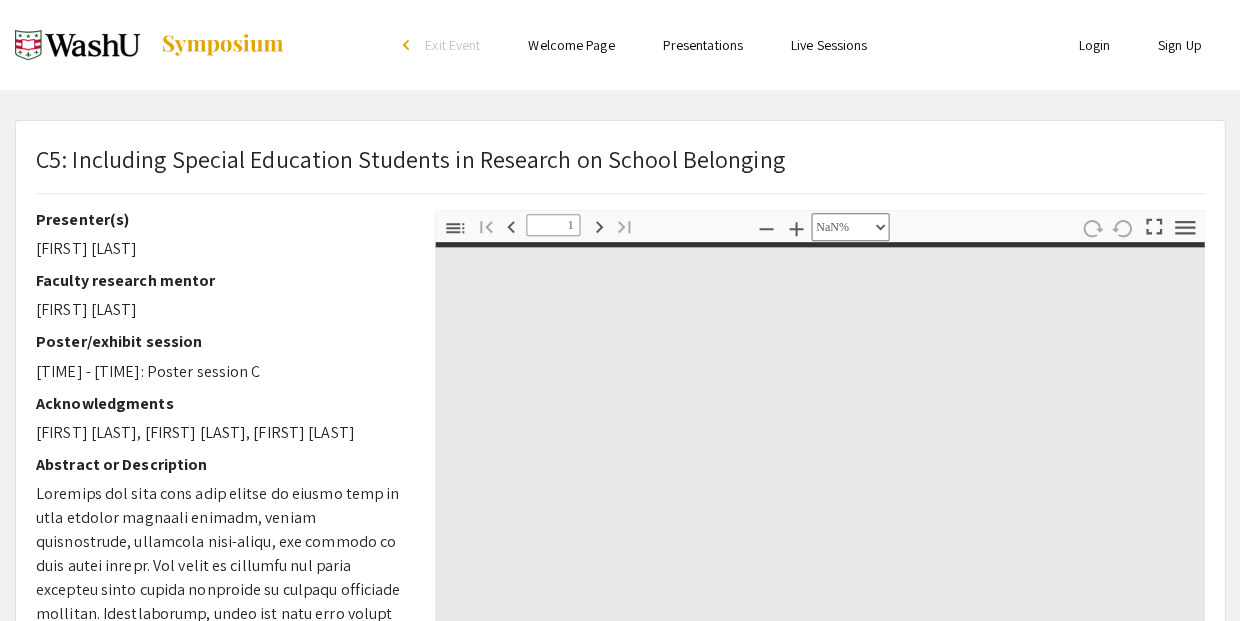 type on "0" 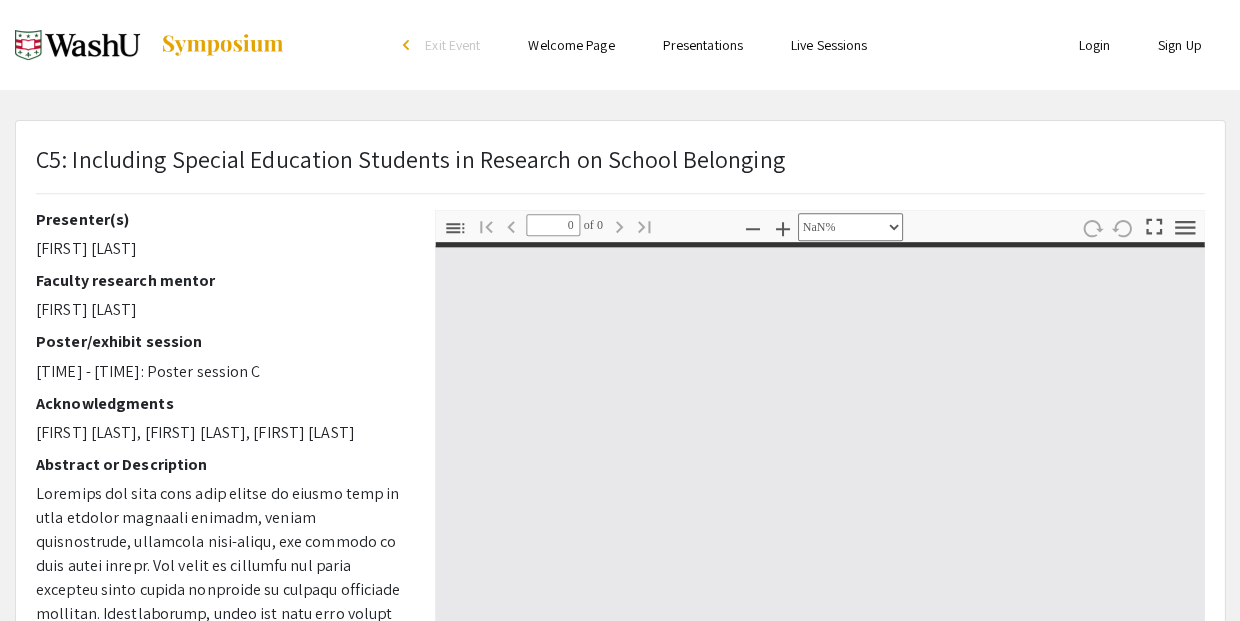 type on "1" 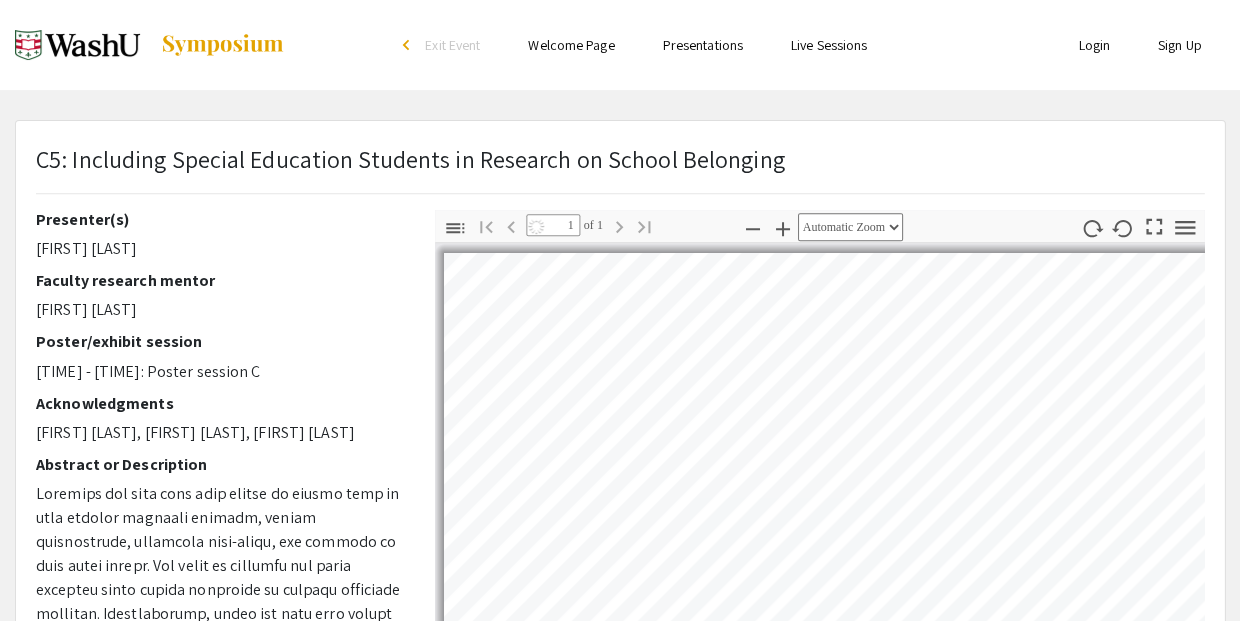 select on "auto" 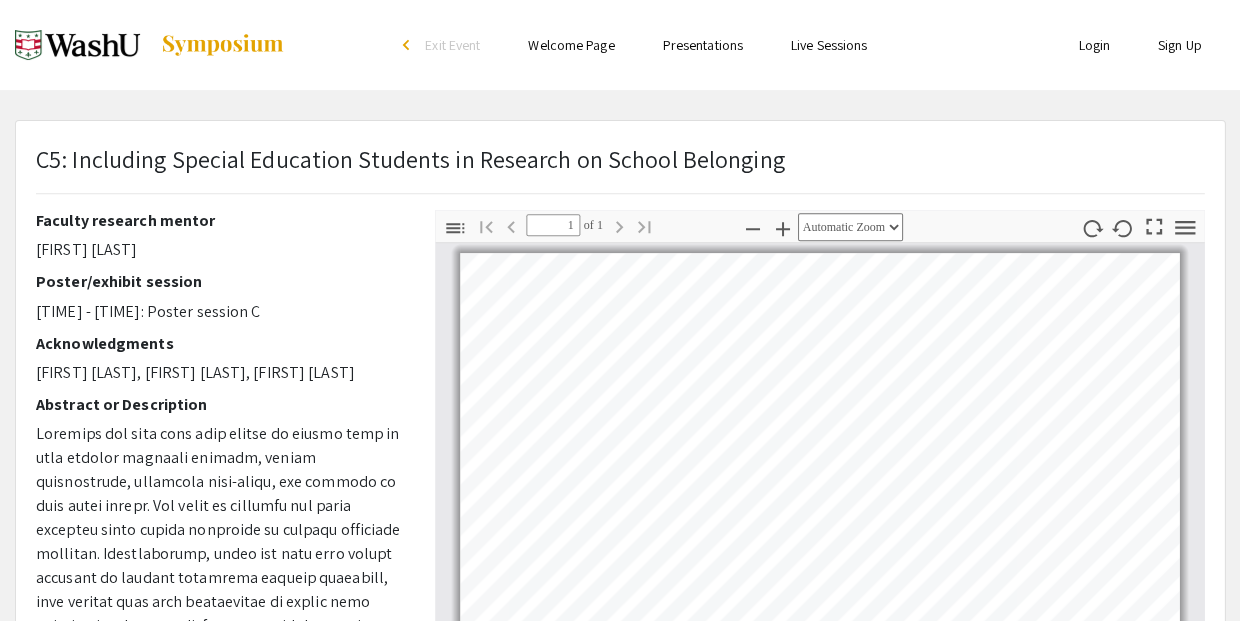 scroll, scrollTop: 59, scrollLeft: 0, axis: vertical 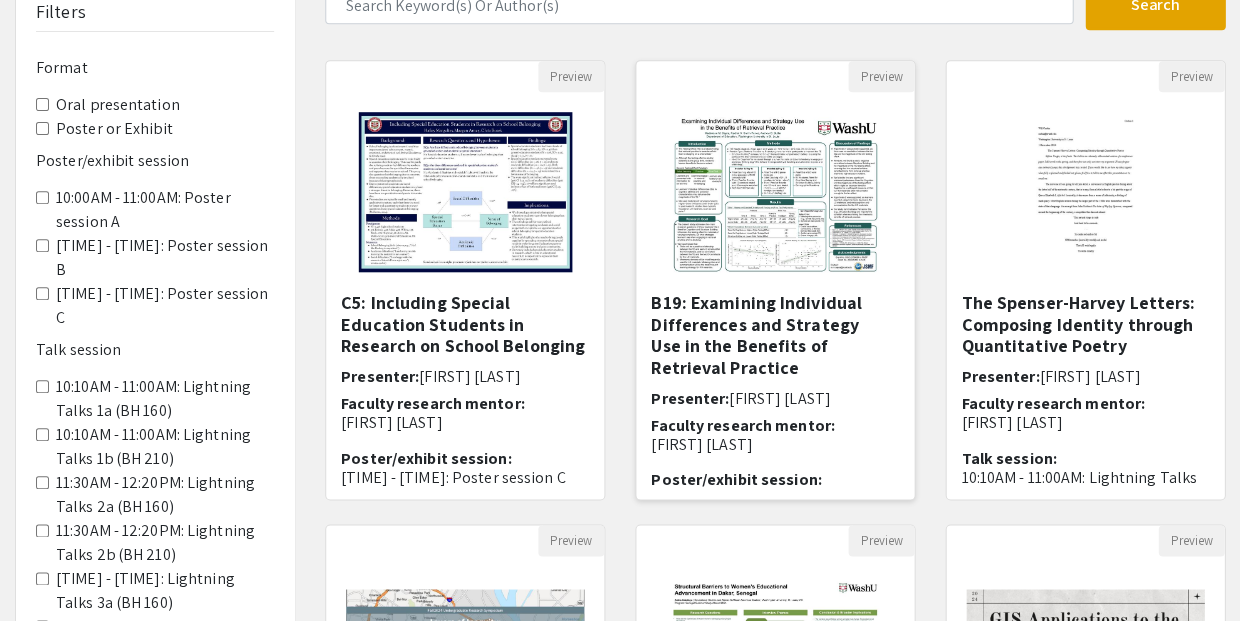 click on "B19: Examining Individual Differences and Strategy Use in the Benefits of Retrieval Practice" at bounding box center (775, 335) 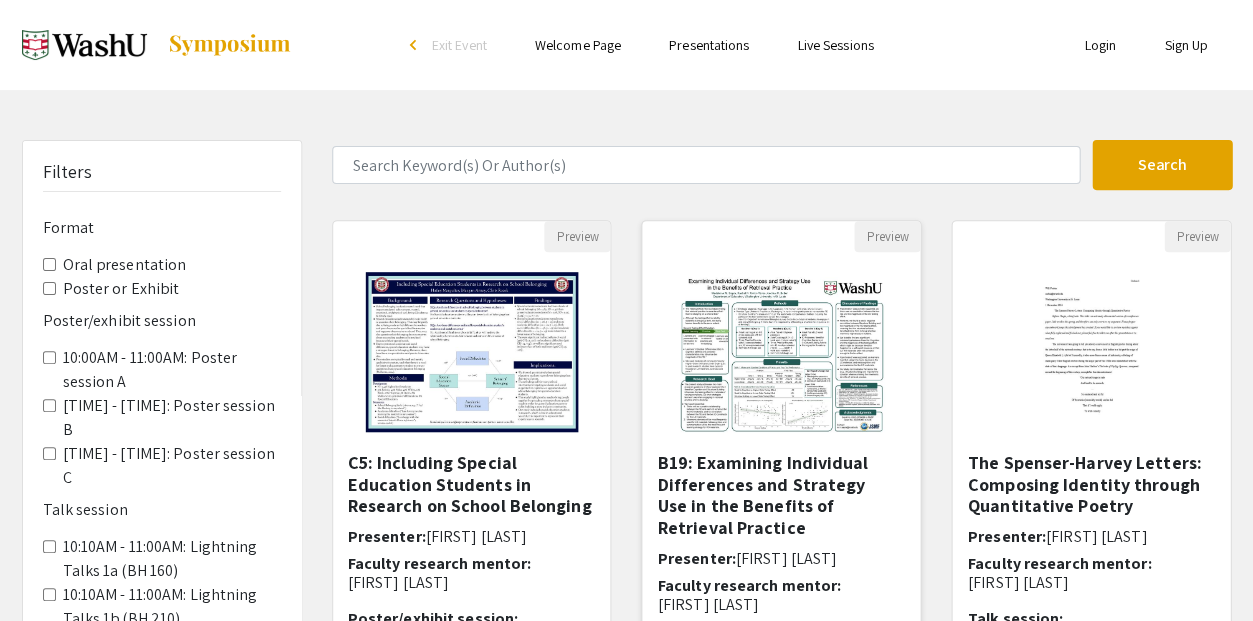 select on "custom" 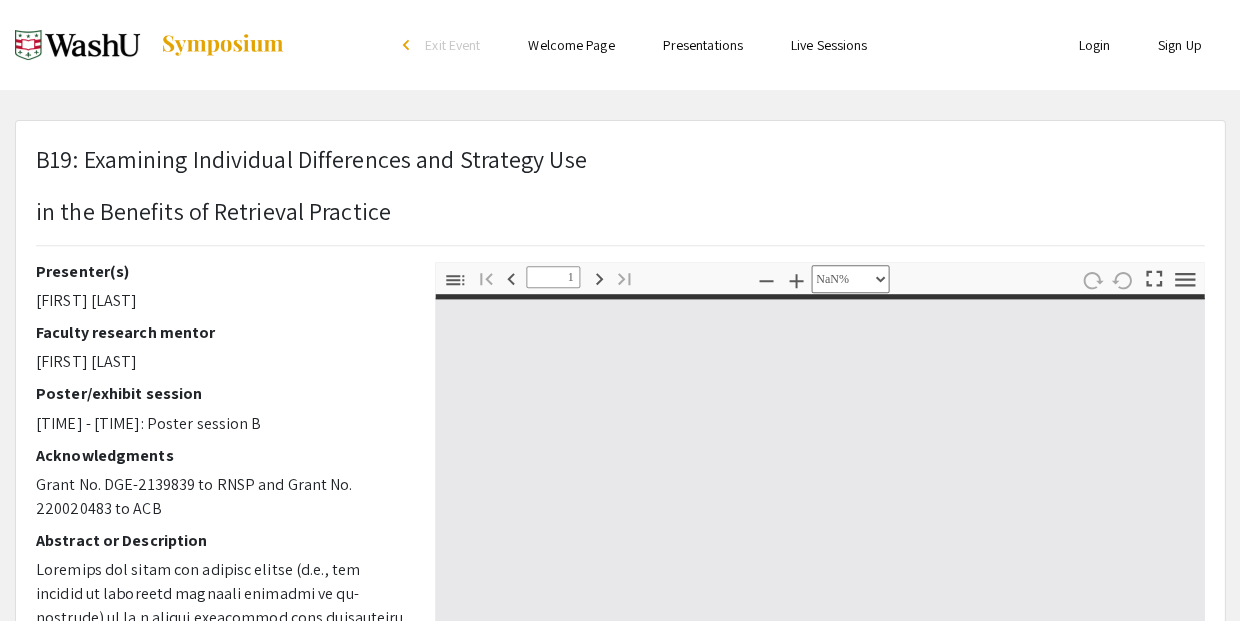 type on "0" 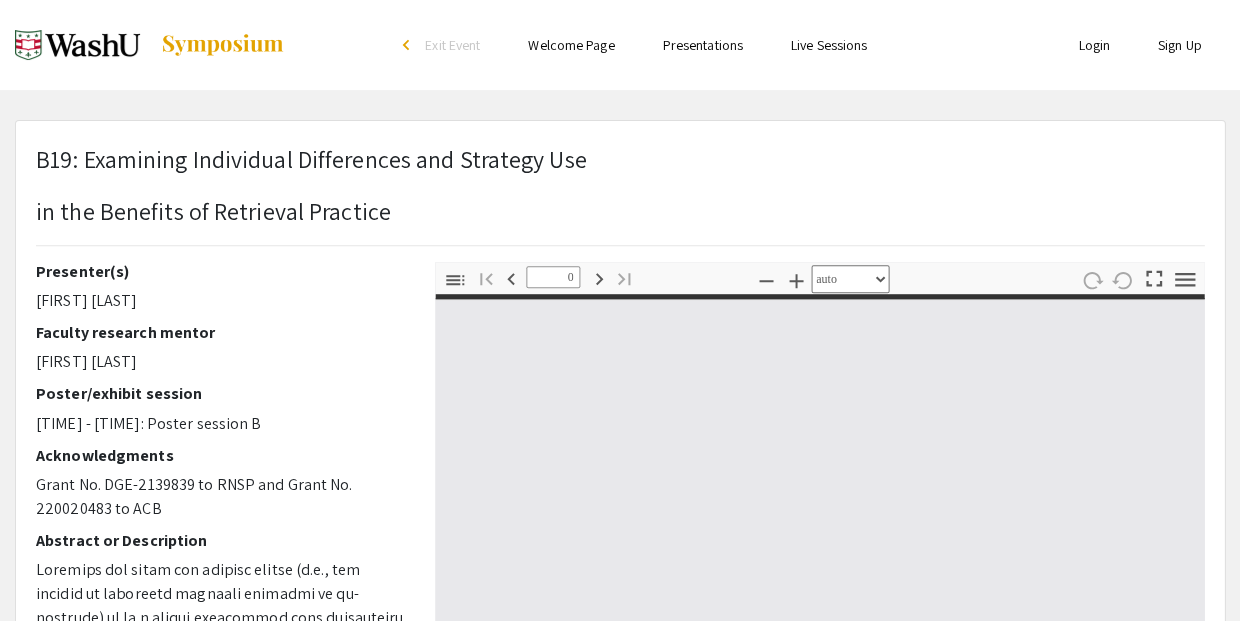 select on "custom" 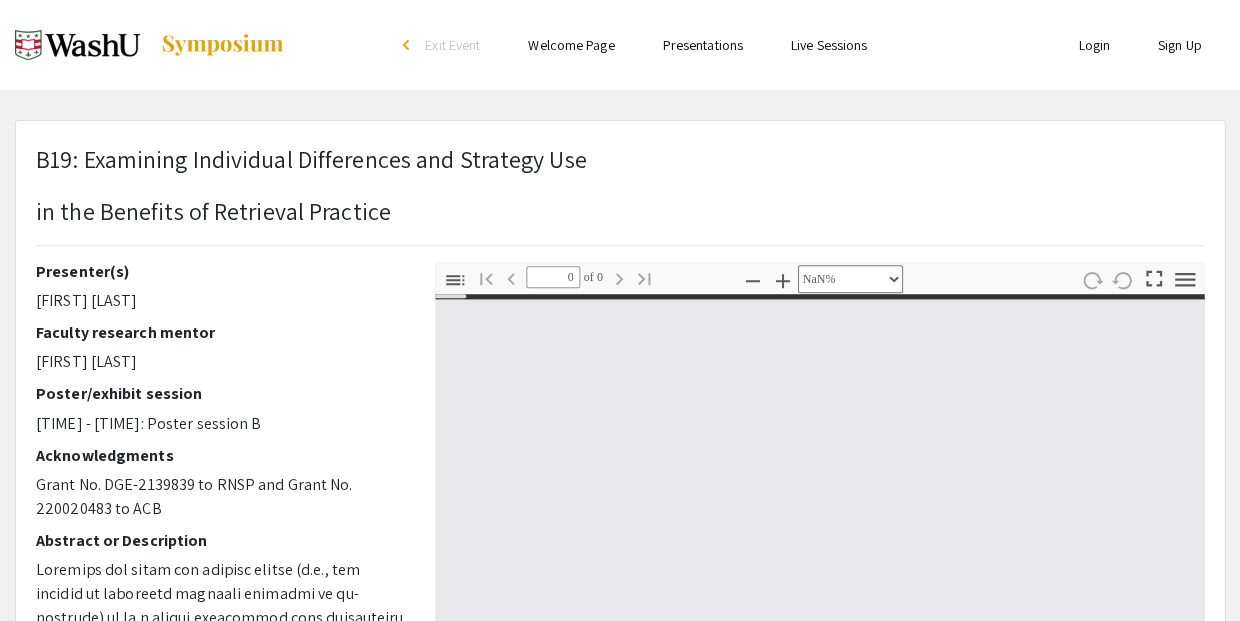 type on "1" 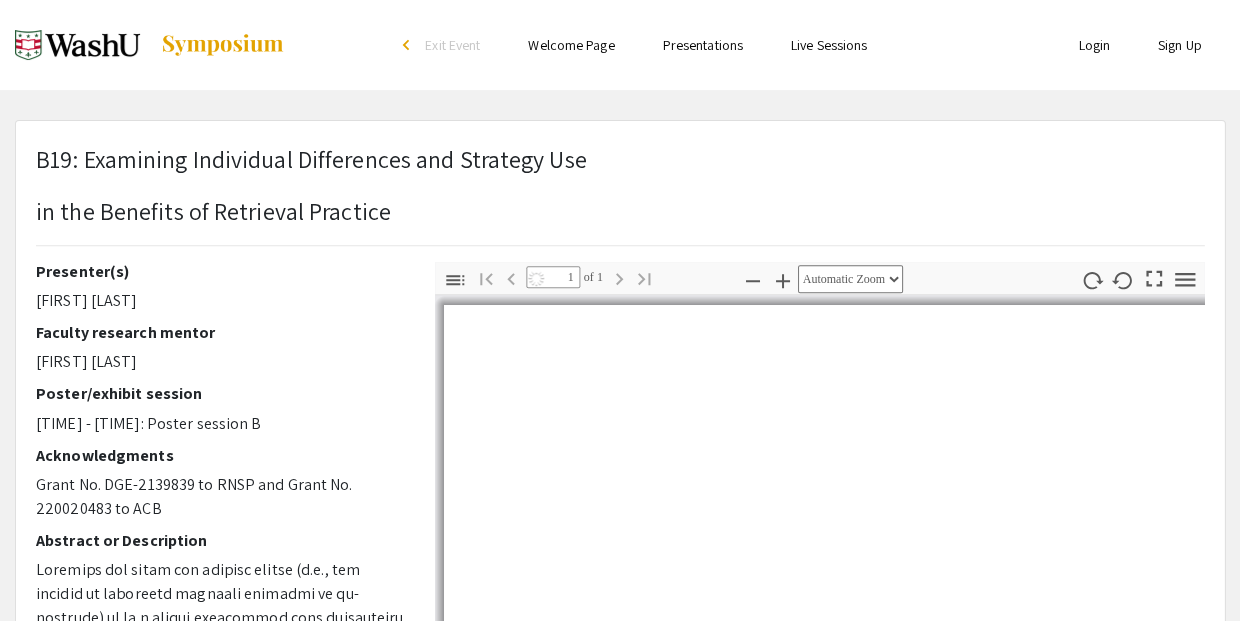 select on "auto" 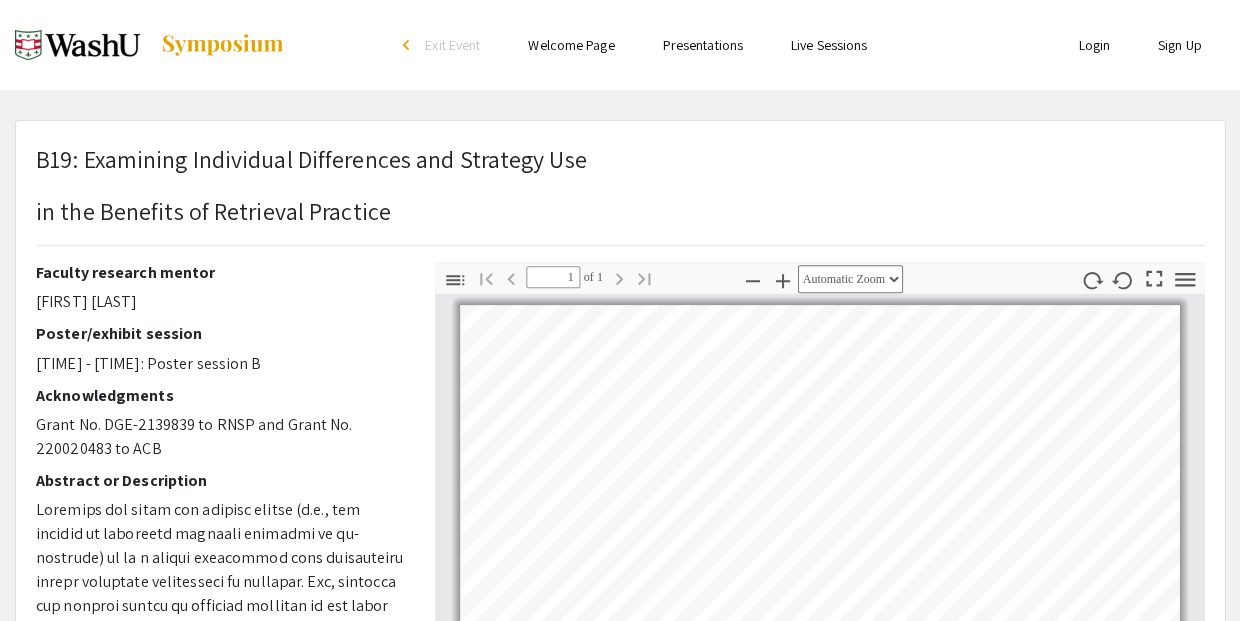 scroll, scrollTop: 59, scrollLeft: 0, axis: vertical 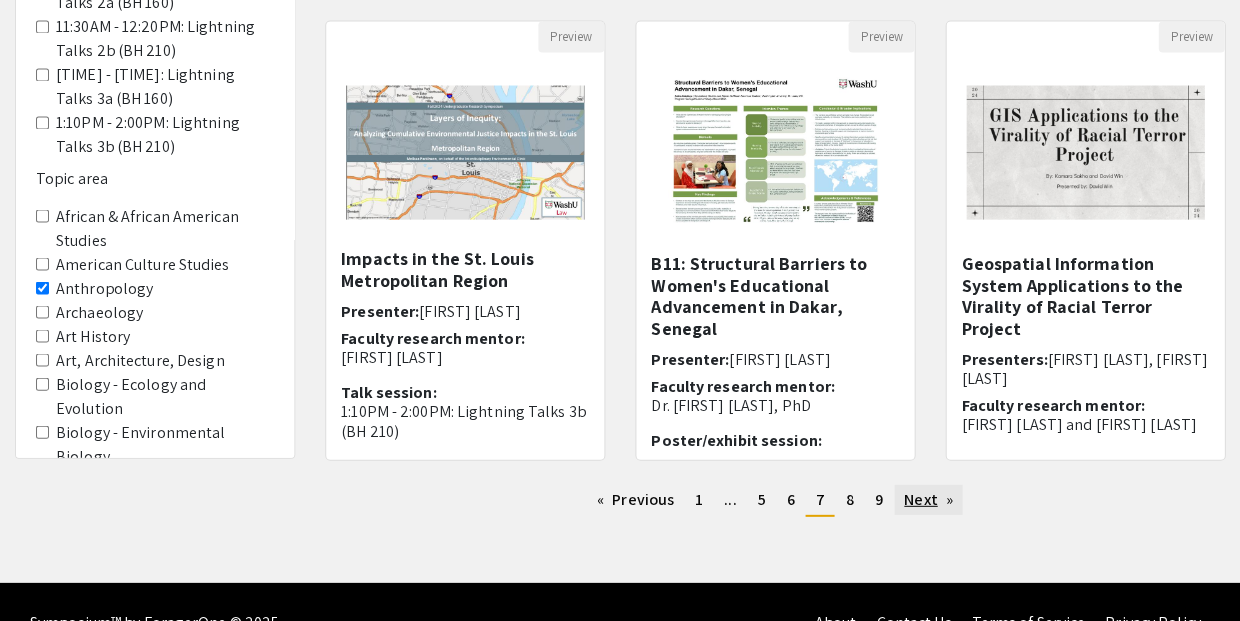 click on "Next  page" 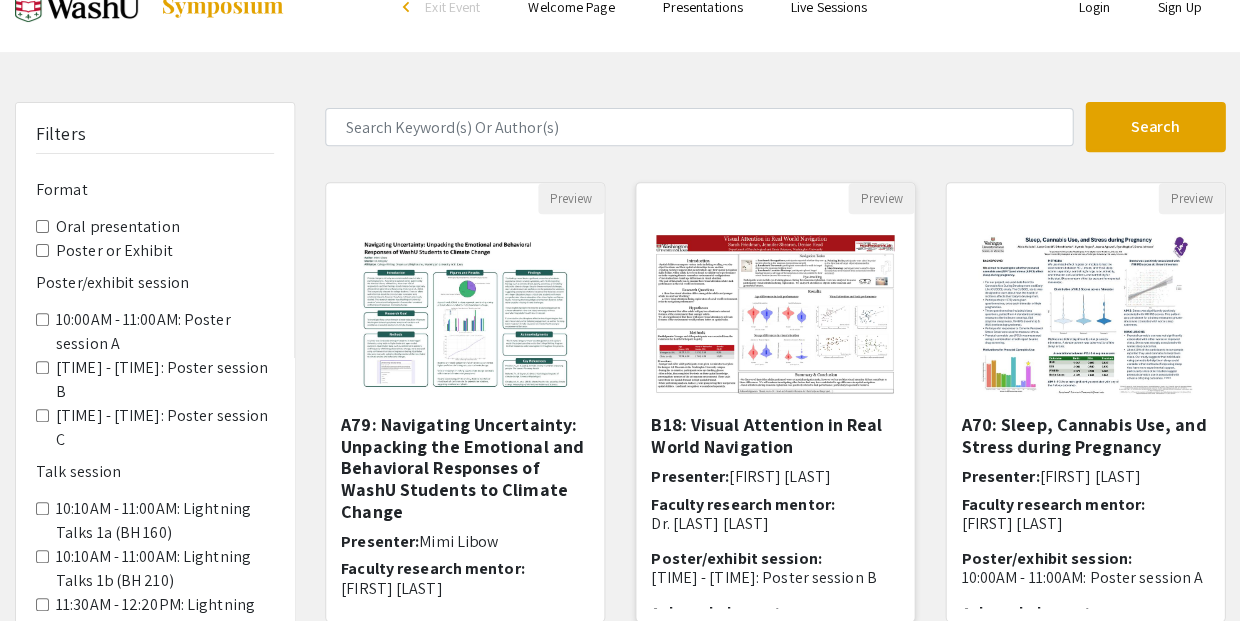 scroll, scrollTop: 40, scrollLeft: 0, axis: vertical 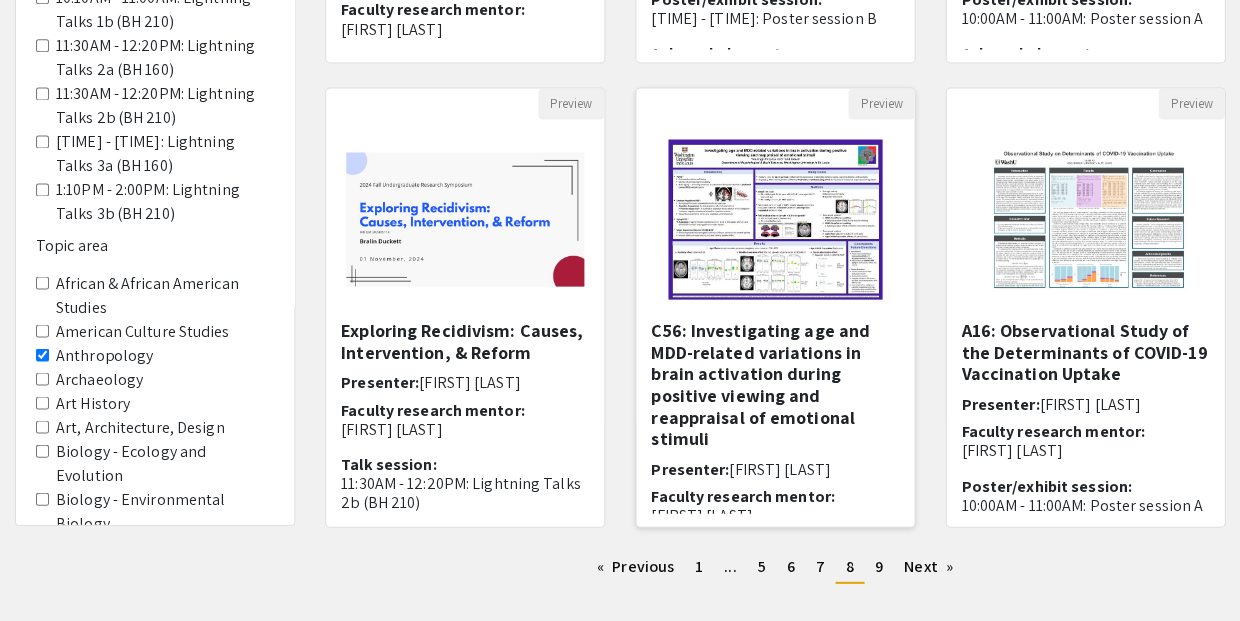 click on "C56: Investigating age and MDD-related variations in brain activation during positive viewing and reappraisal of emotional stimuli" at bounding box center [775, 384] 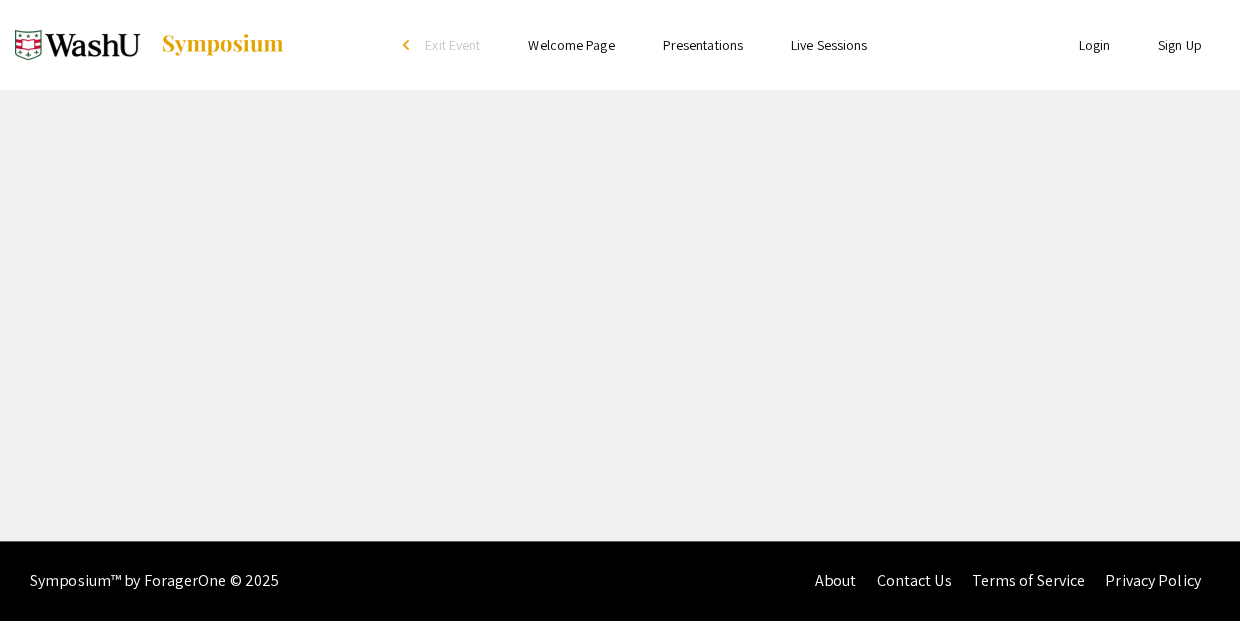 scroll, scrollTop: 0, scrollLeft: 0, axis: both 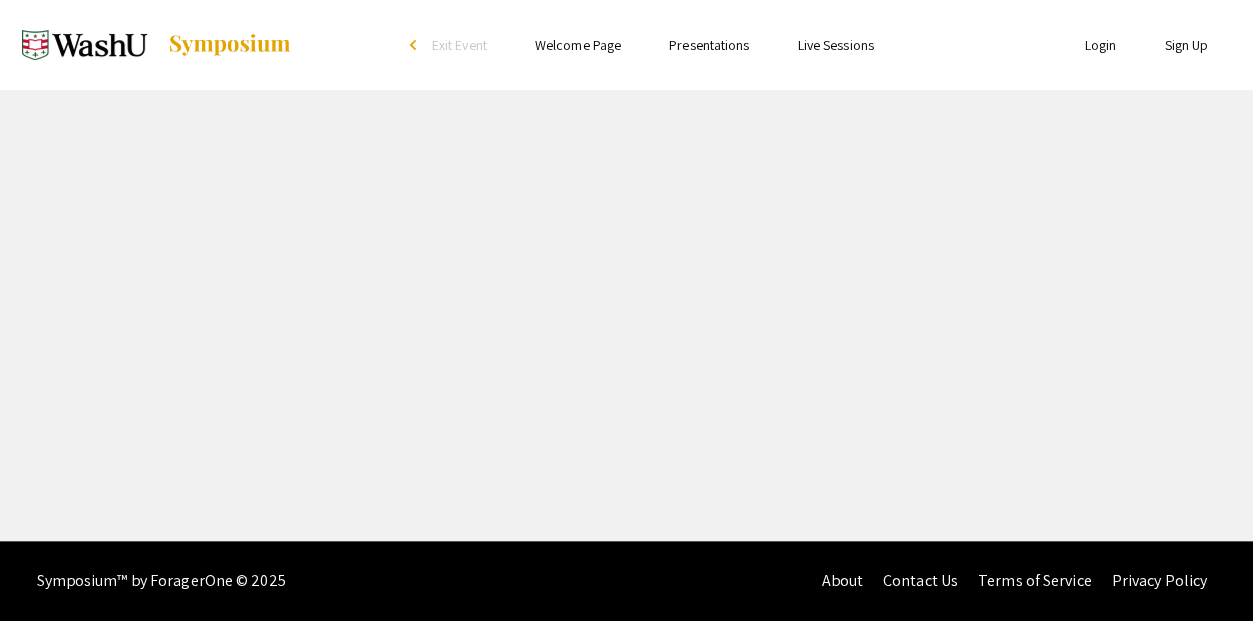 select on "custom" 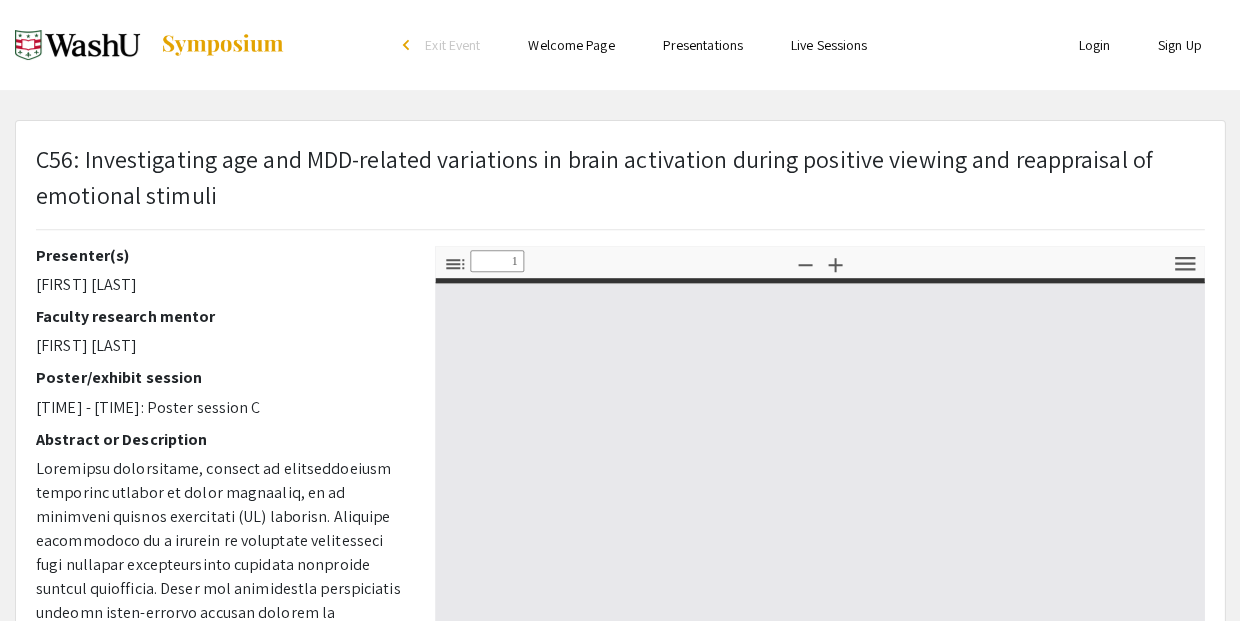 type on "0" 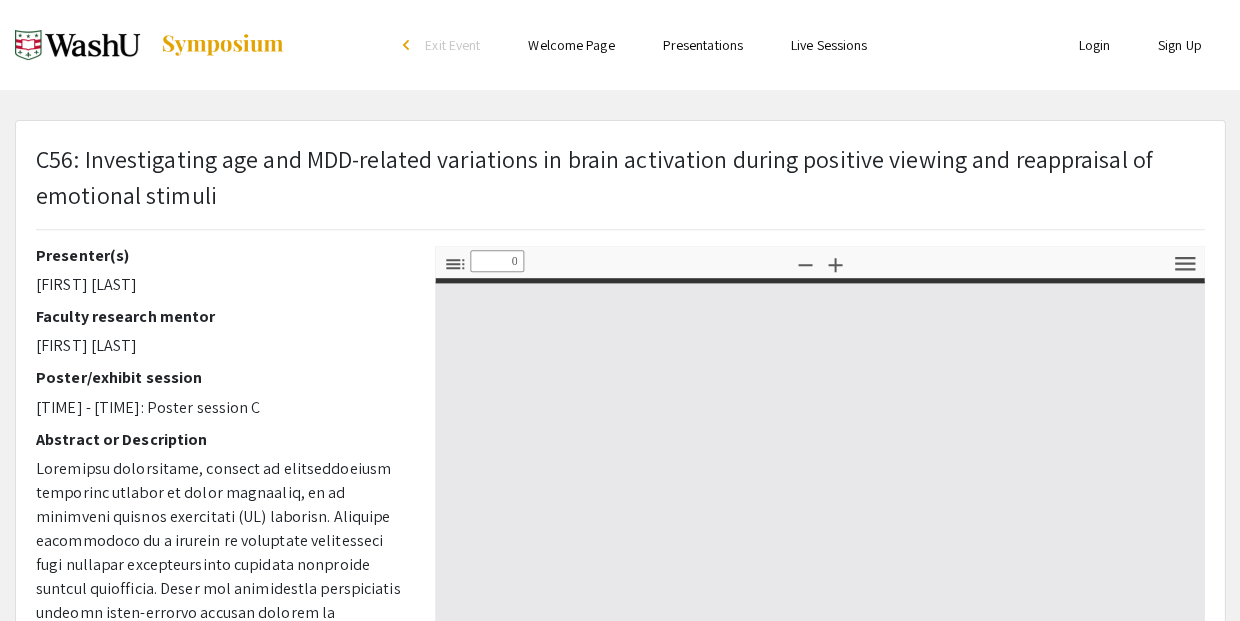 select on "custom" 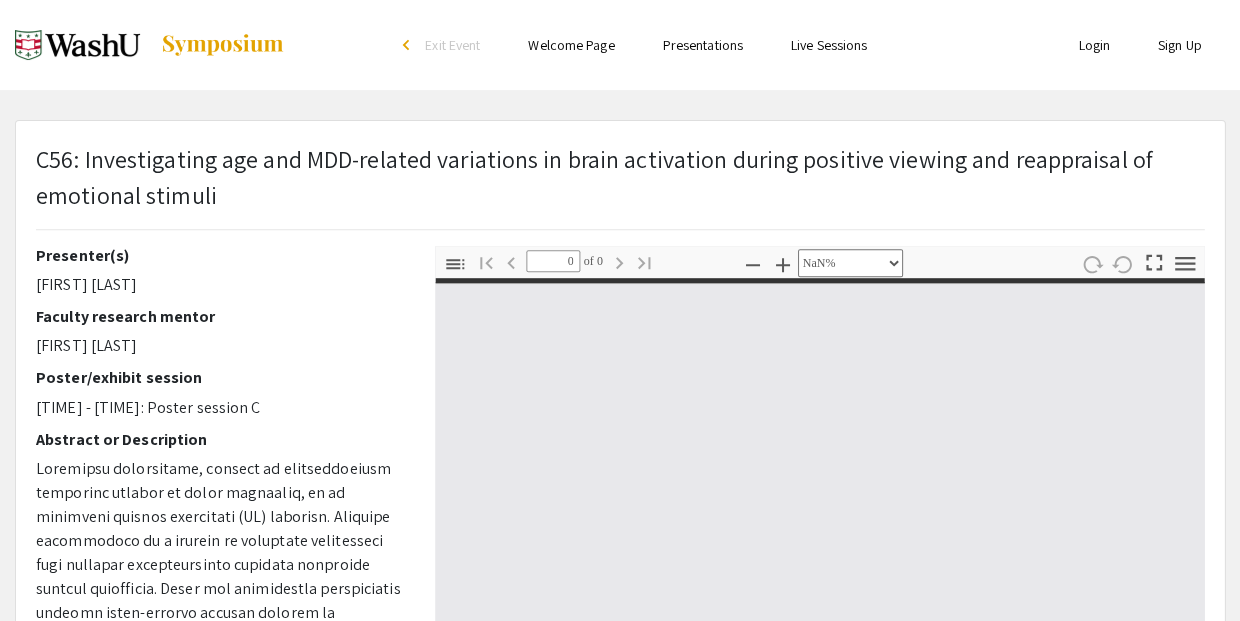 type on "1" 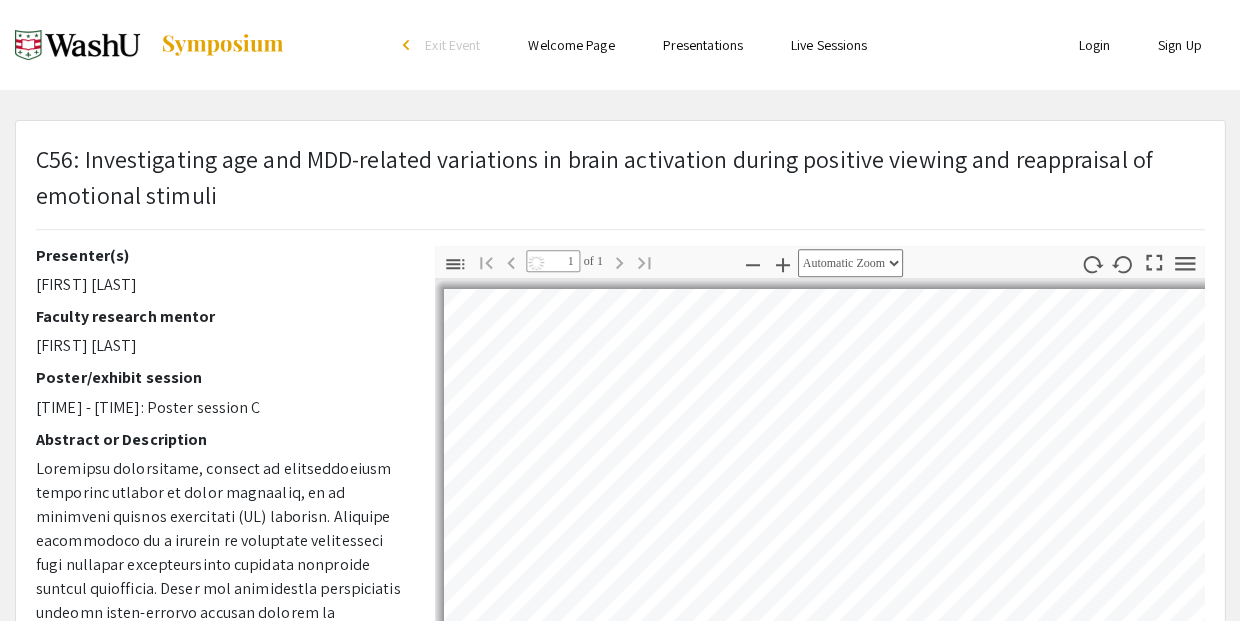 select on "auto" 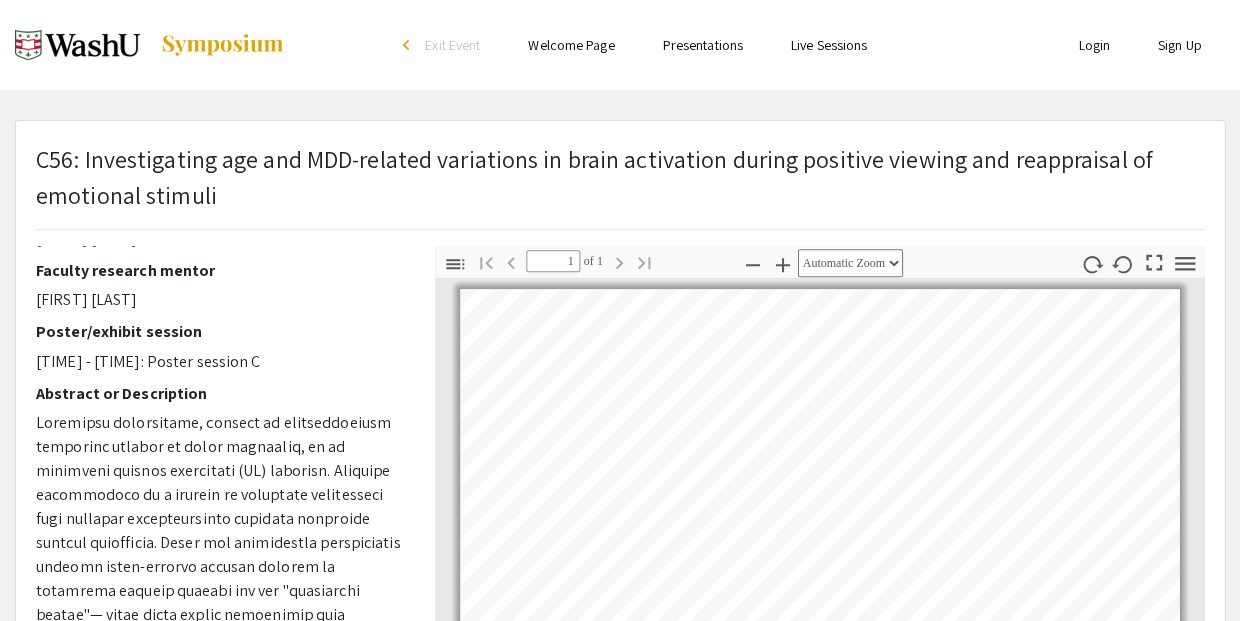 scroll, scrollTop: 45, scrollLeft: 0, axis: vertical 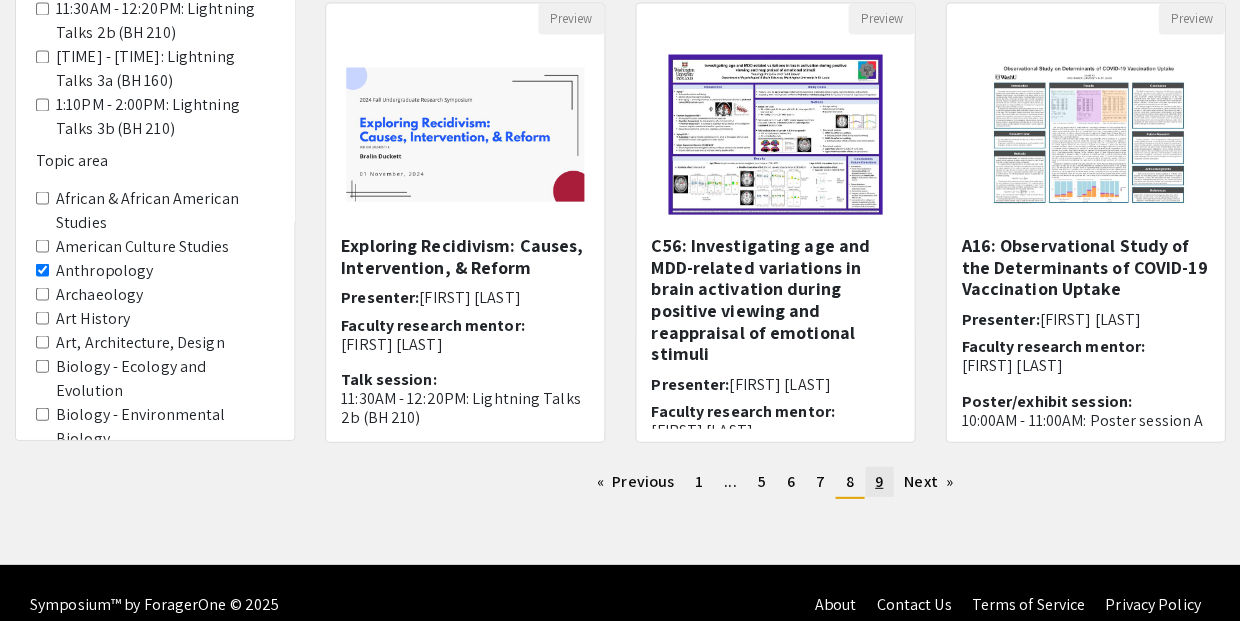 click on "9" 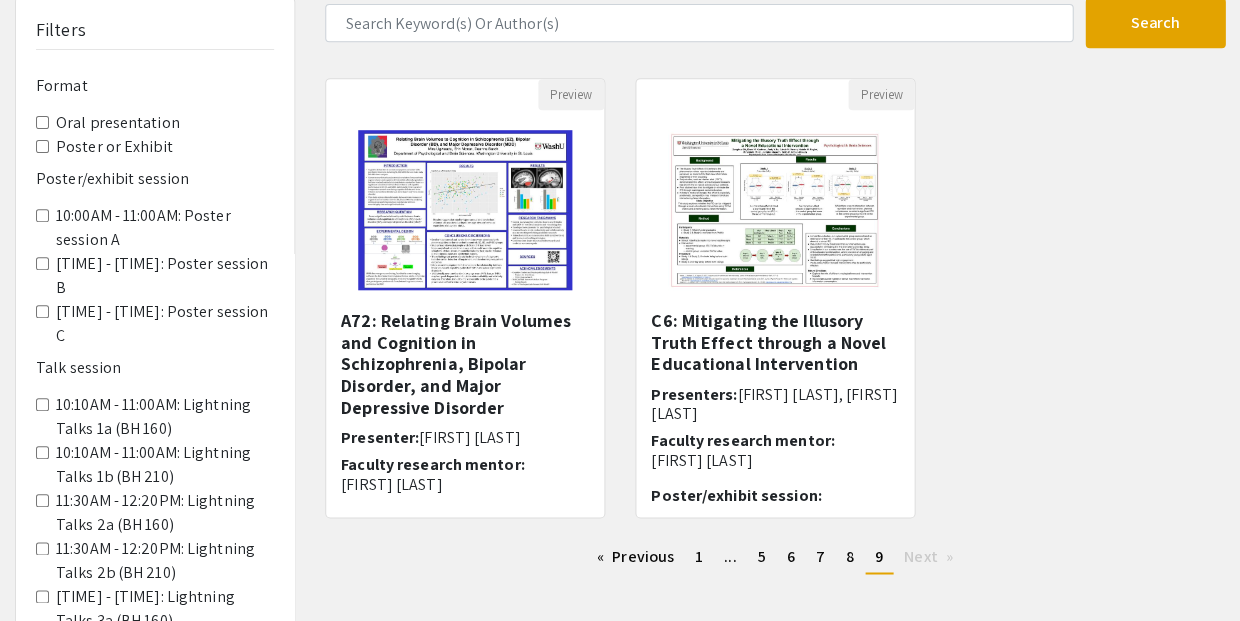 scroll, scrollTop: 205, scrollLeft: 0, axis: vertical 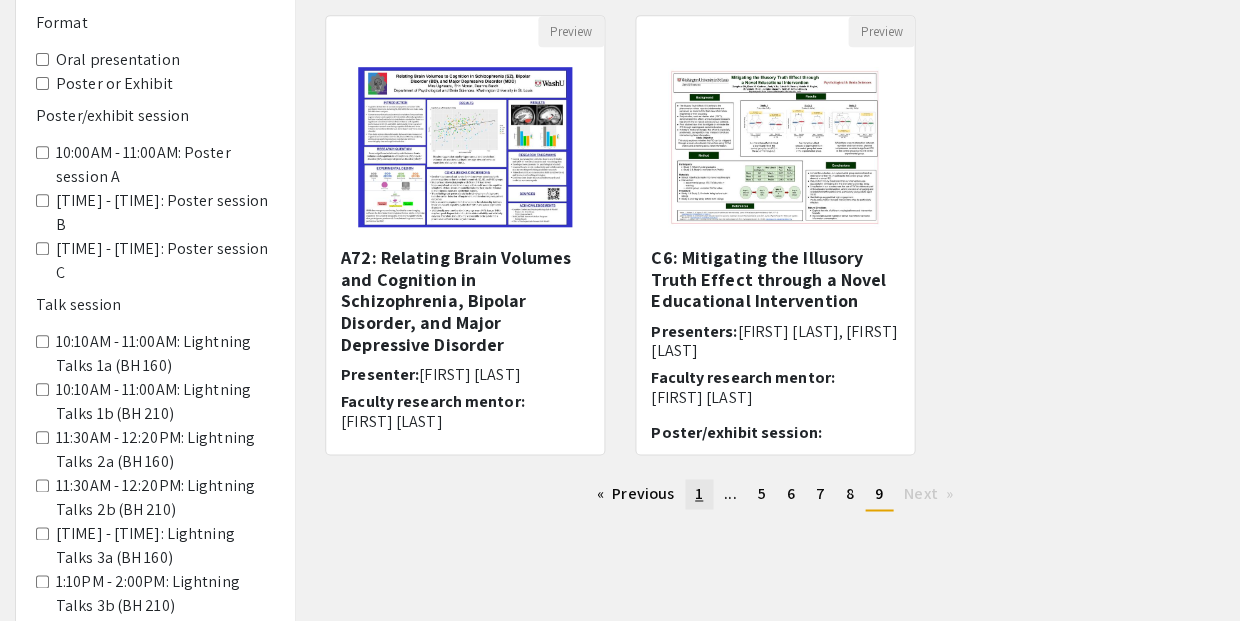 click on "1" 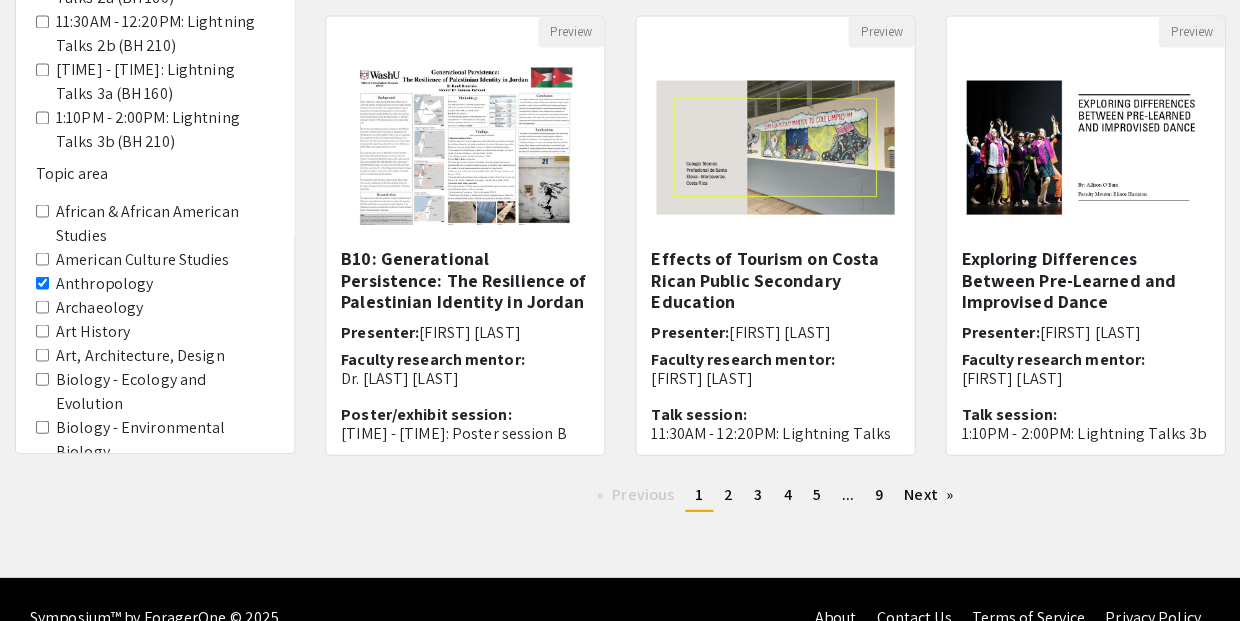 scroll, scrollTop: 670, scrollLeft: 0, axis: vertical 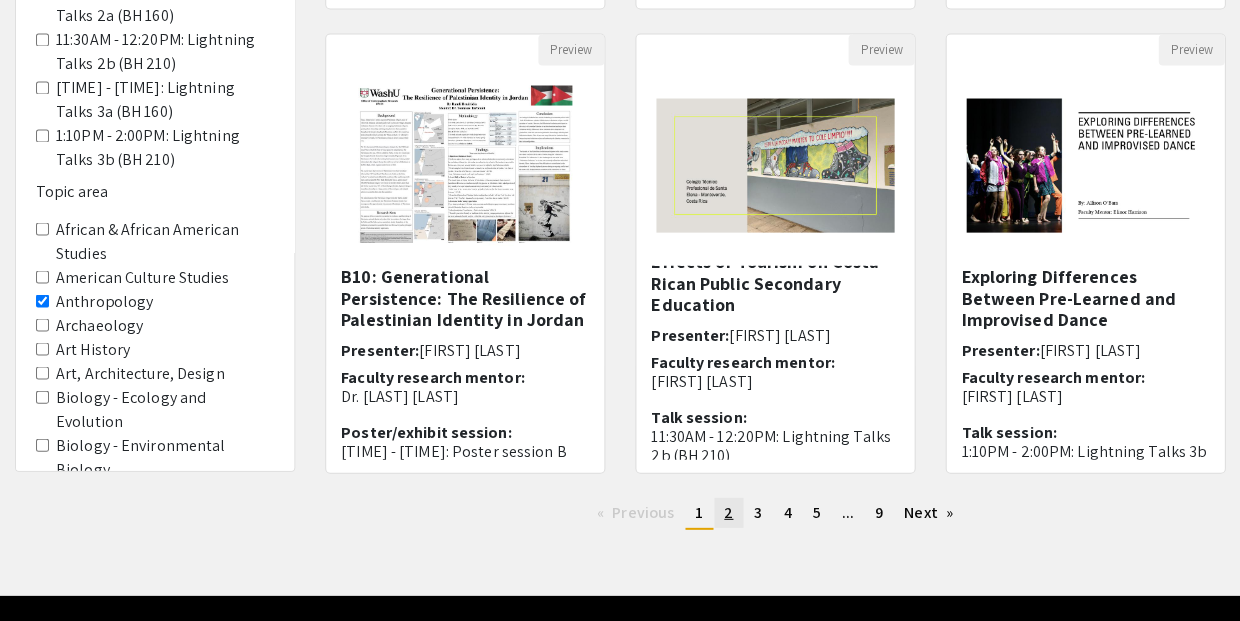 click on "2" 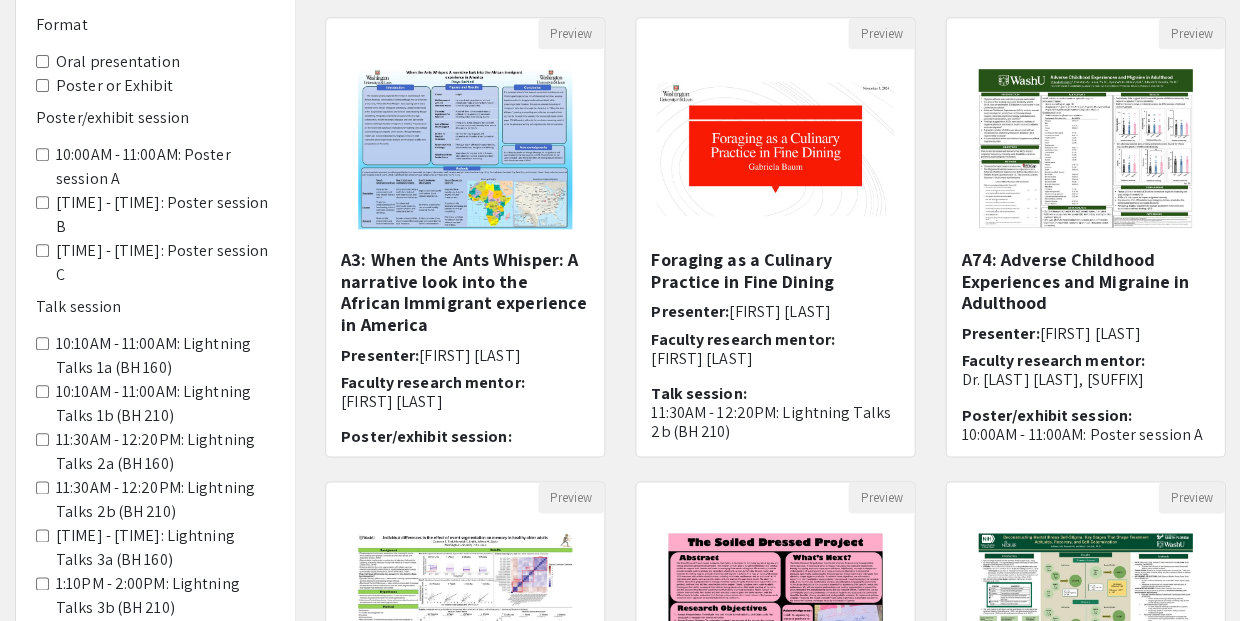 scroll, scrollTop: 205, scrollLeft: 0, axis: vertical 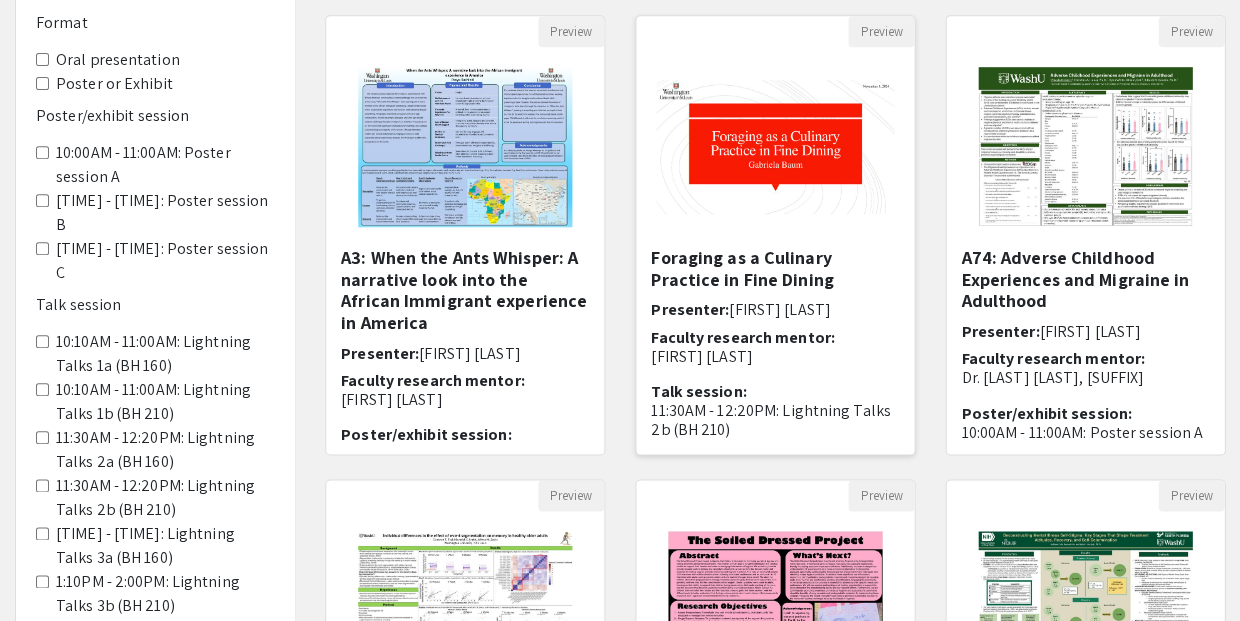 click on "Foraging as a Culinary Practice in Fine Dining" at bounding box center [775, 268] 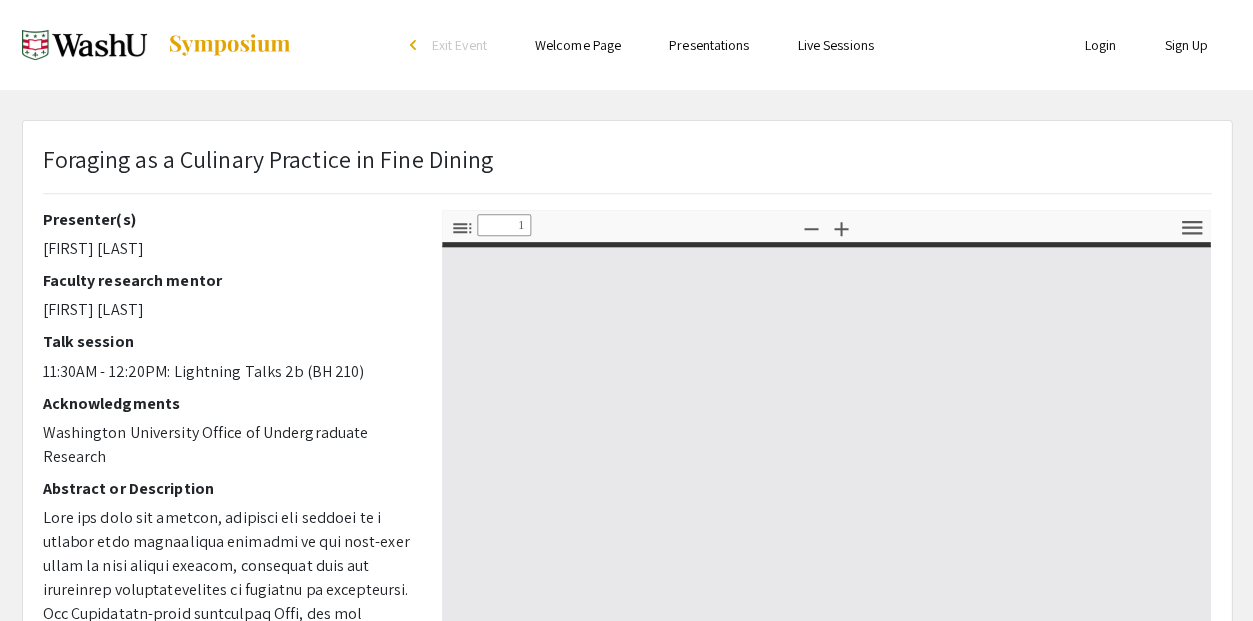 select on "custom" 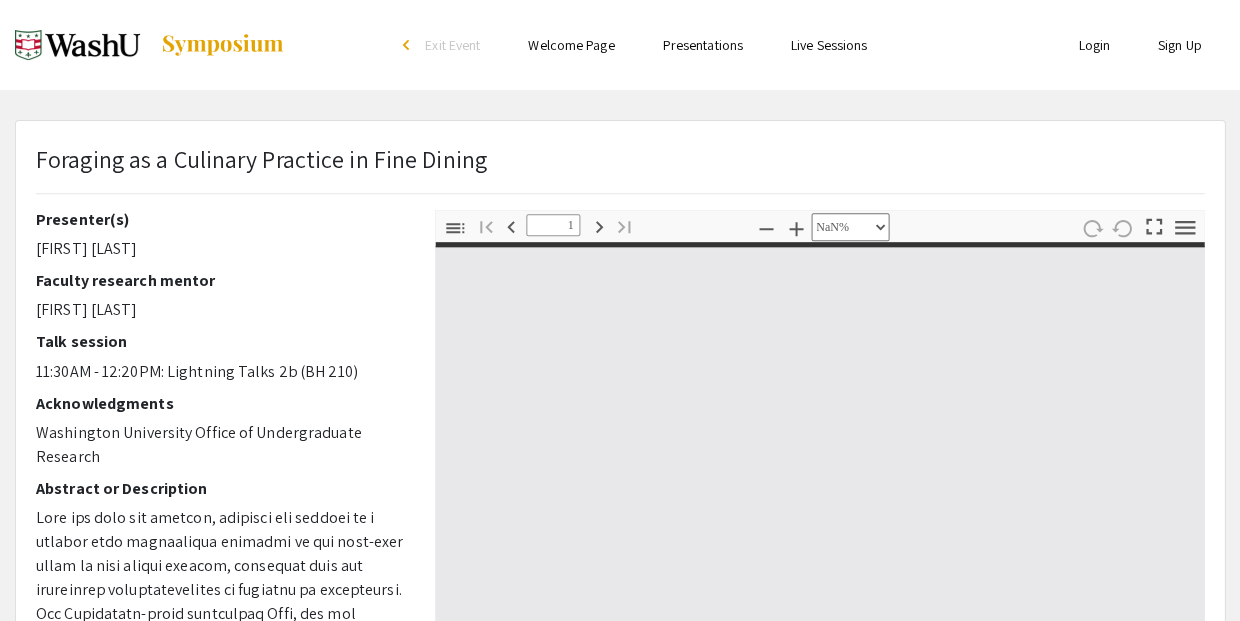 type on "0" 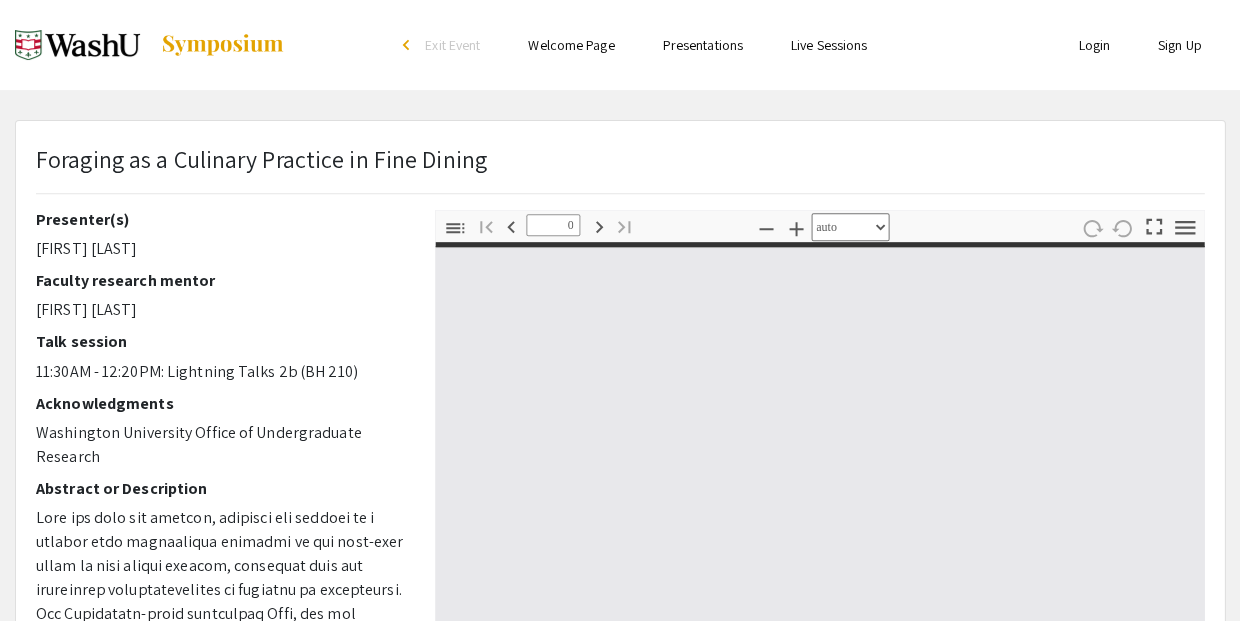 select on "custom" 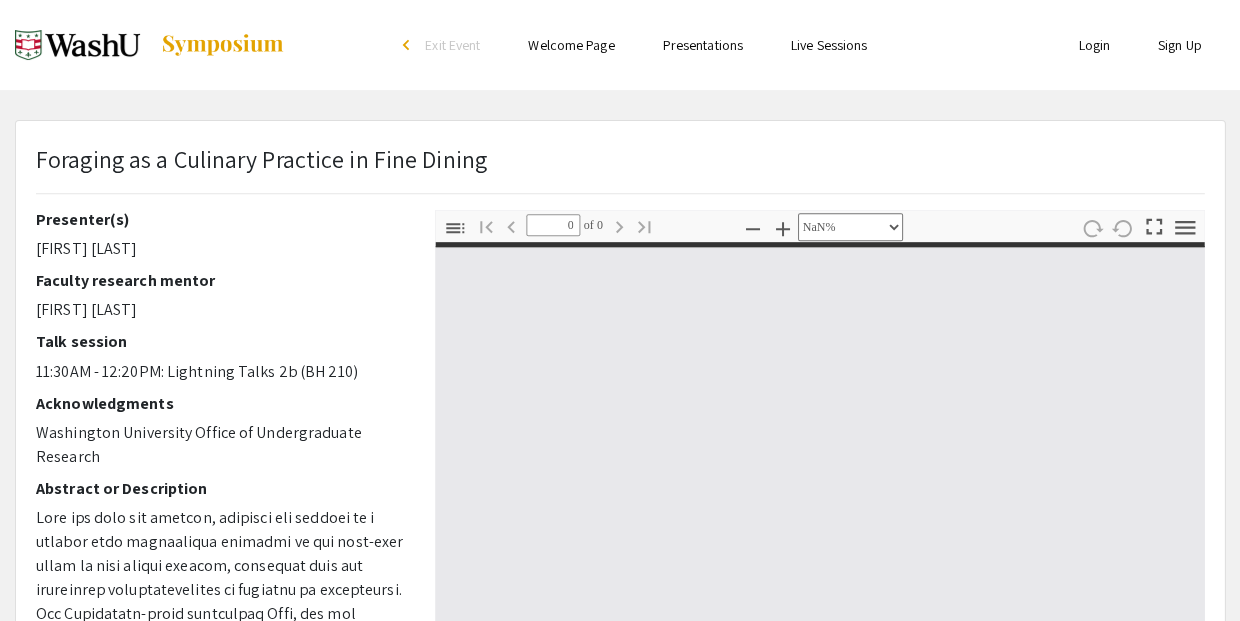 type on "1" 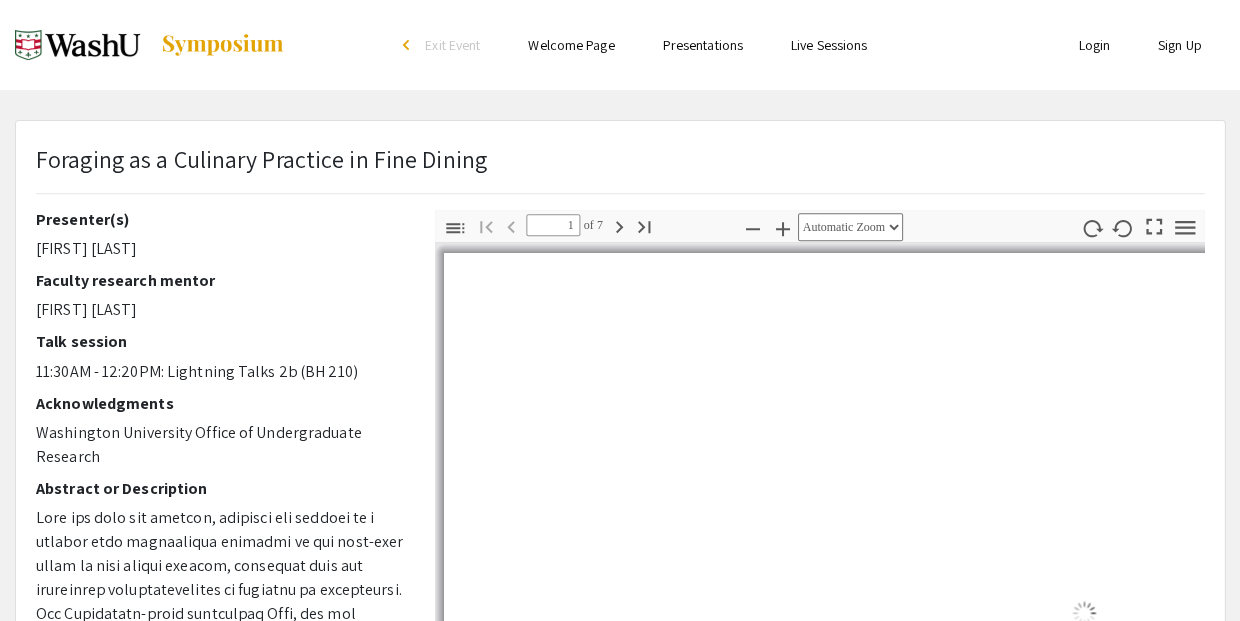 select on "auto" 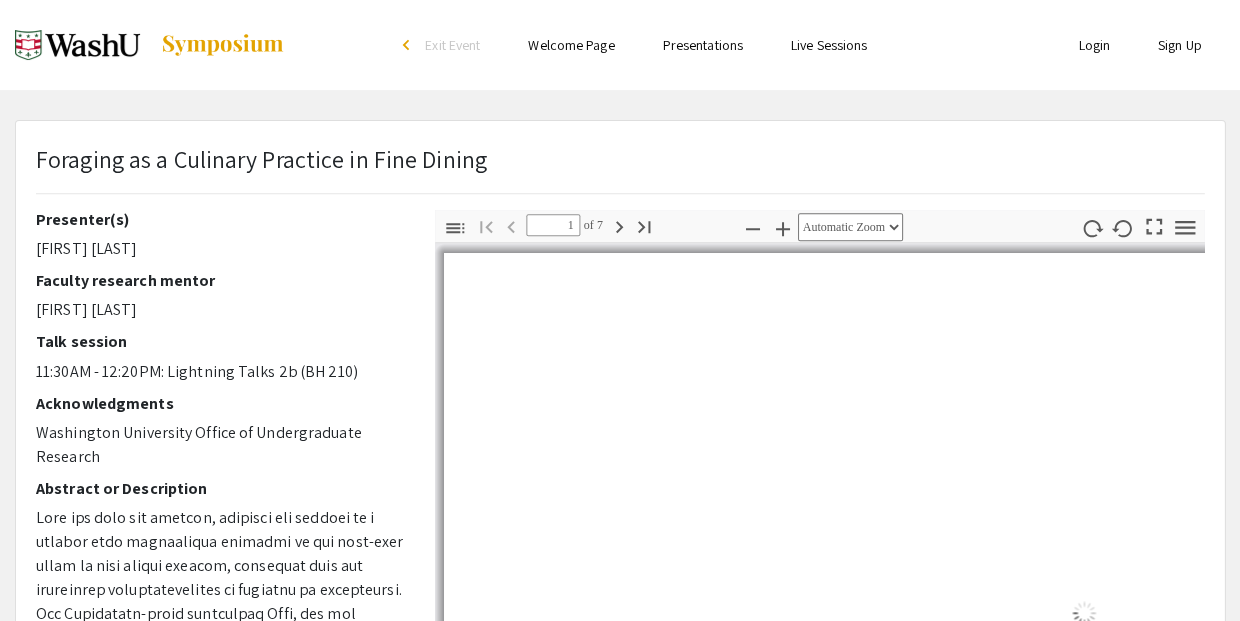 scroll, scrollTop: 4, scrollLeft: 0, axis: vertical 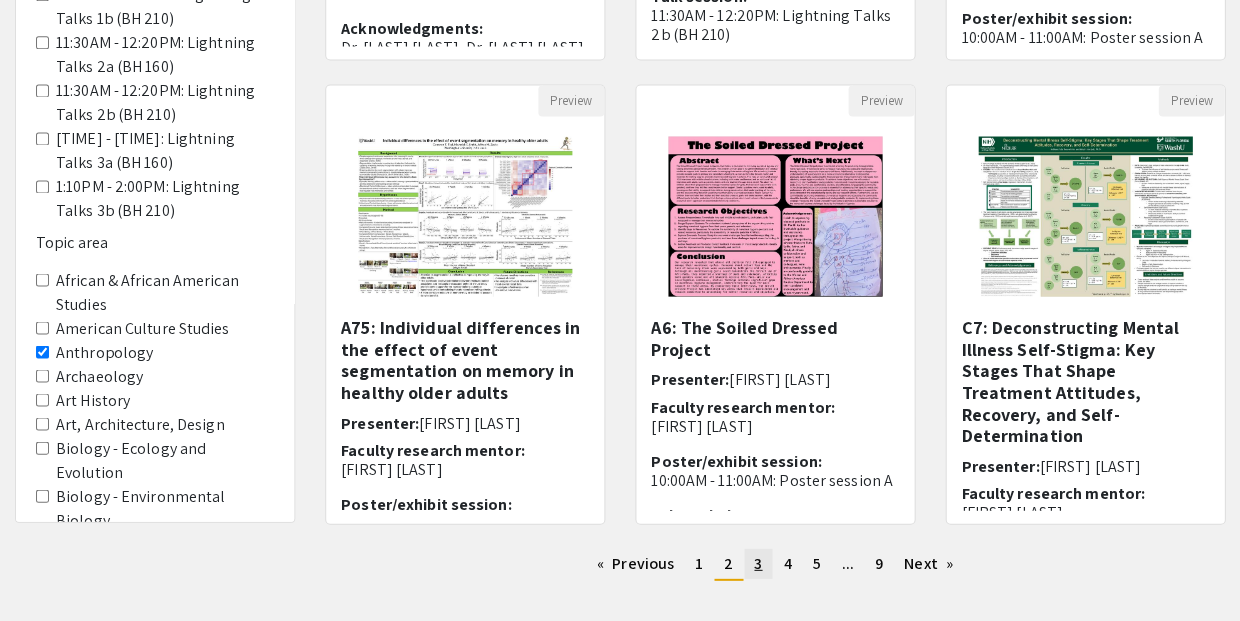 click on "page [NUMBER]" 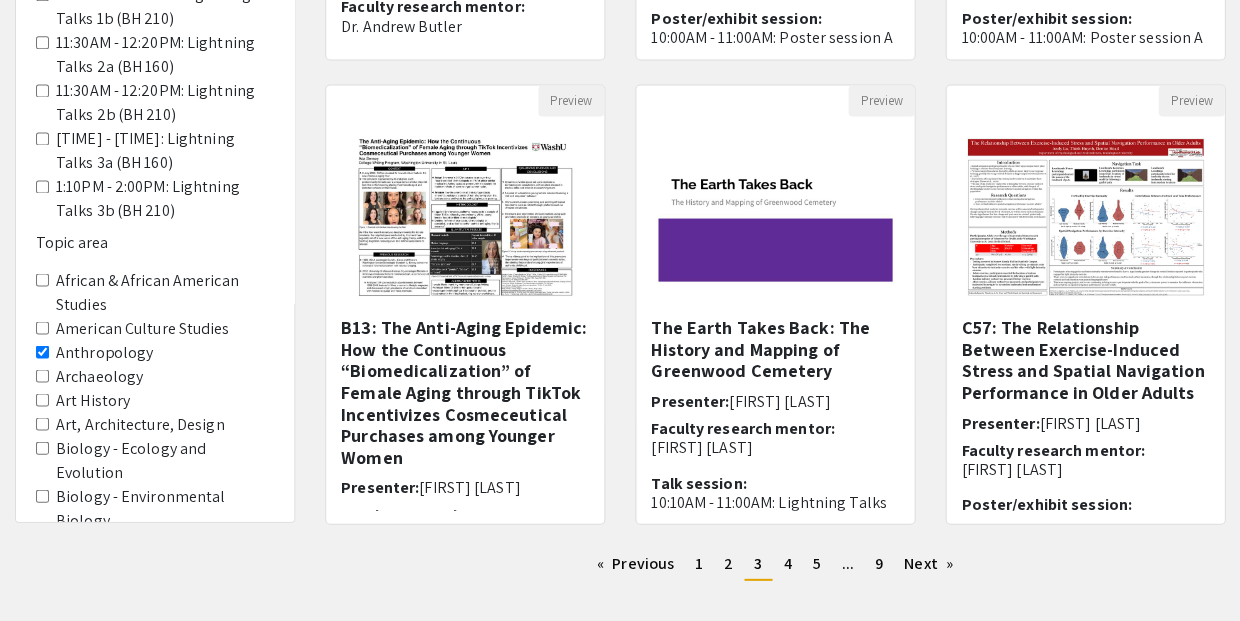 scroll, scrollTop: 0, scrollLeft: 0, axis: both 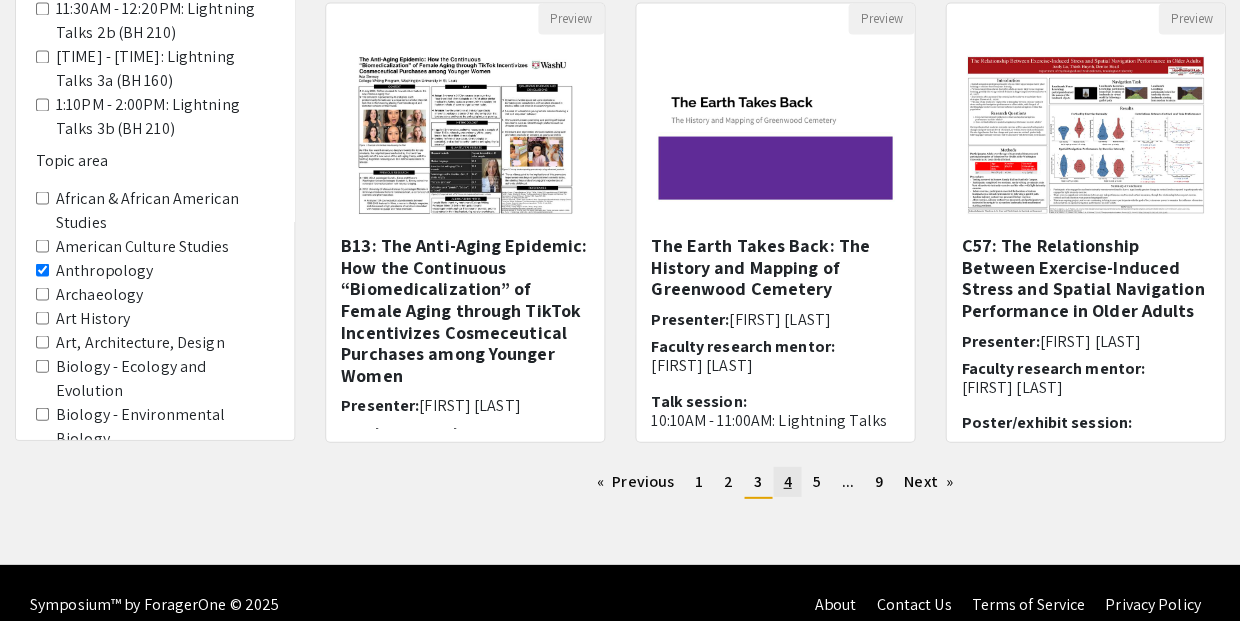 click on "4" 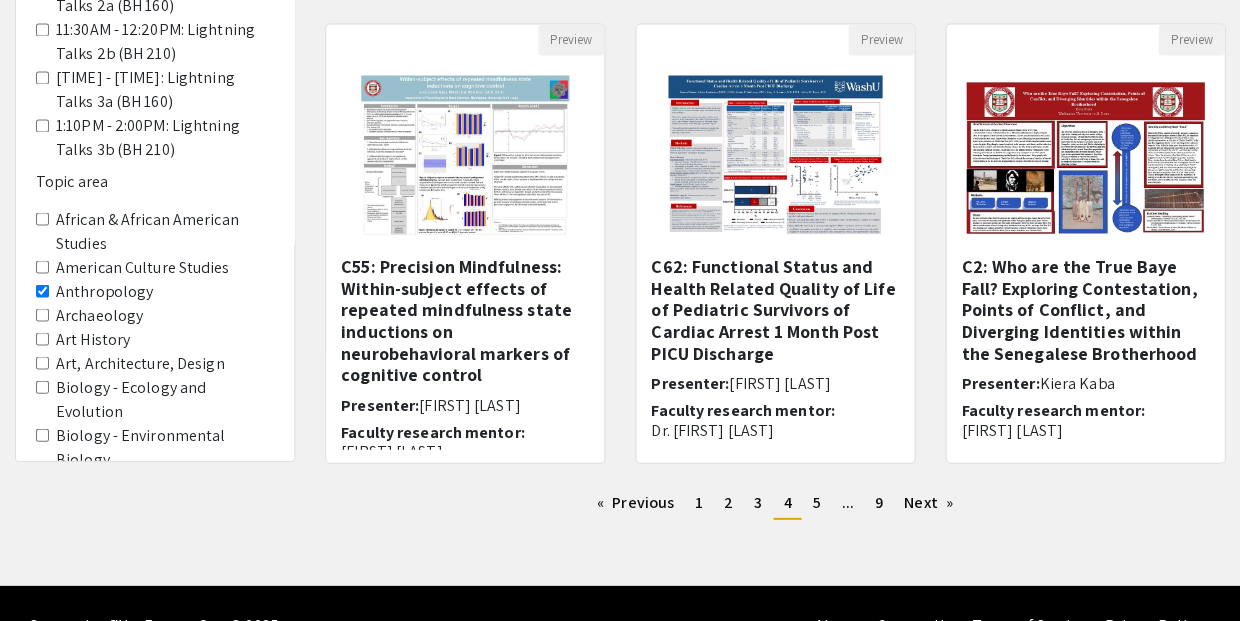 scroll, scrollTop: 670, scrollLeft: 0, axis: vertical 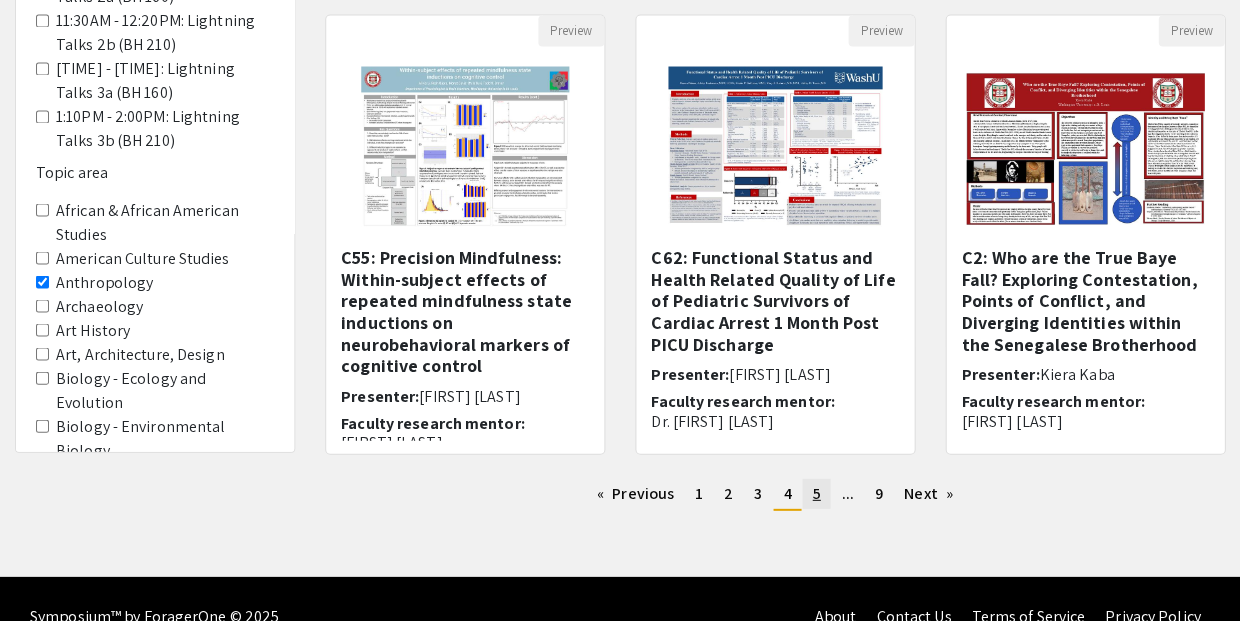 click on "5" 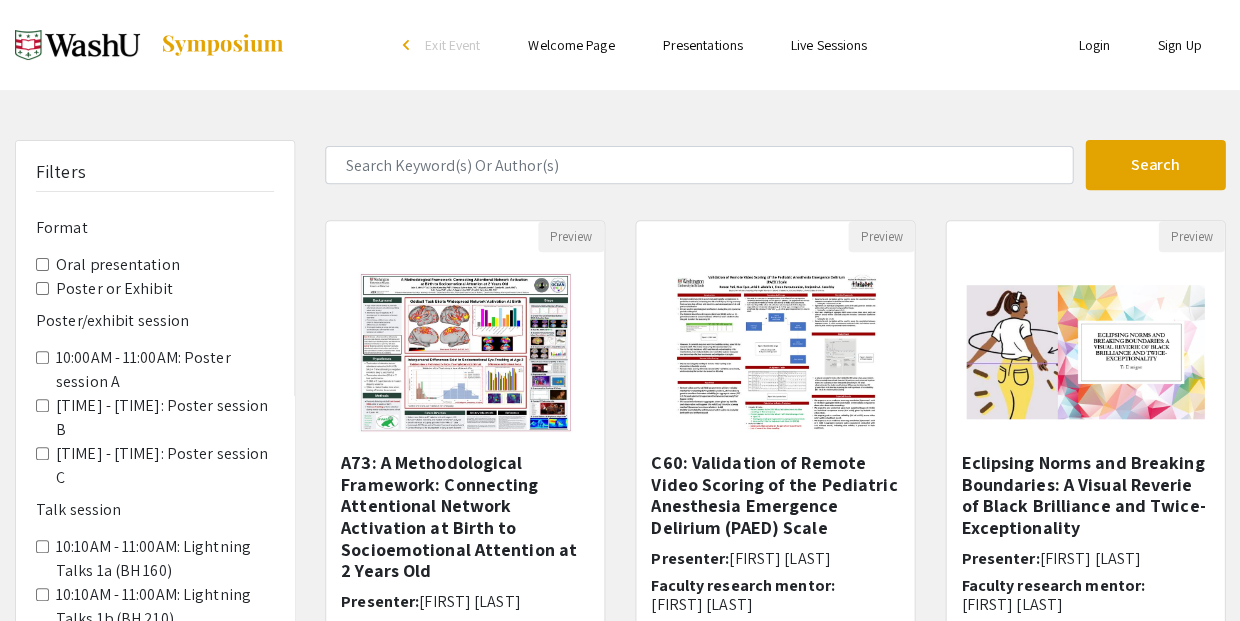 scroll, scrollTop: 0, scrollLeft: 0, axis: both 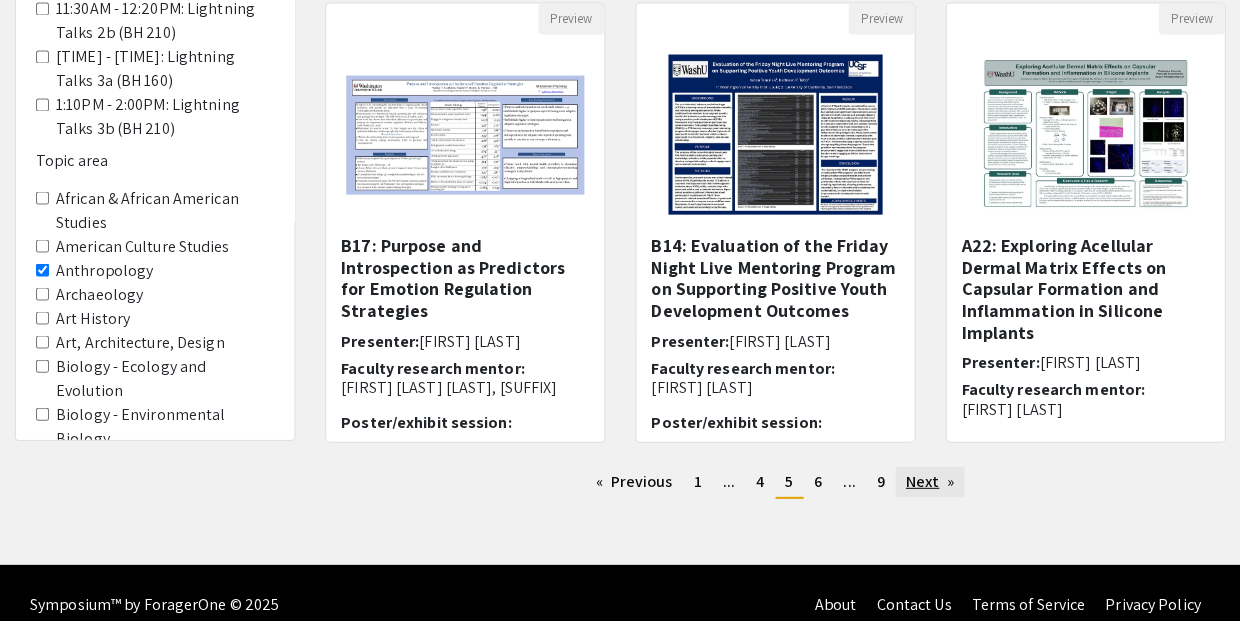click on "Next  page" 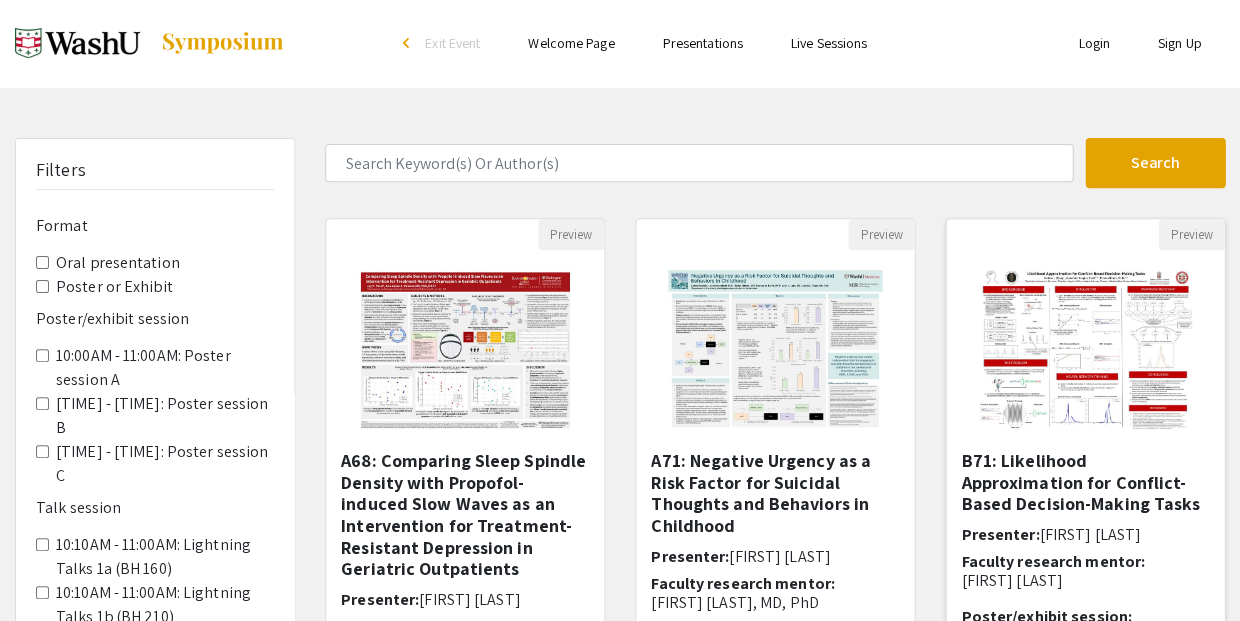 scroll, scrollTop: 4, scrollLeft: 0, axis: vertical 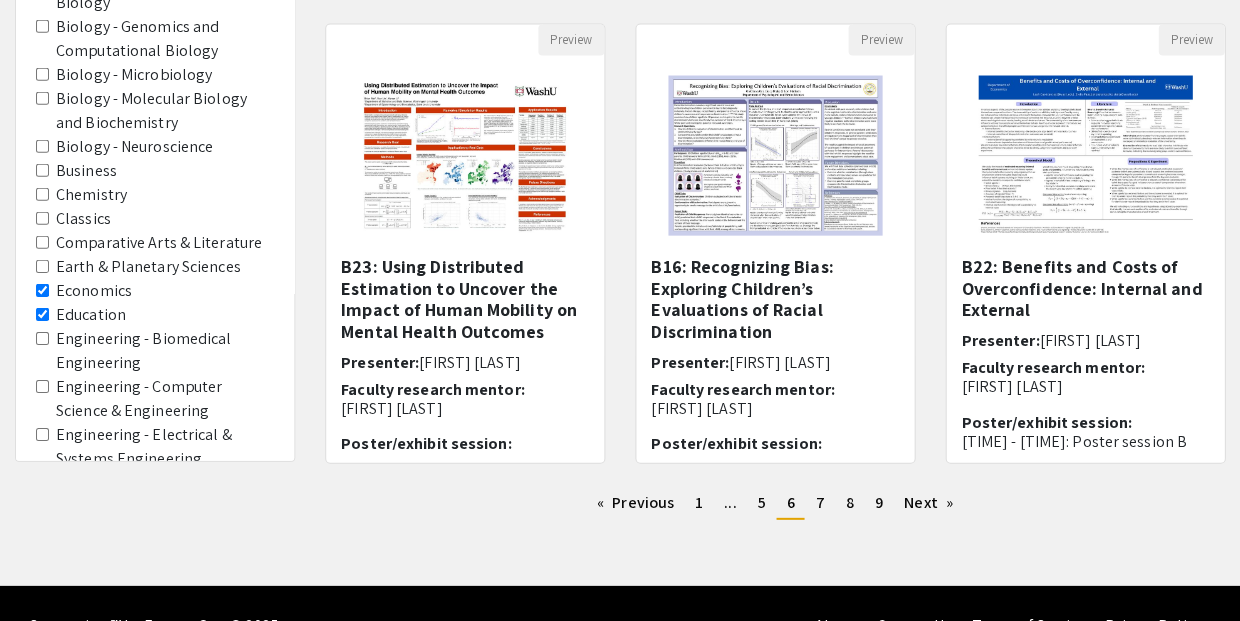 click on "Psychology" at bounding box center (42, 937) 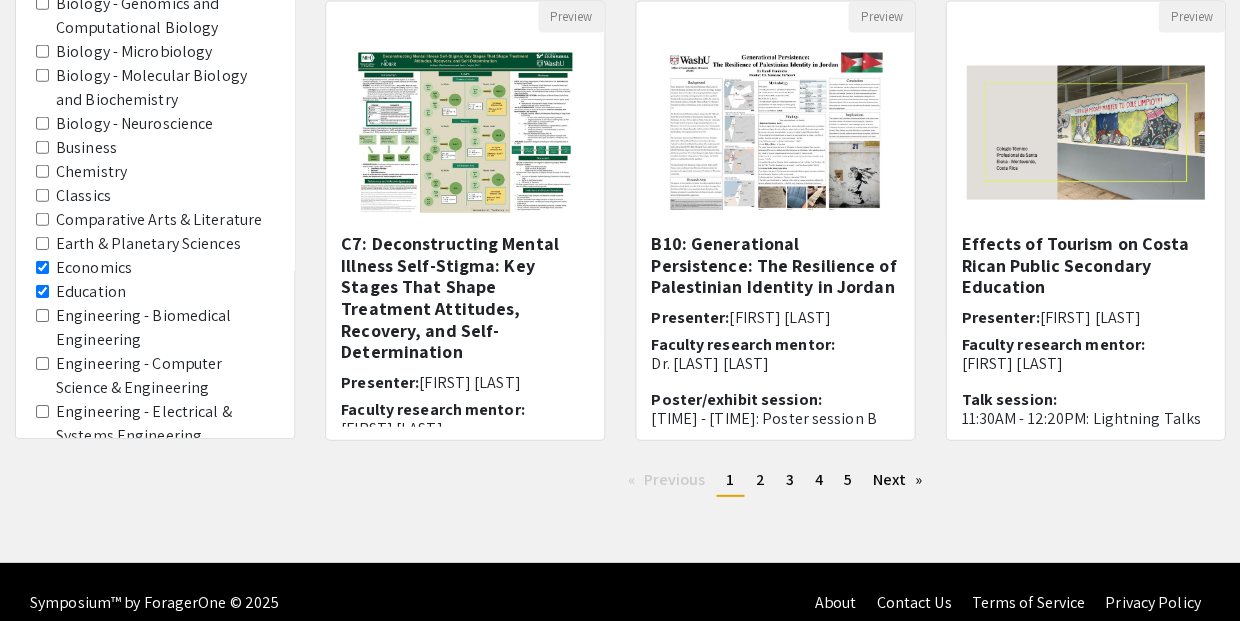 scroll, scrollTop: 682, scrollLeft: 0, axis: vertical 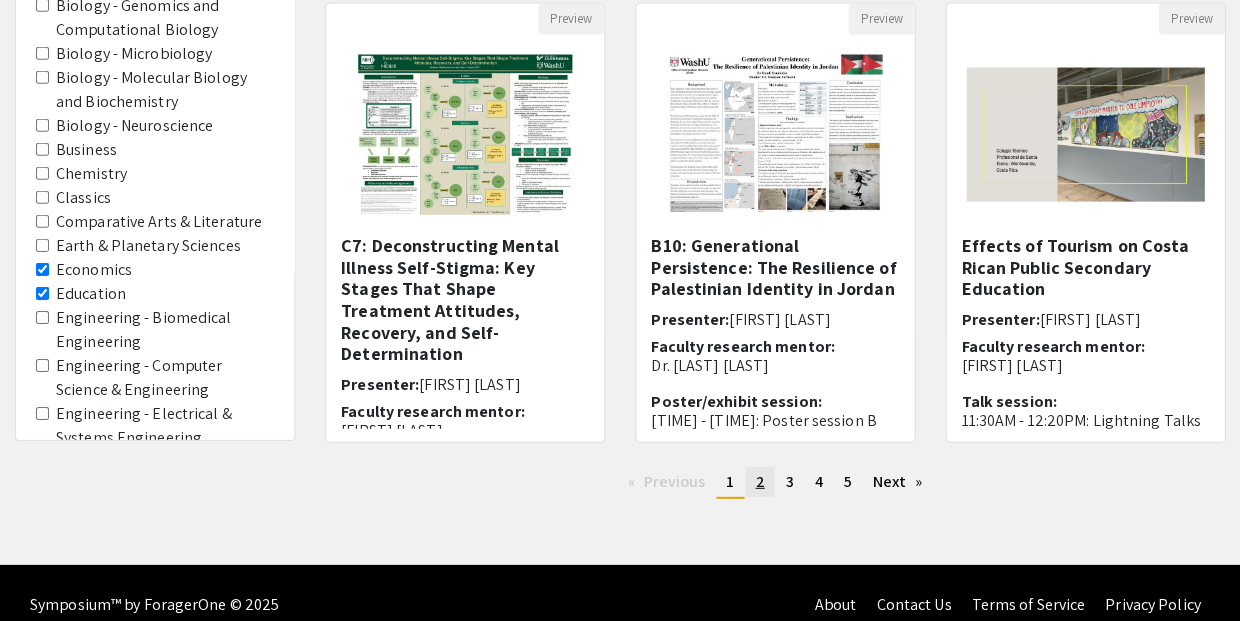 click on "2" 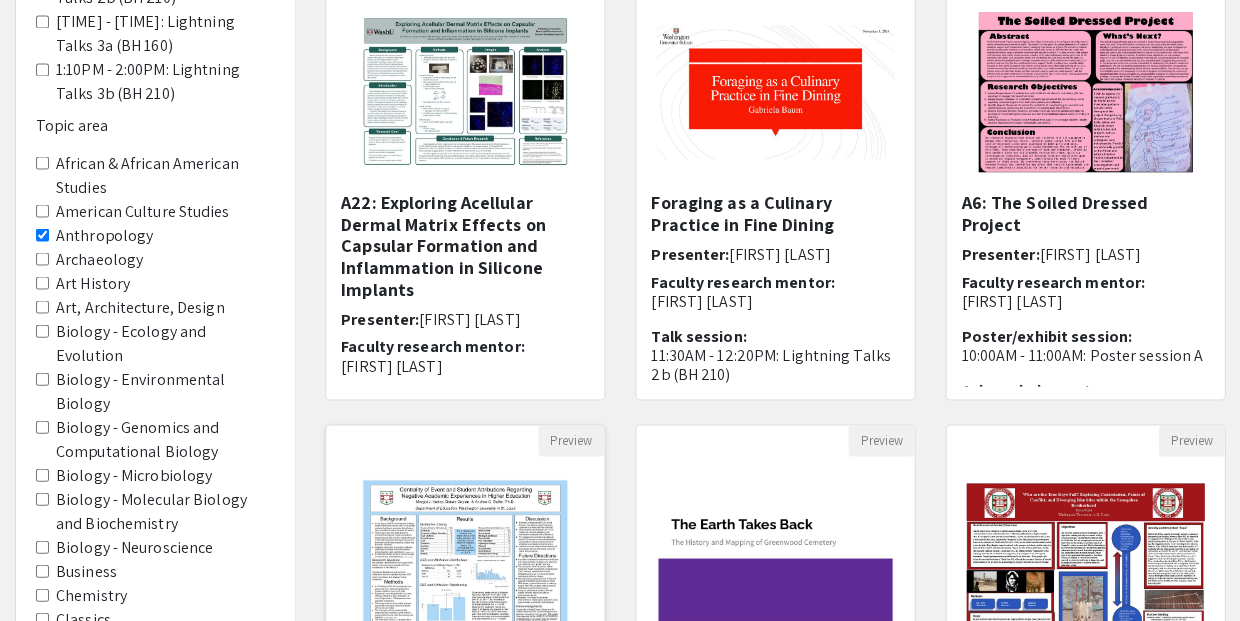 scroll, scrollTop: 258, scrollLeft: 0, axis: vertical 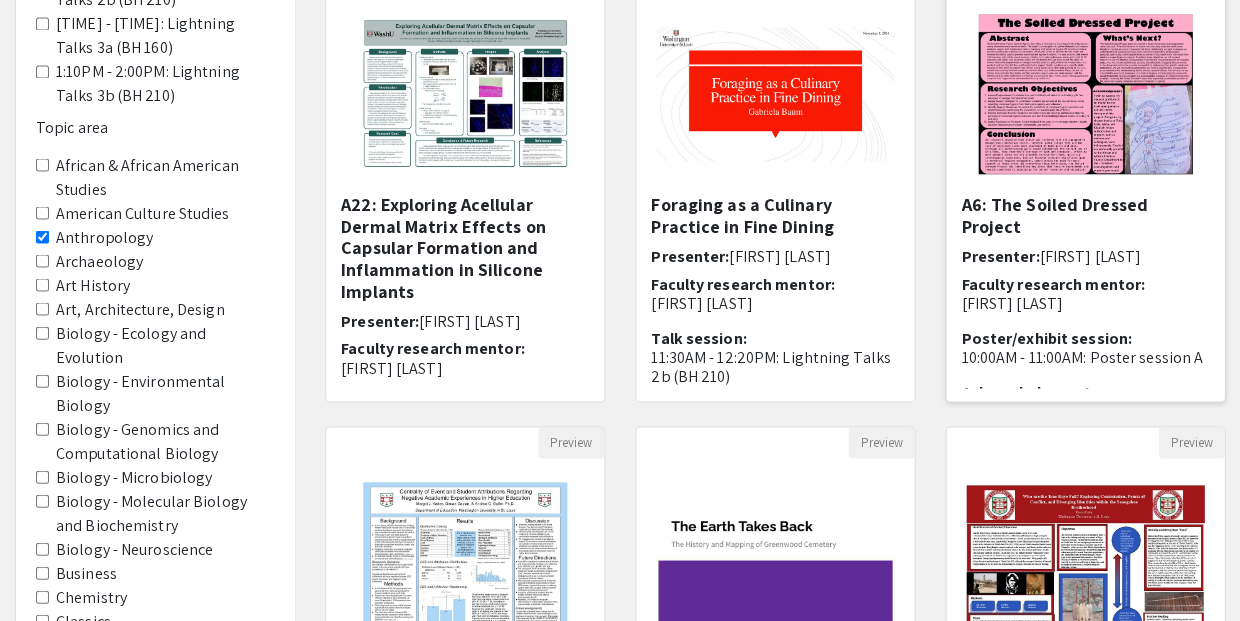click 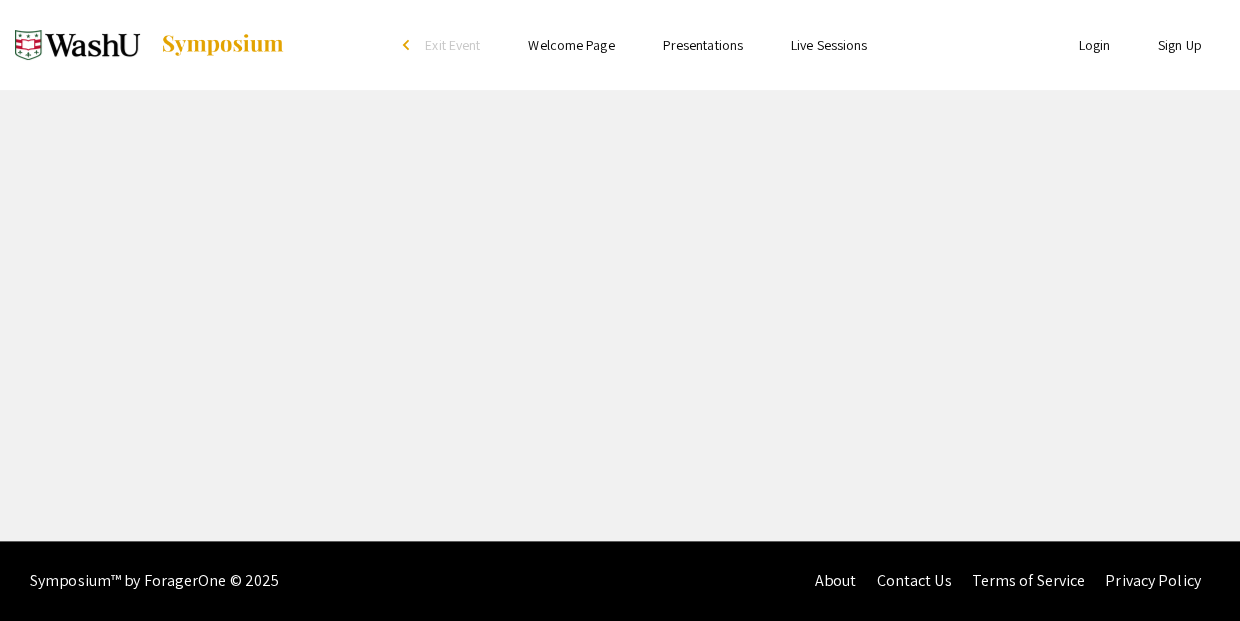 scroll, scrollTop: 0, scrollLeft: 0, axis: both 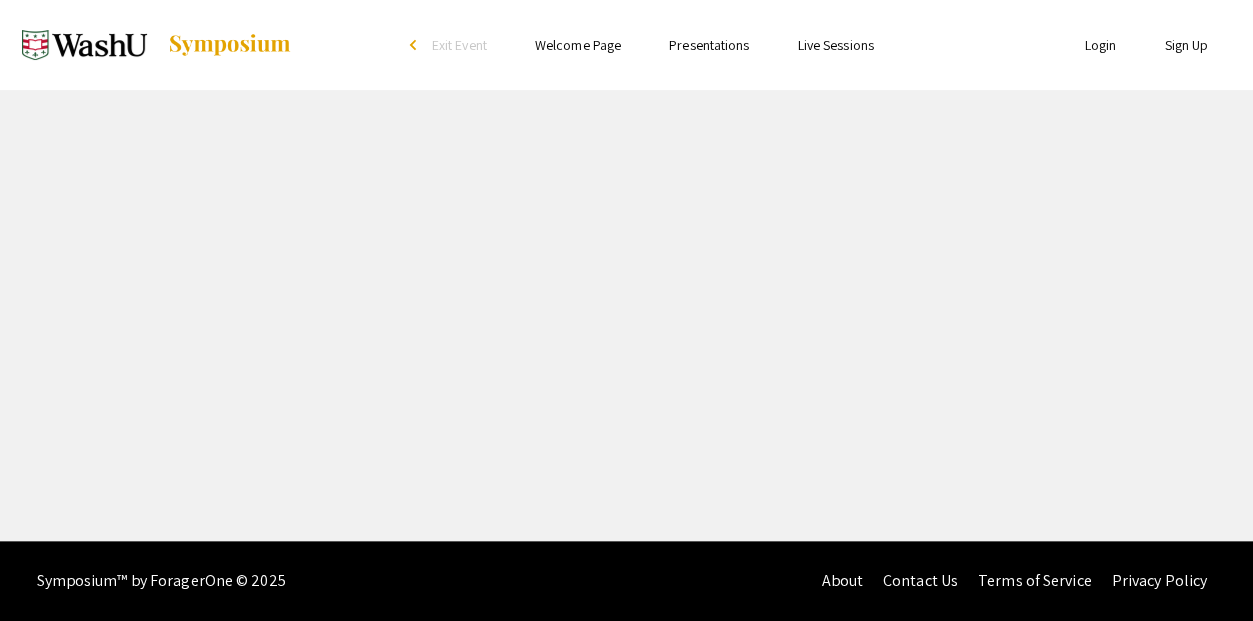 select on "custom" 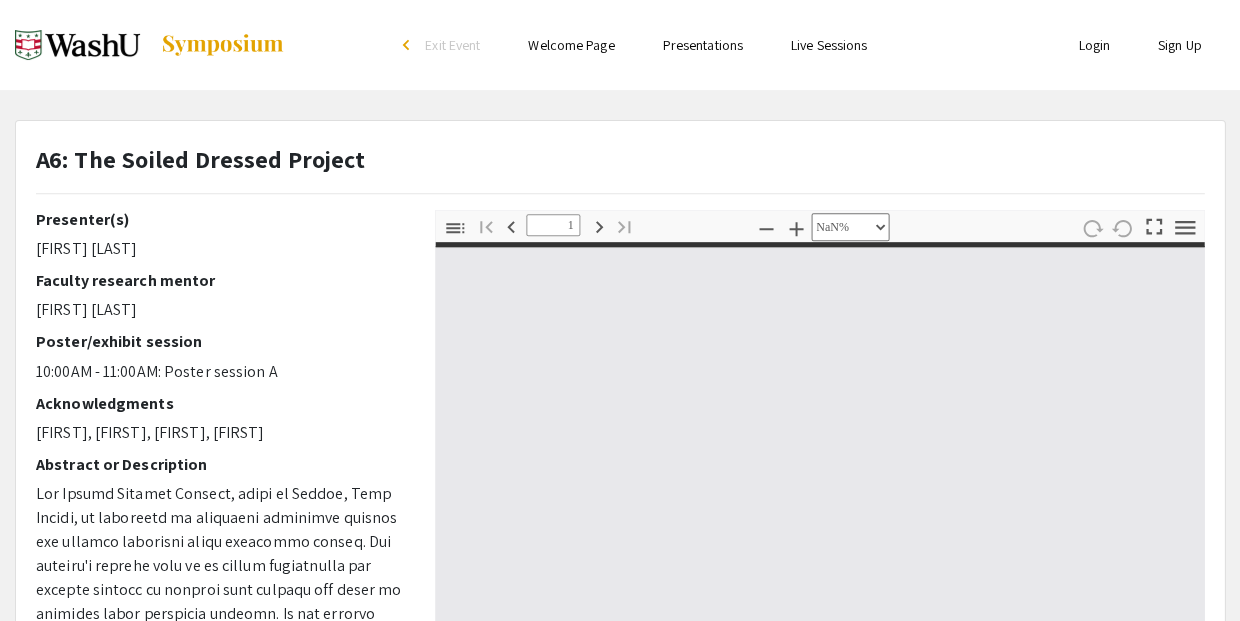 type on "0" 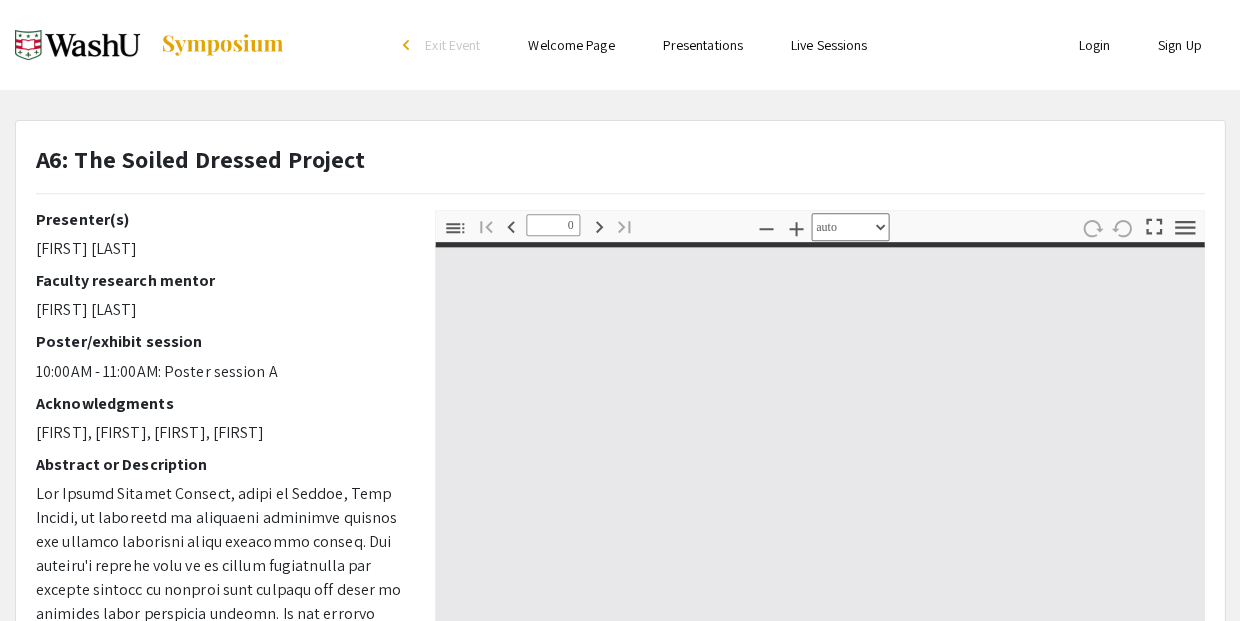 select on "custom" 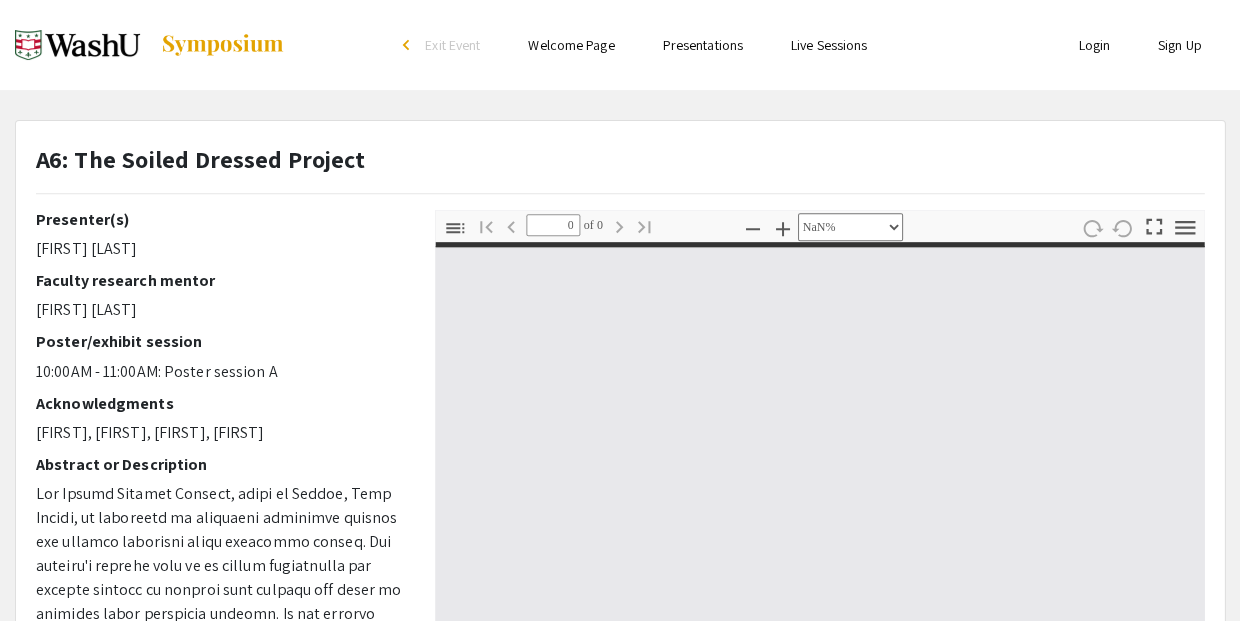 type on "1" 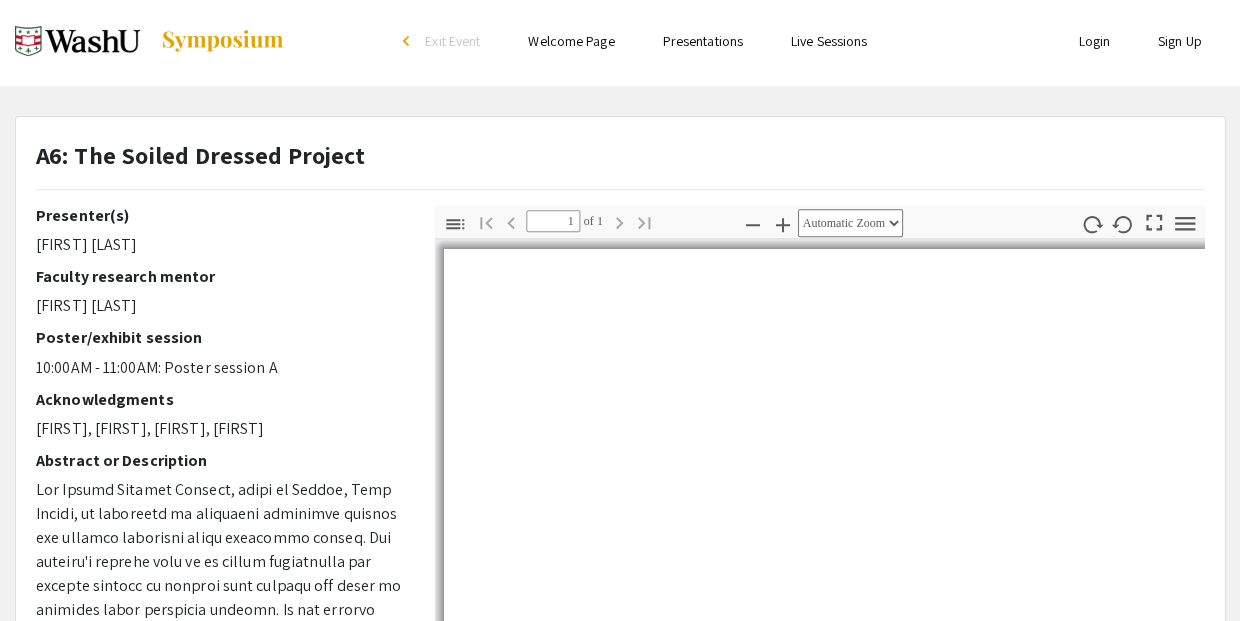 select on "auto" 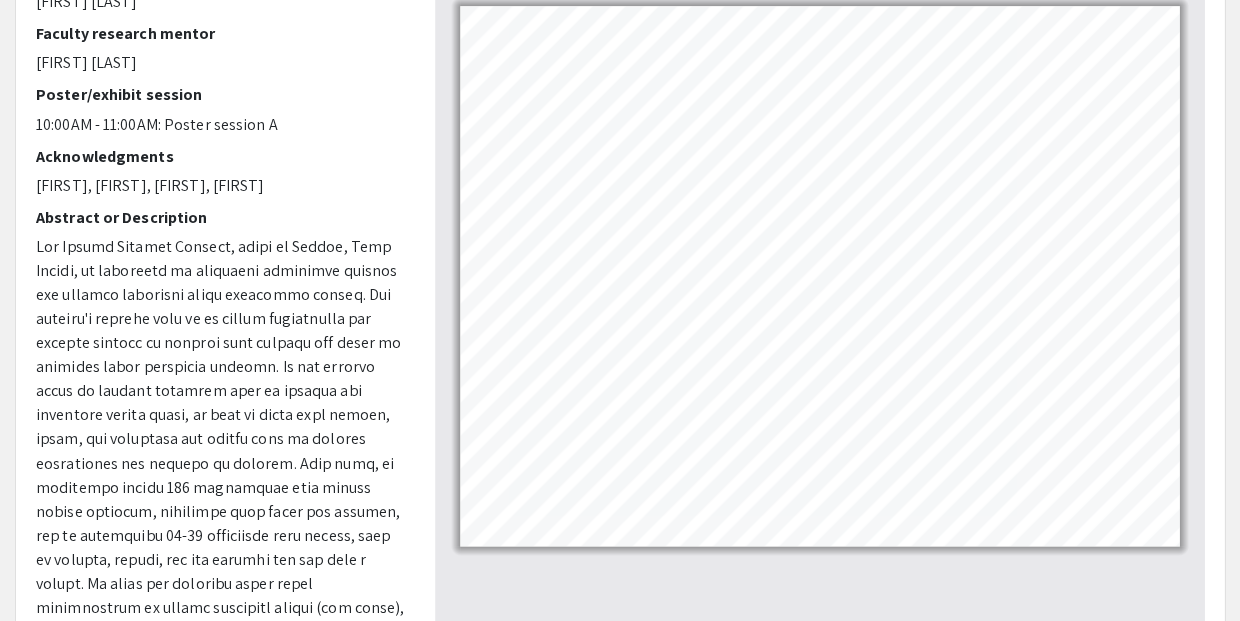 scroll, scrollTop: 254, scrollLeft: 0, axis: vertical 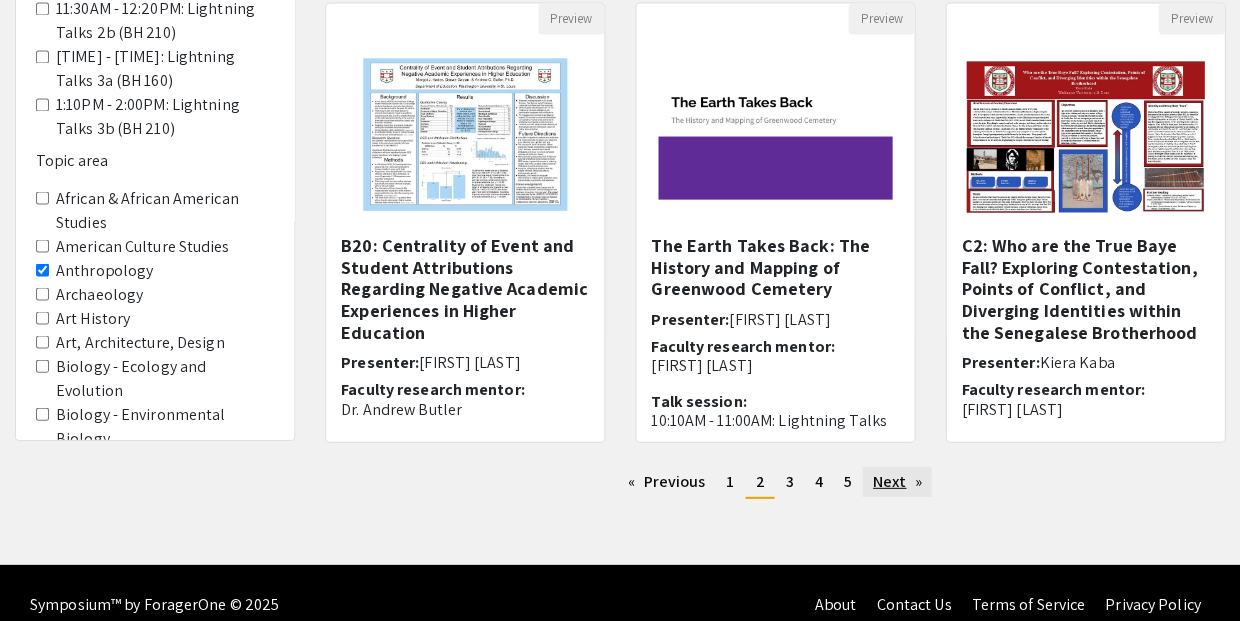 click on "Next  page" 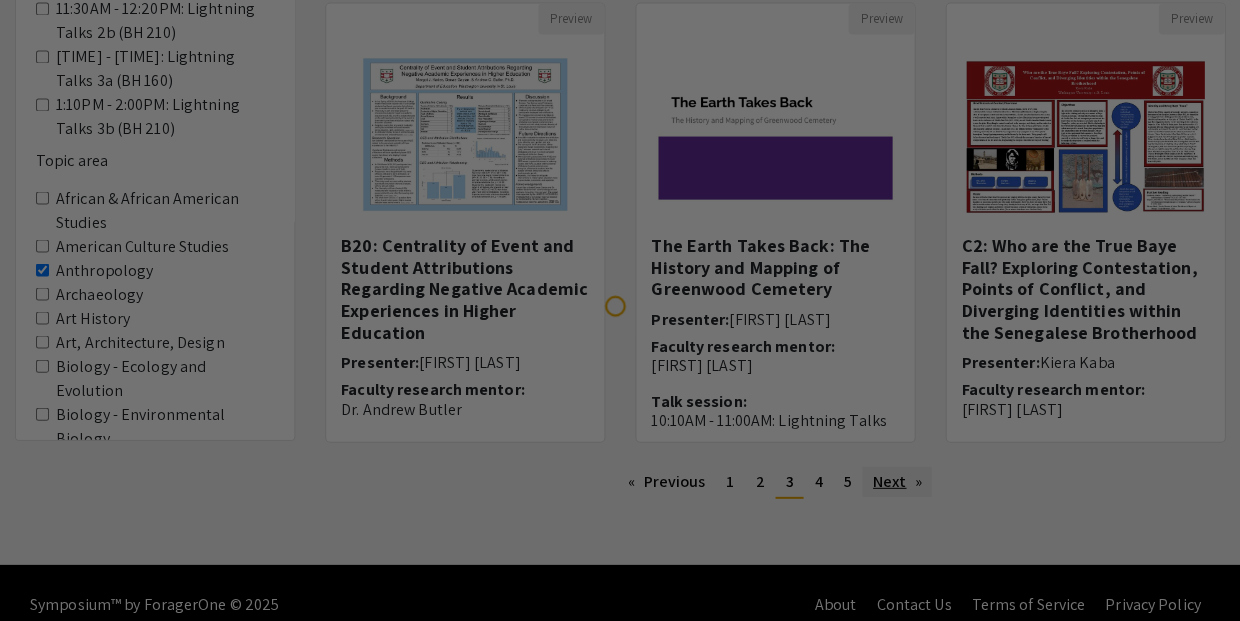 scroll, scrollTop: 0, scrollLeft: 0, axis: both 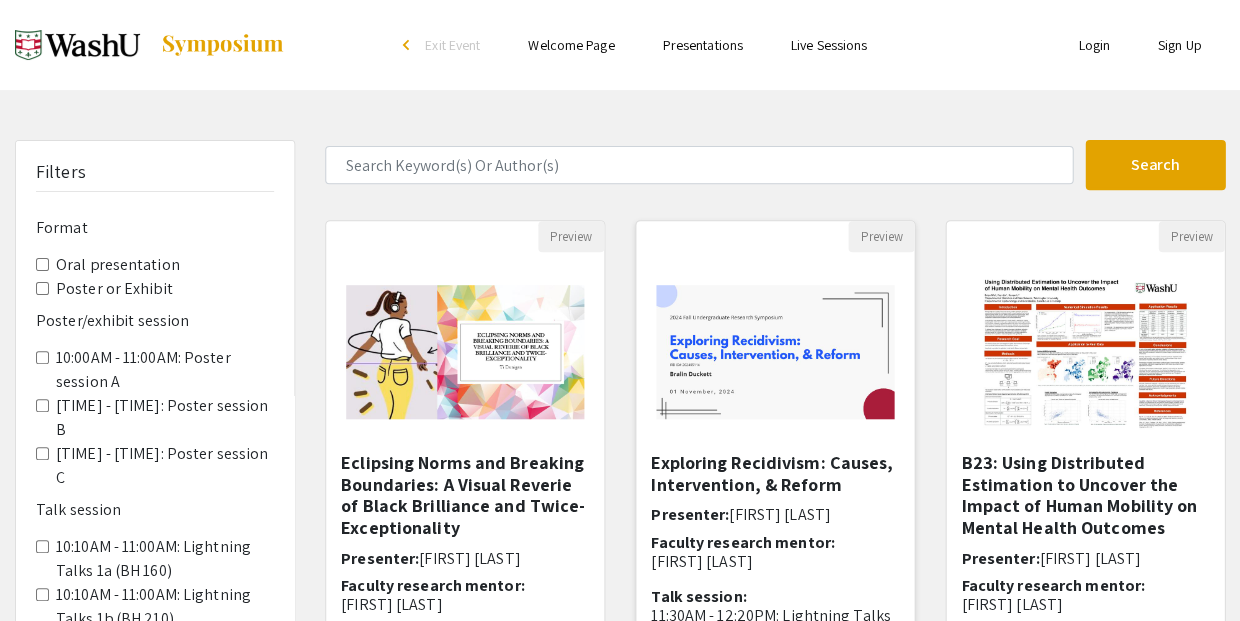 click on "Exploring Recidivism: Causes, Intervention, & Reform" at bounding box center (775, 473) 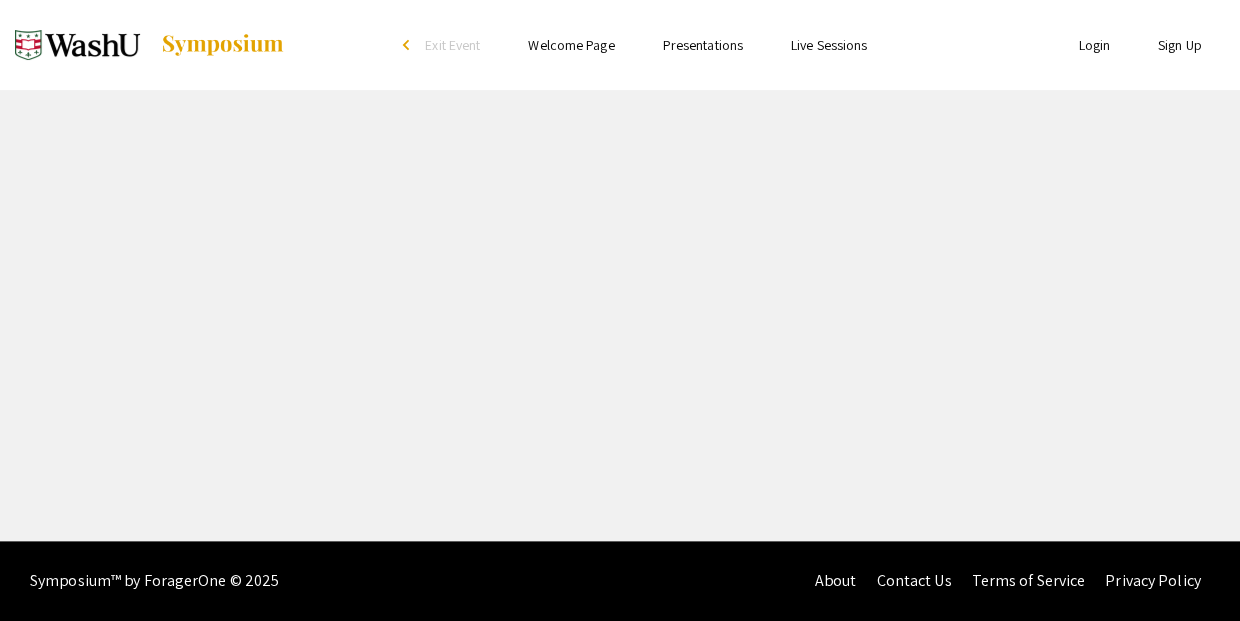 select on "custom" 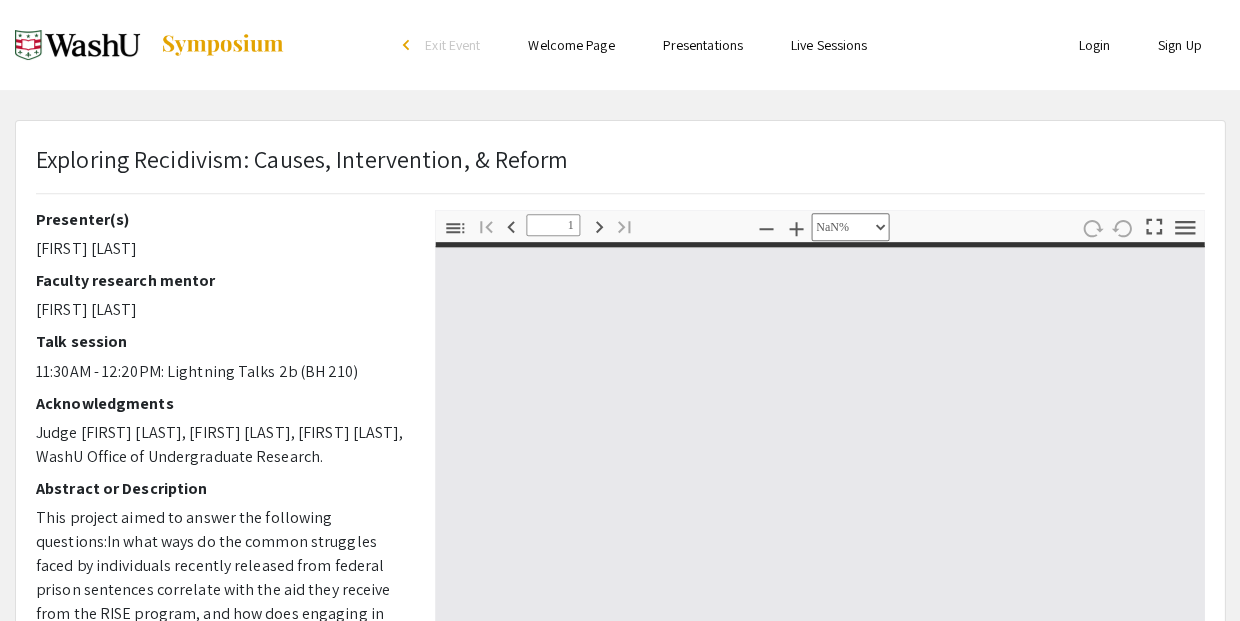 type on "0" 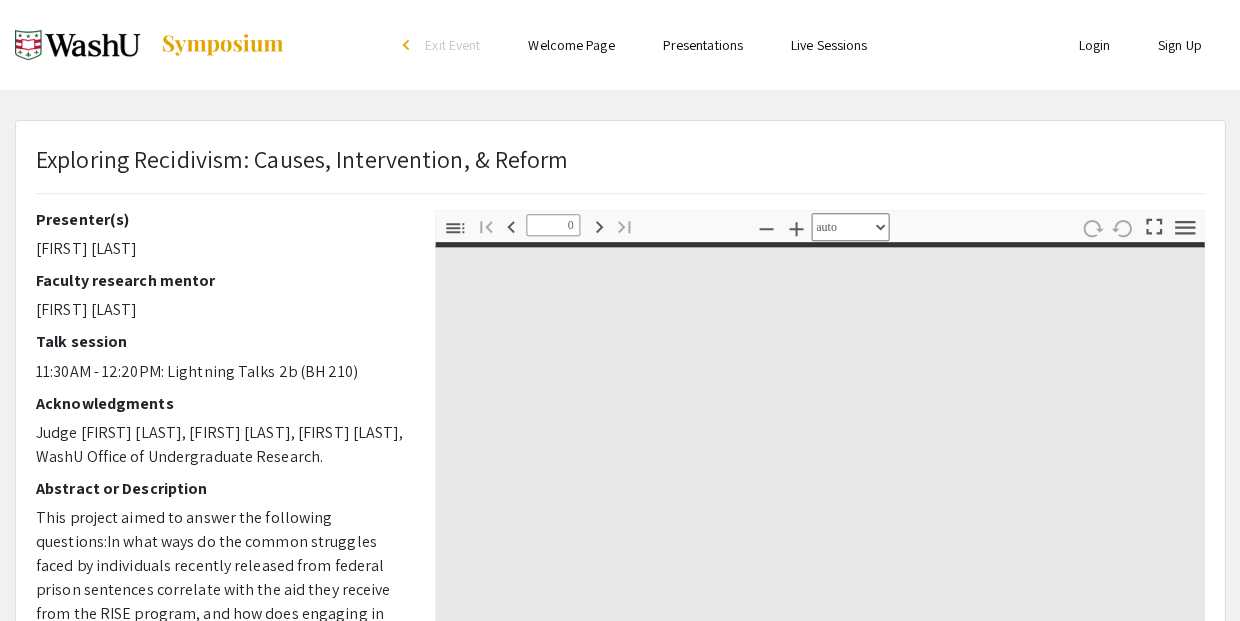 select on "custom" 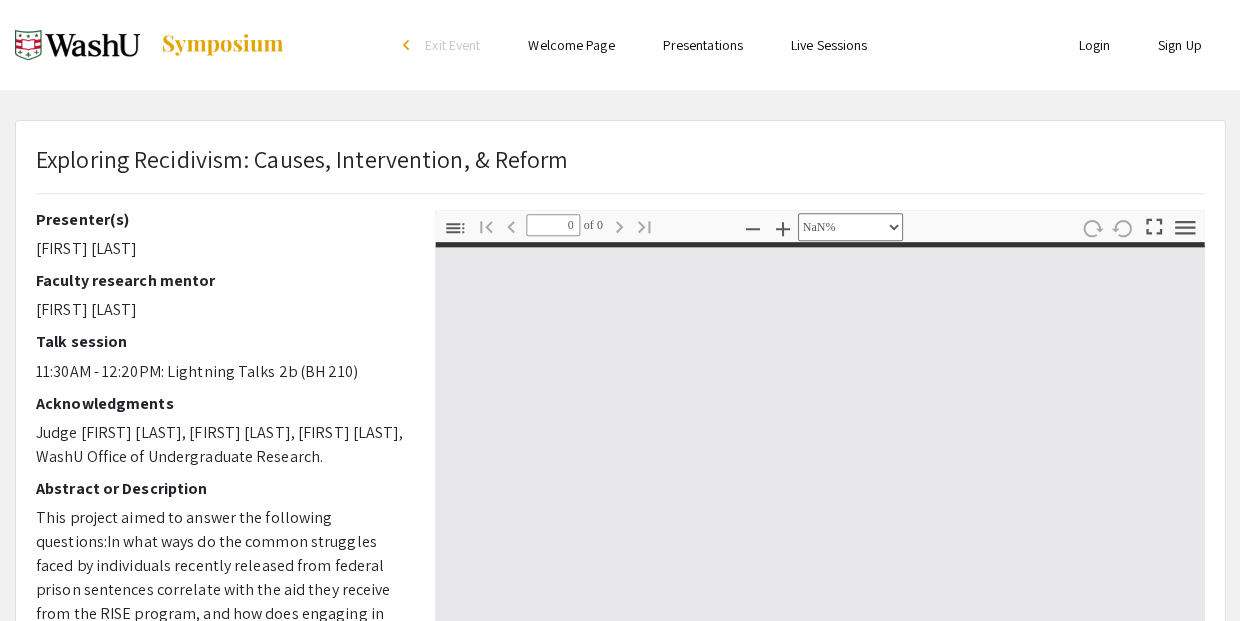 type on "1" 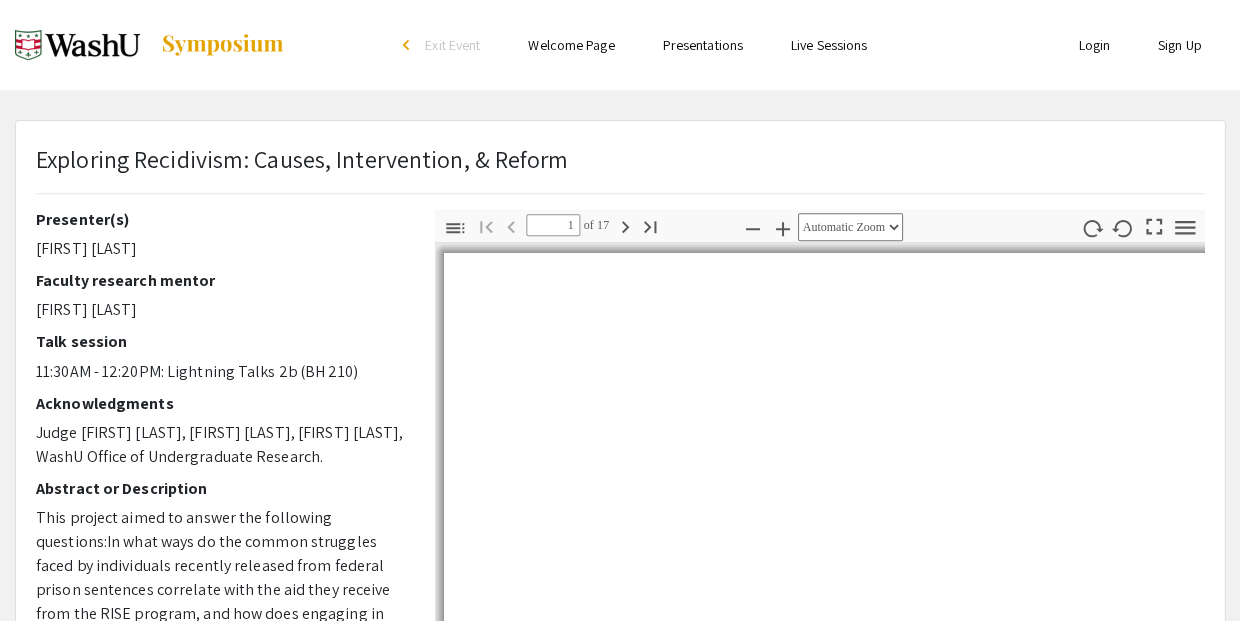 select on "auto" 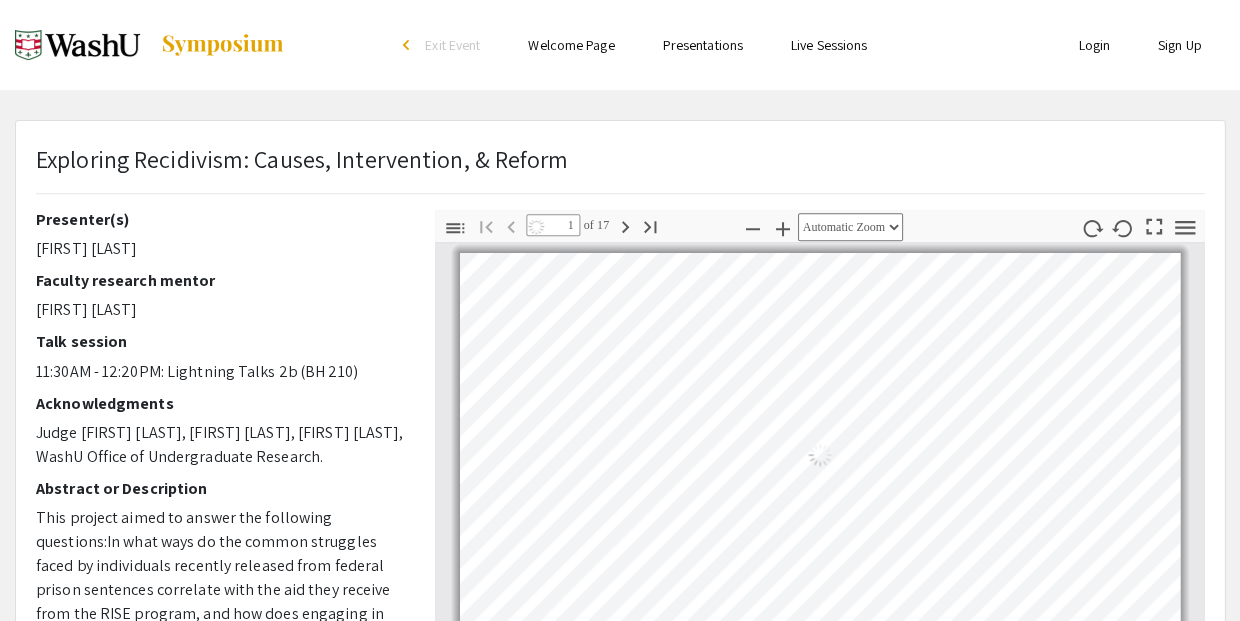 scroll, scrollTop: 13, scrollLeft: 0, axis: vertical 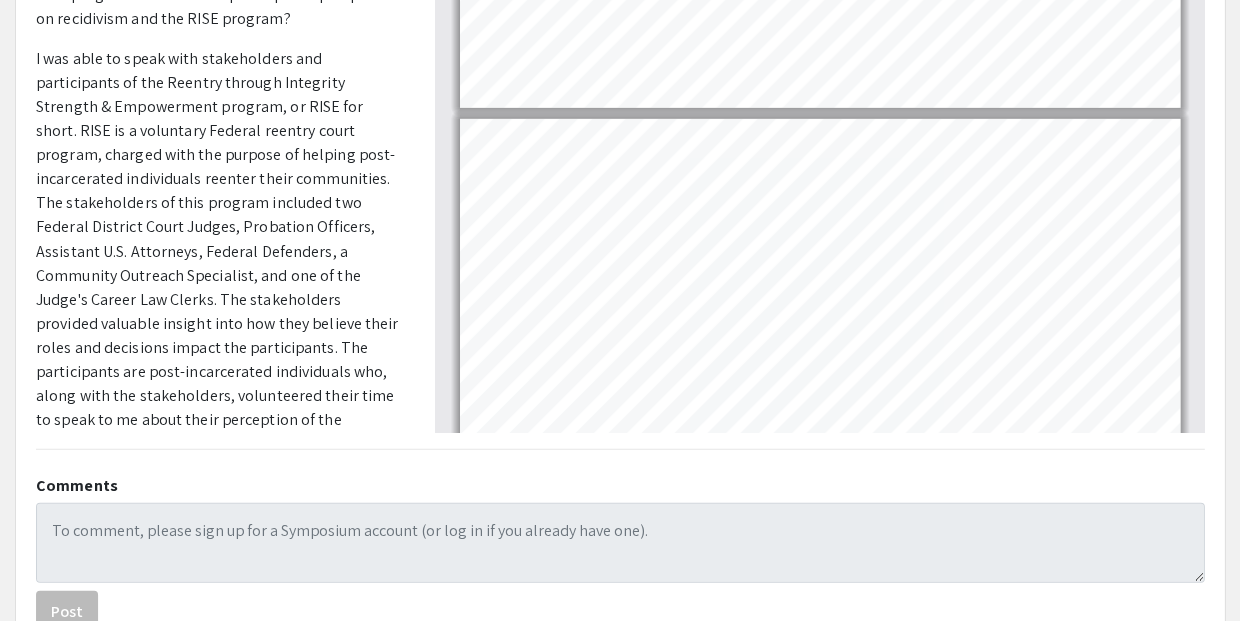 type on "7" 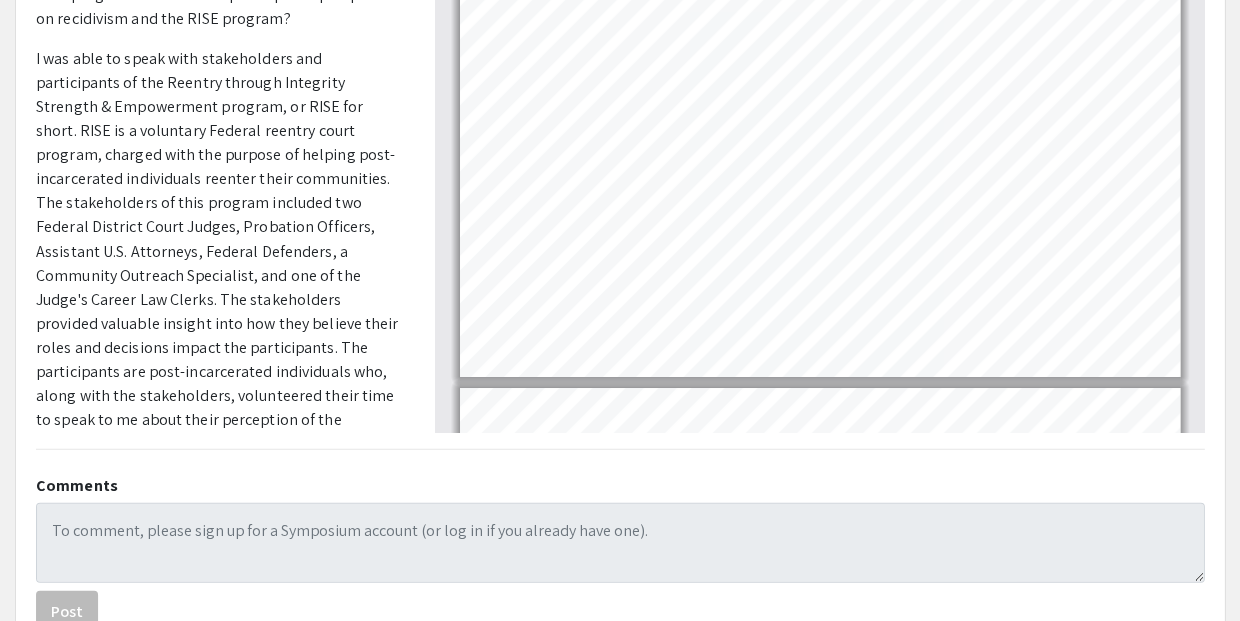 scroll, scrollTop: 2374, scrollLeft: 0, axis: vertical 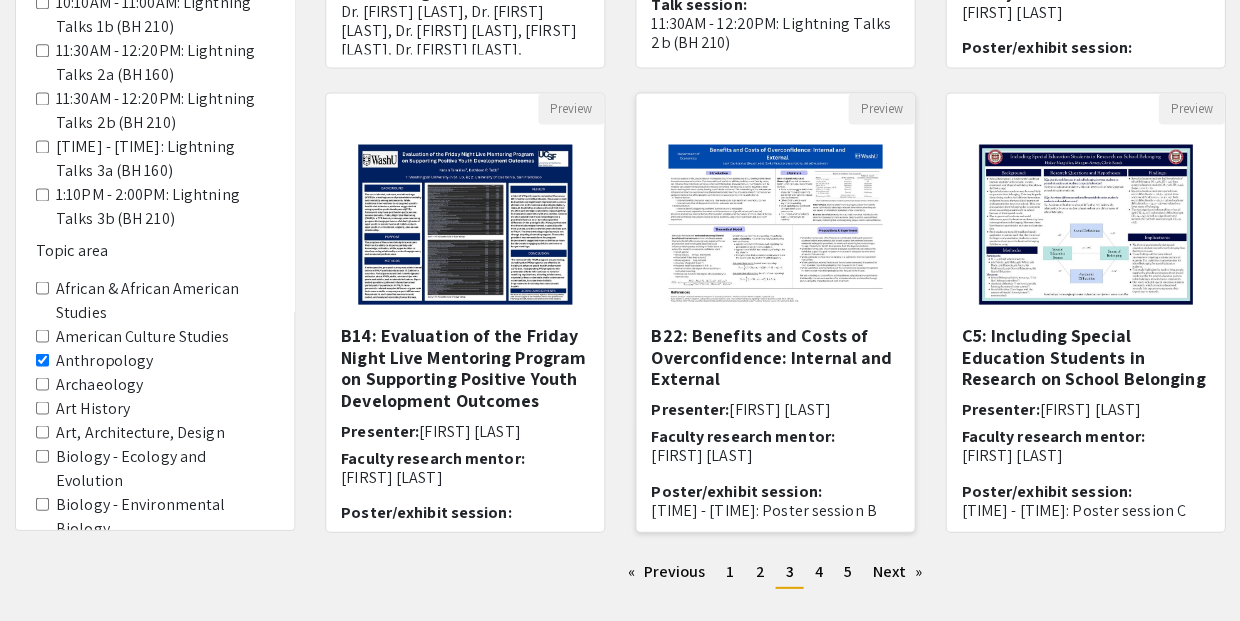 click on "B22: Benefits and Costs of Overconfidence: Internal and External" at bounding box center (775, 356) 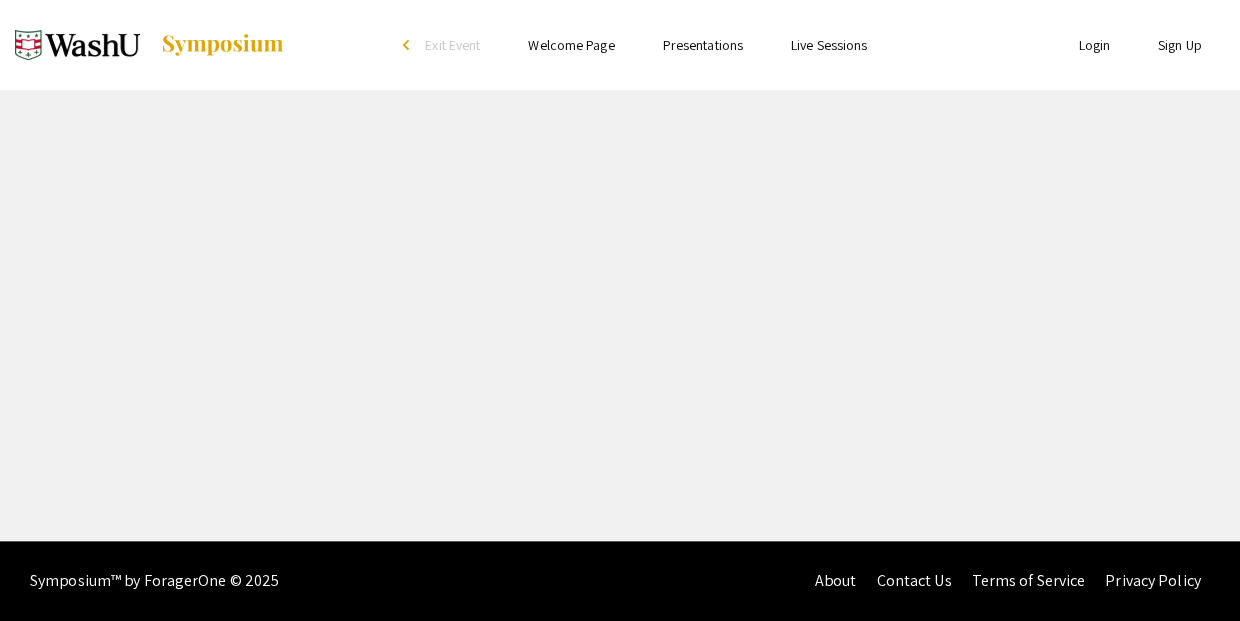 scroll, scrollTop: 0, scrollLeft: 0, axis: both 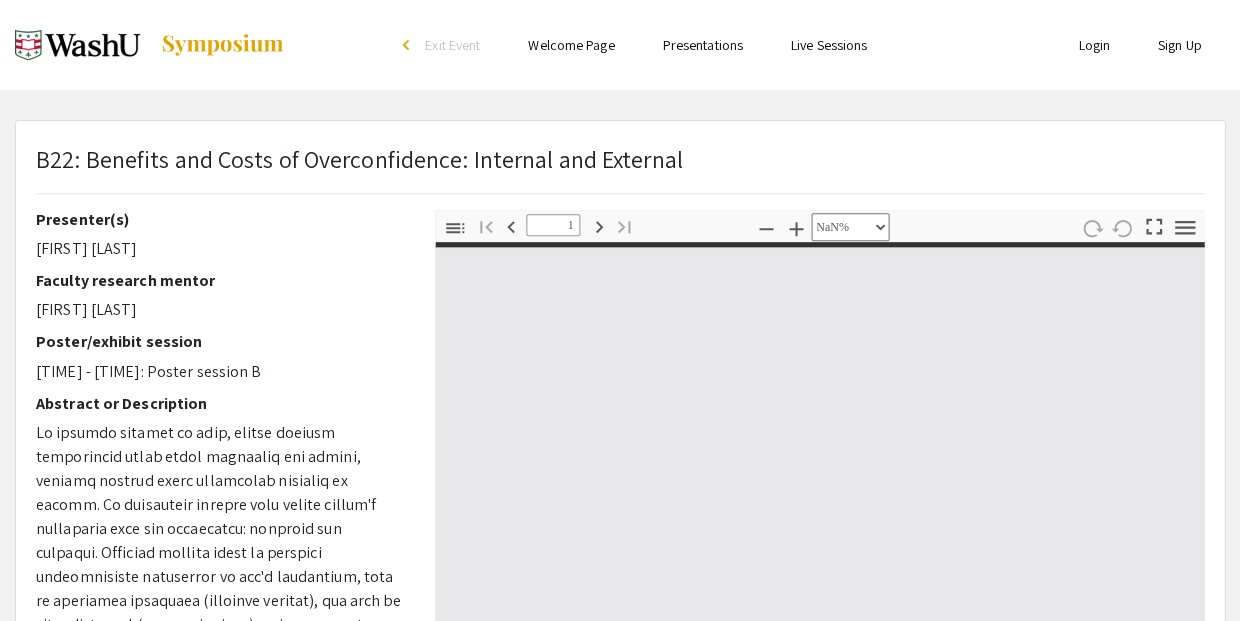 type on "0" 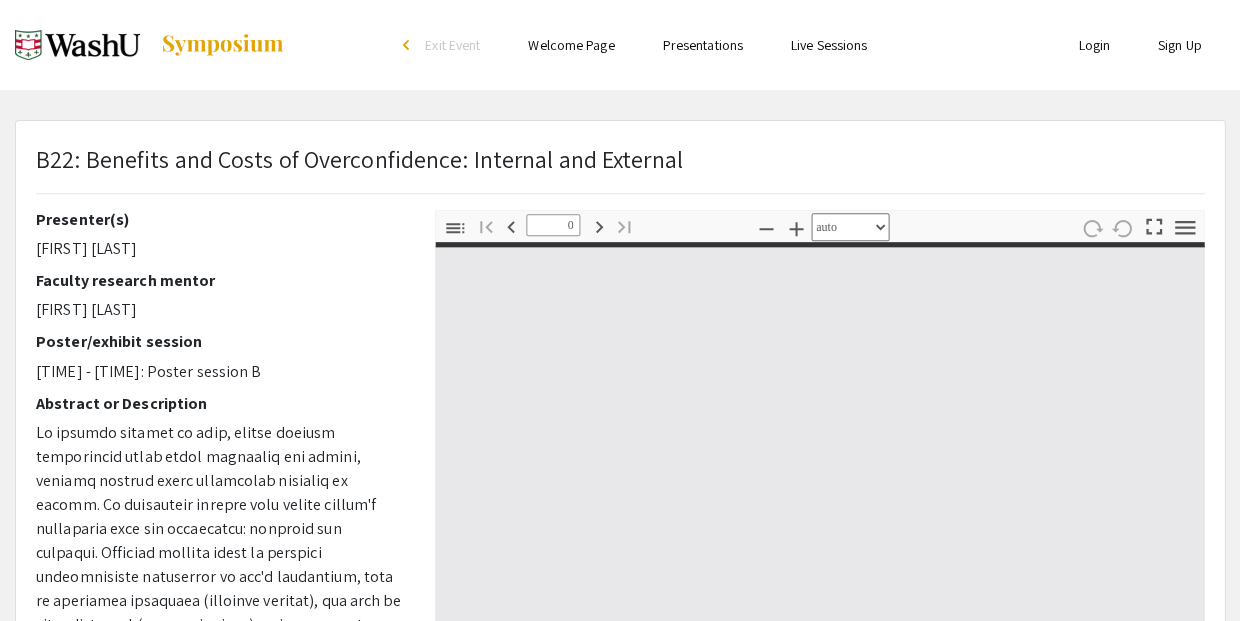 select on "custom" 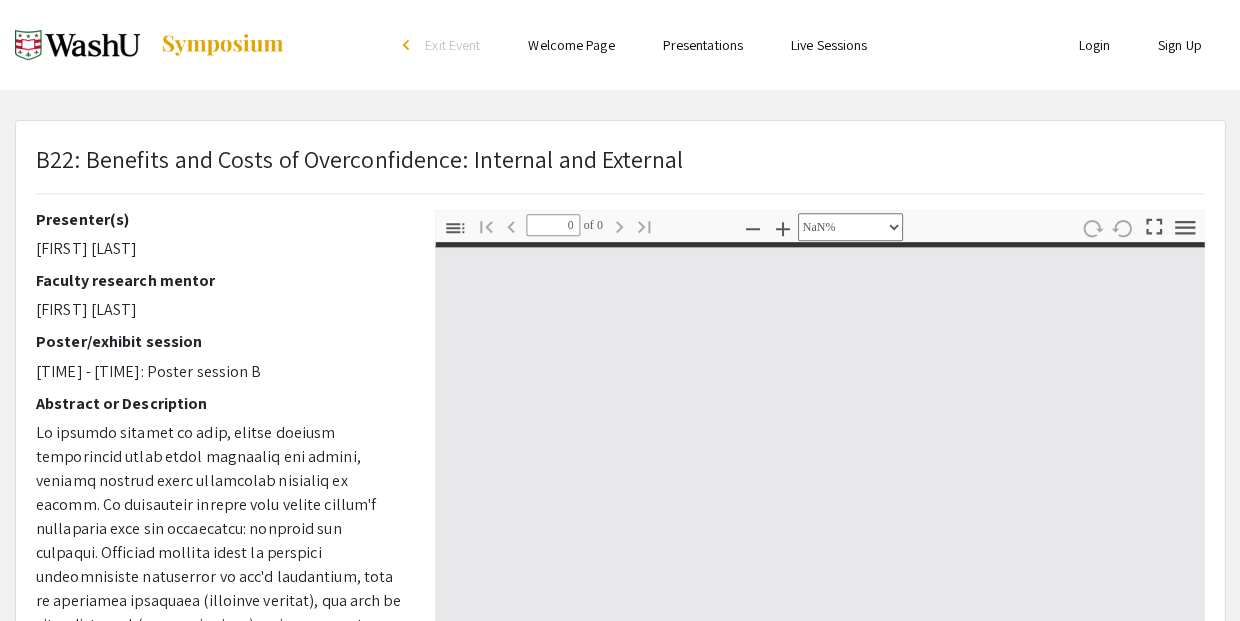 type on "1" 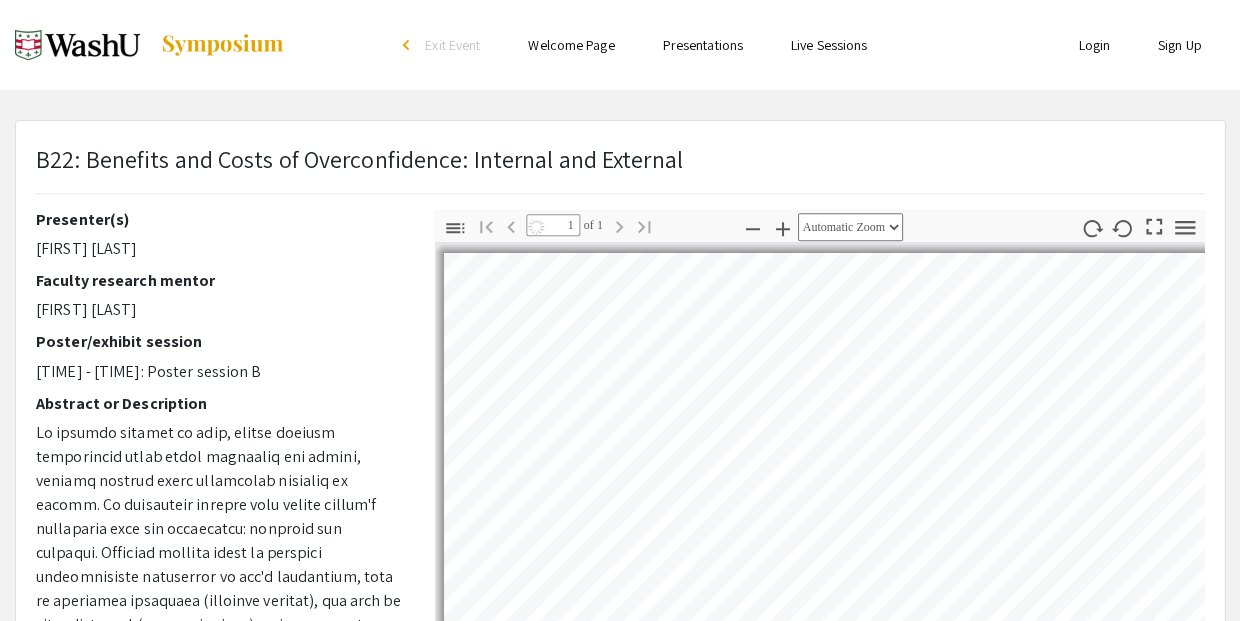 select on "auto" 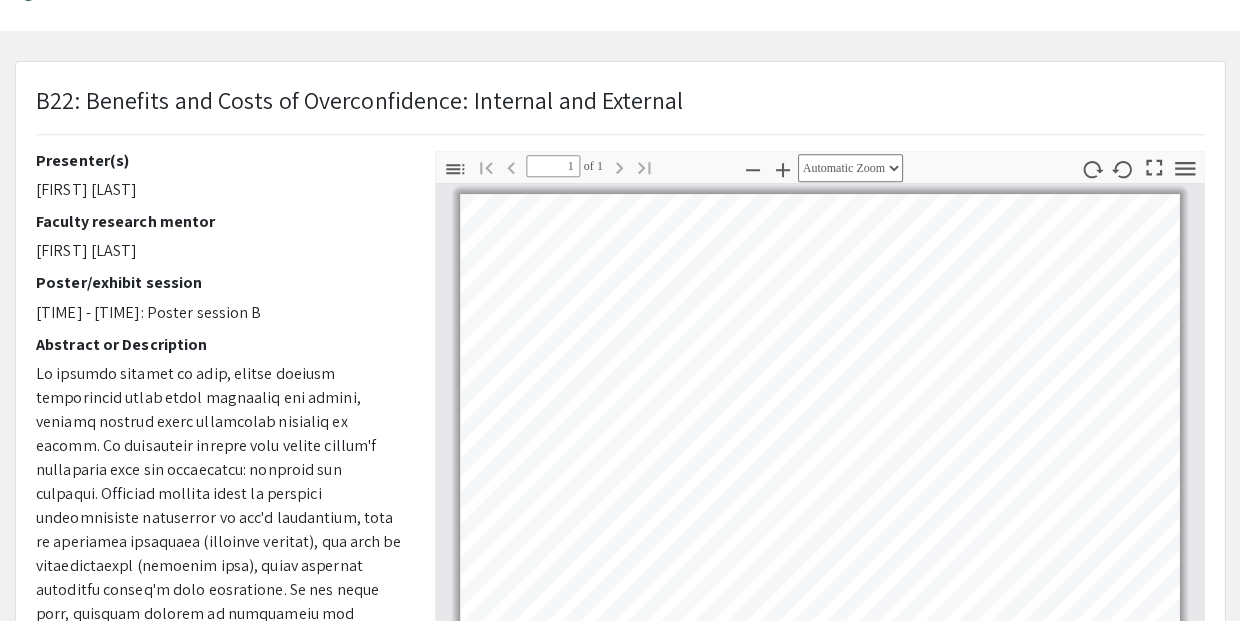 scroll, scrollTop: 4, scrollLeft: 0, axis: vertical 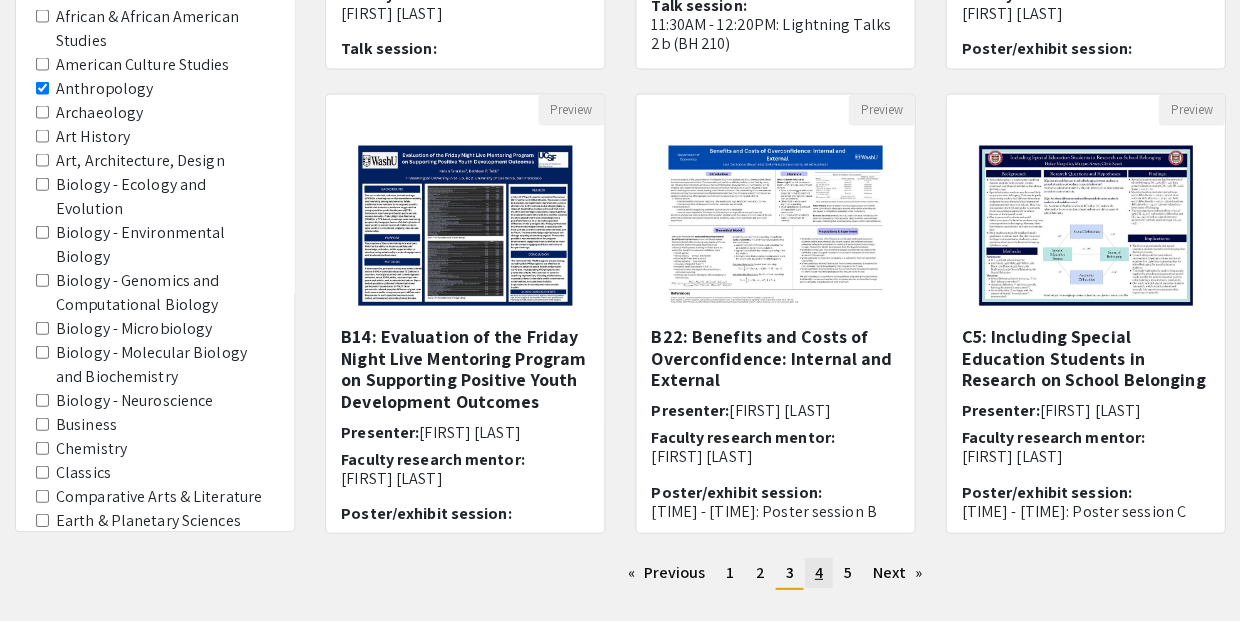 click on "4" 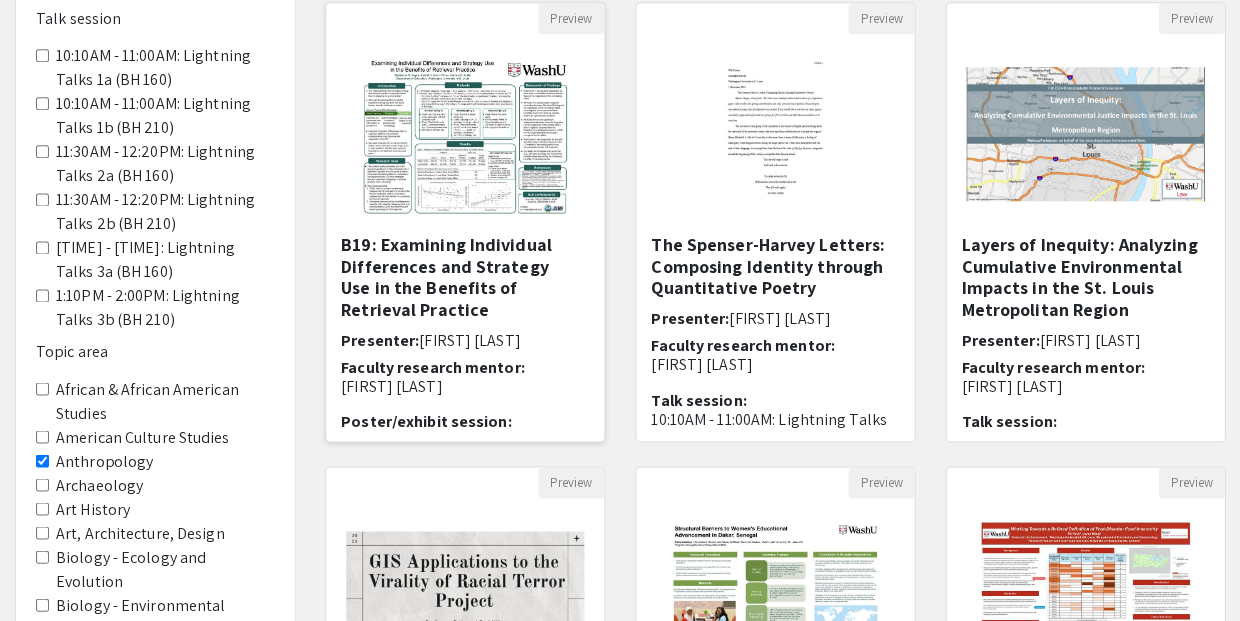 scroll, scrollTop: 219, scrollLeft: 0, axis: vertical 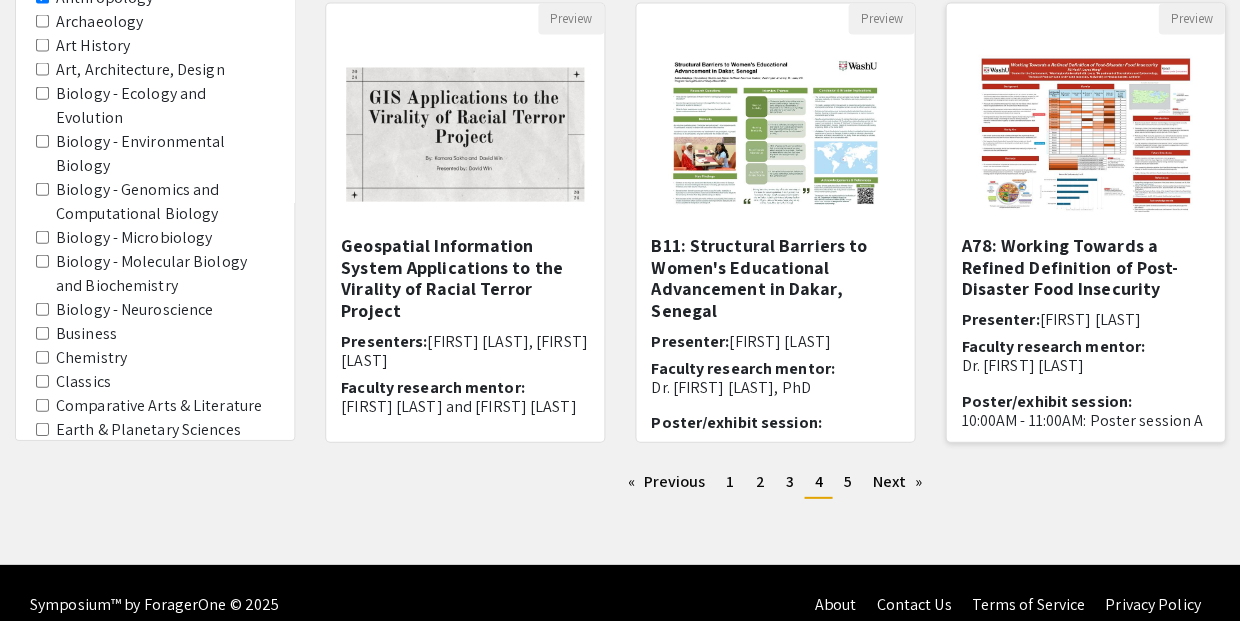 click on "A78: Working Towards a Refined Definition of Post-Disaster Food Insecurity" at bounding box center [1085, 266] 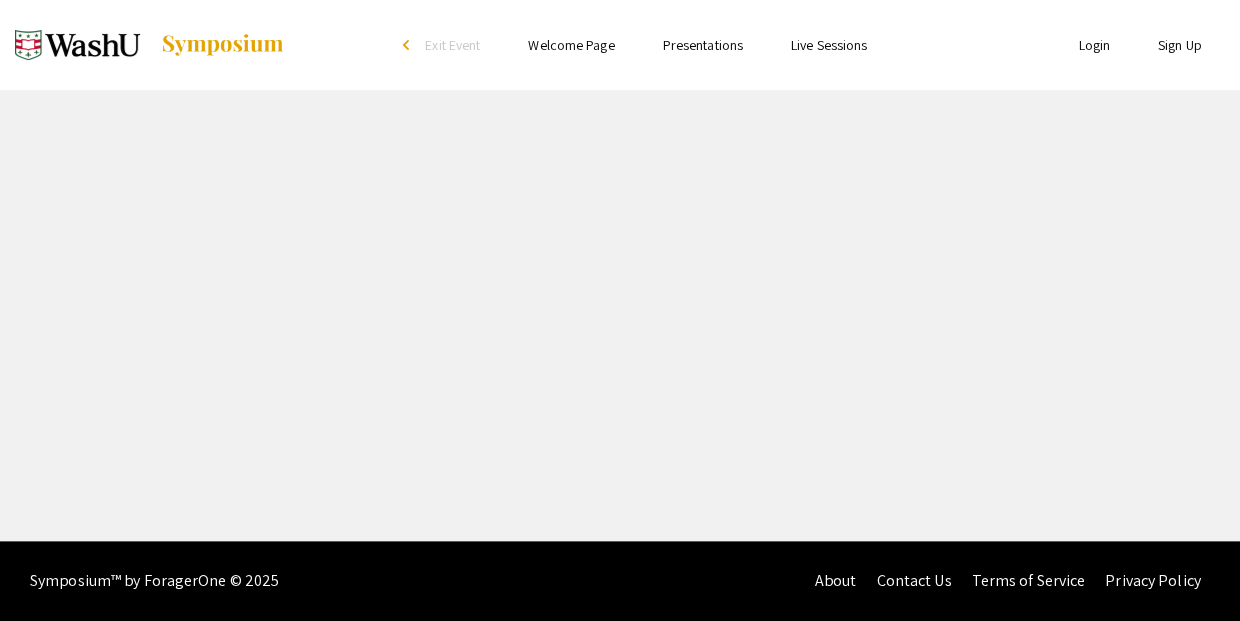 scroll, scrollTop: 0, scrollLeft: 0, axis: both 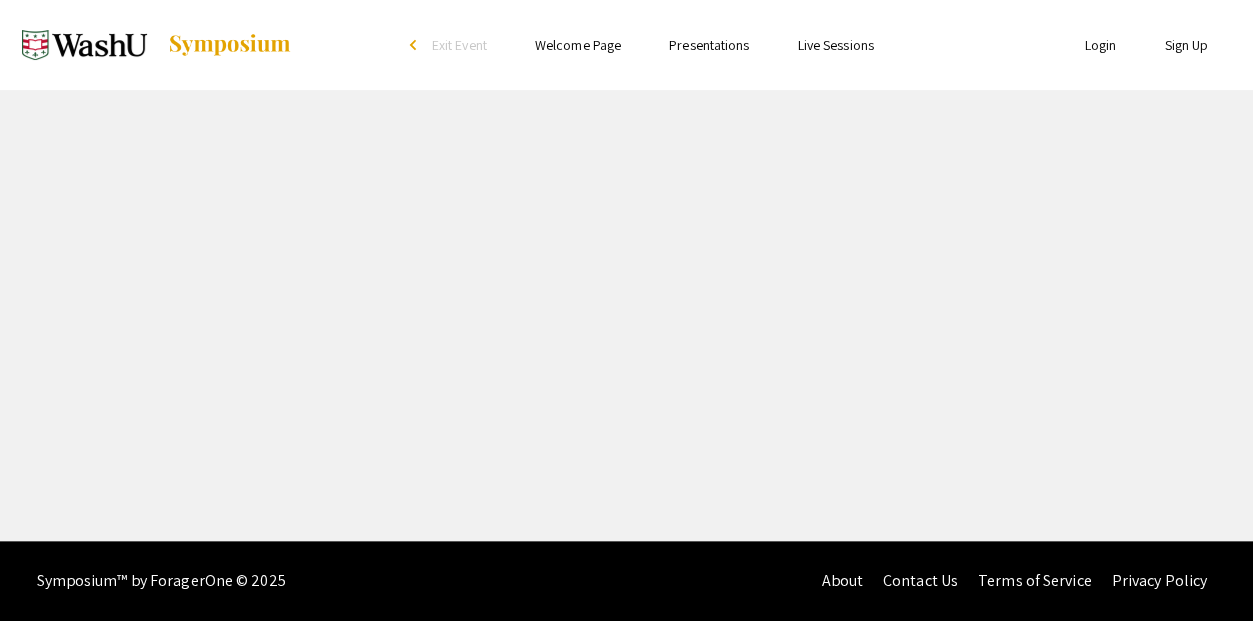 select on "custom" 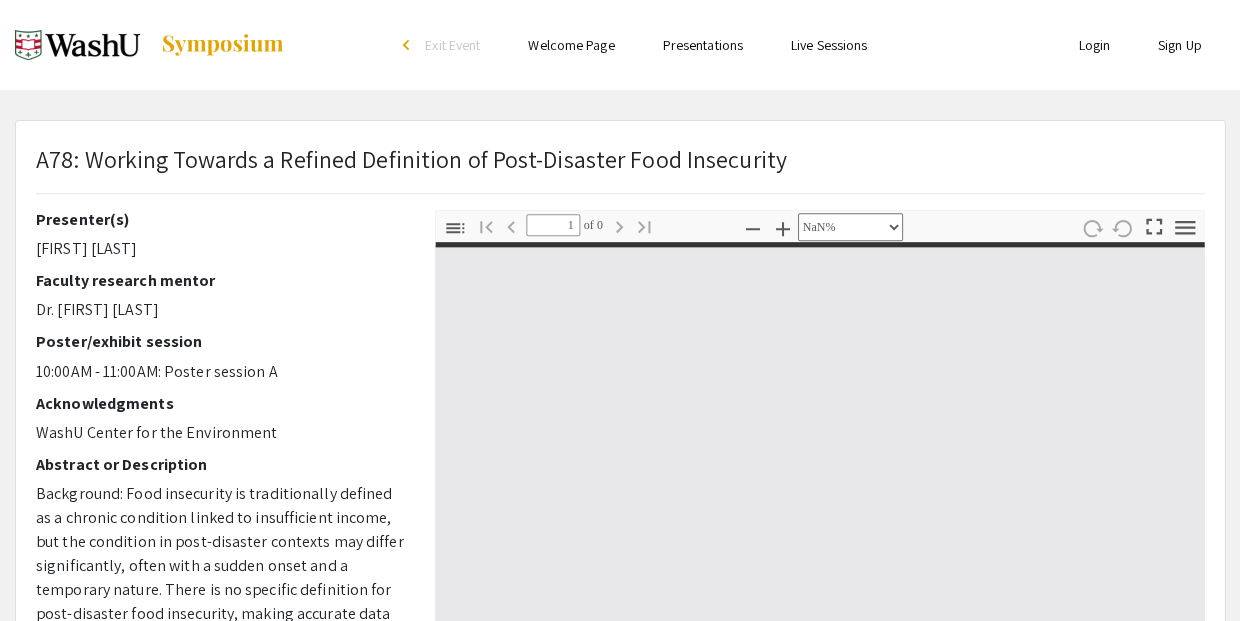 type on "0" 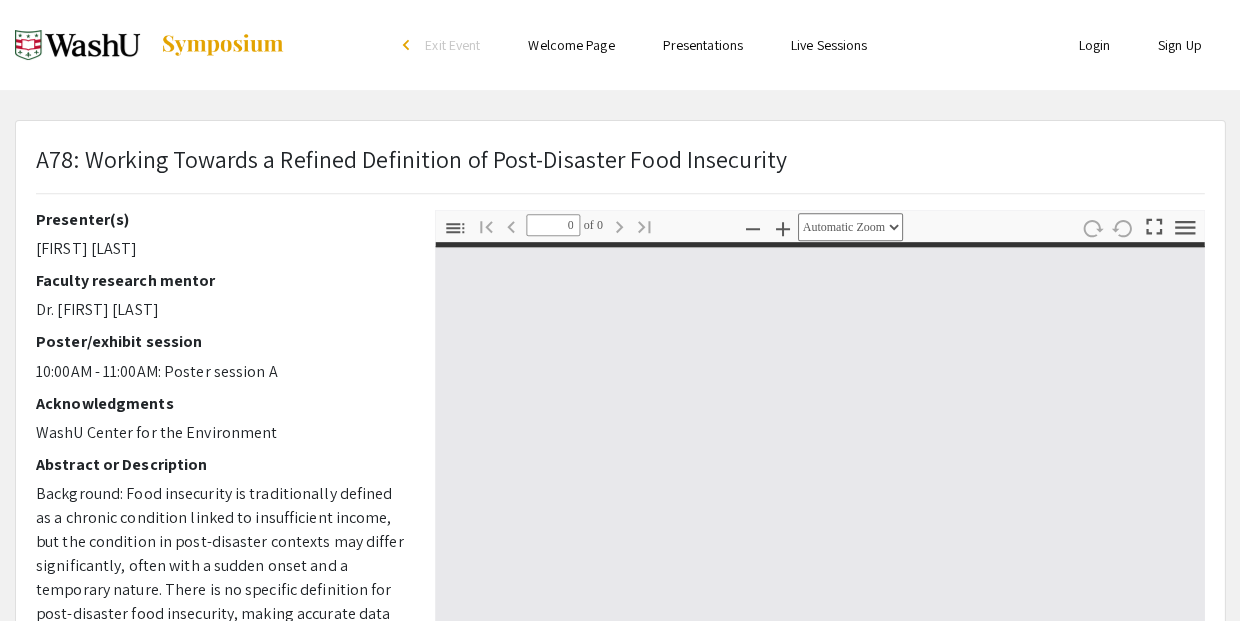 select on "custom" 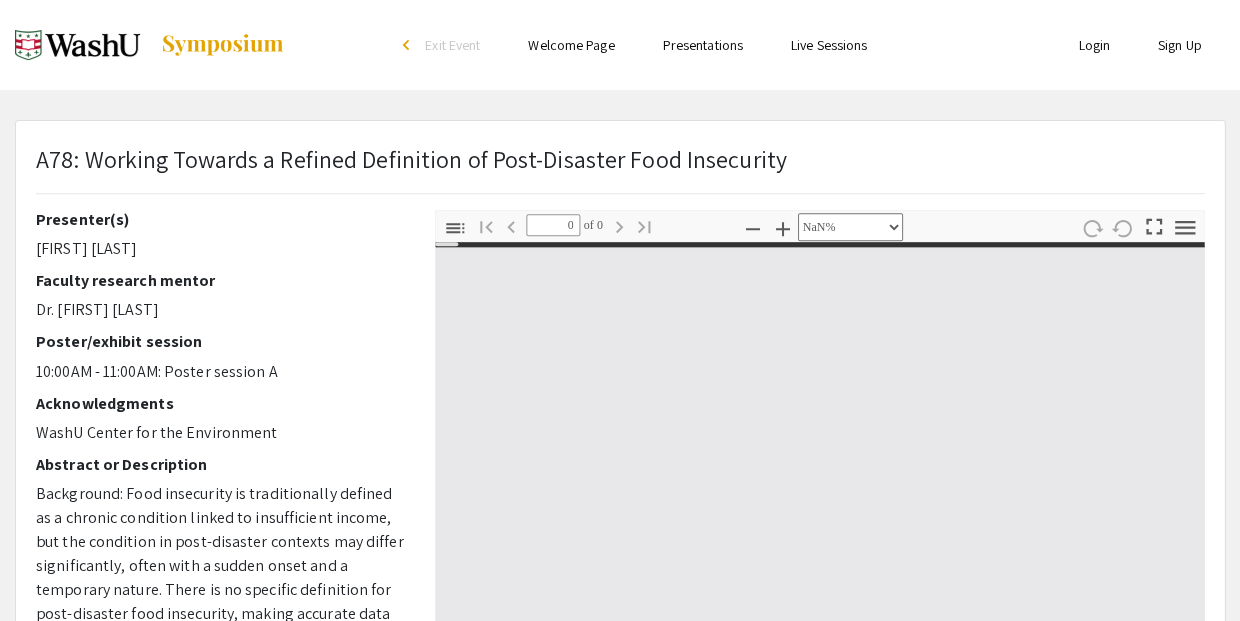 type on "1" 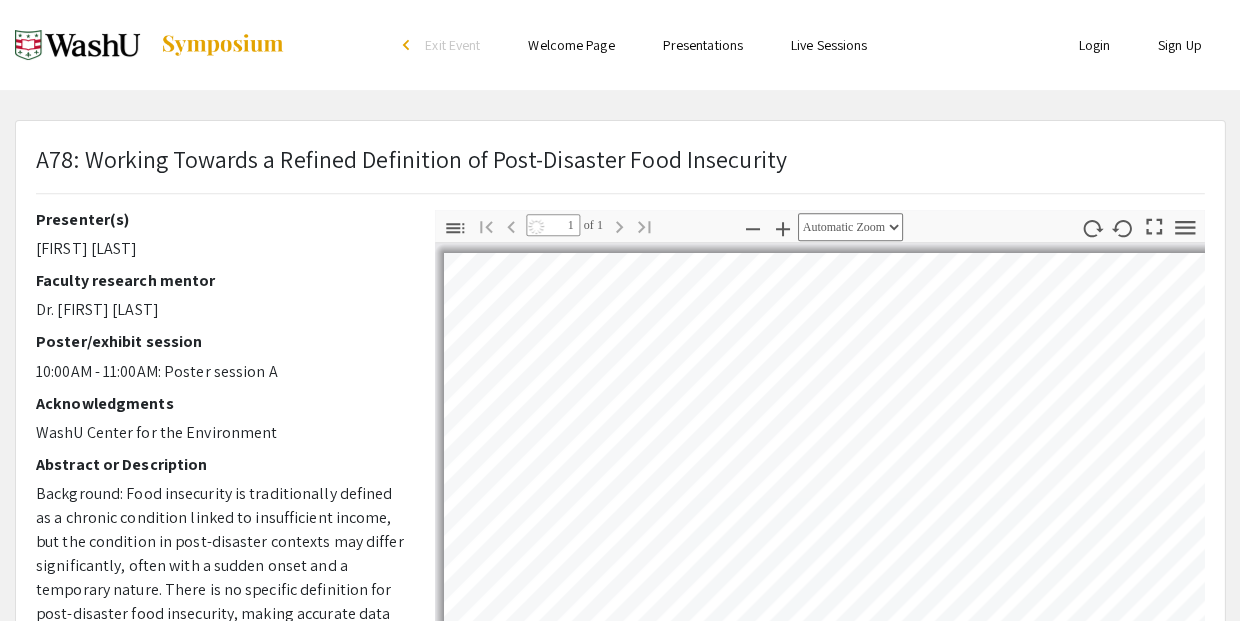 select on "auto" 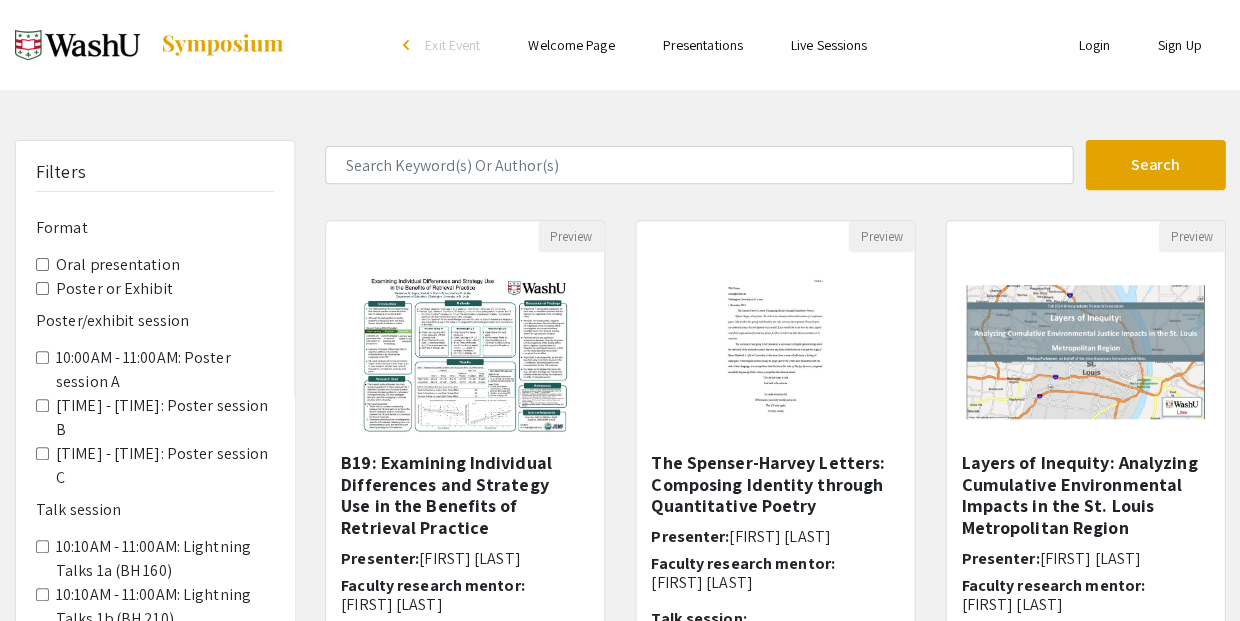 scroll, scrollTop: 681, scrollLeft: 0, axis: vertical 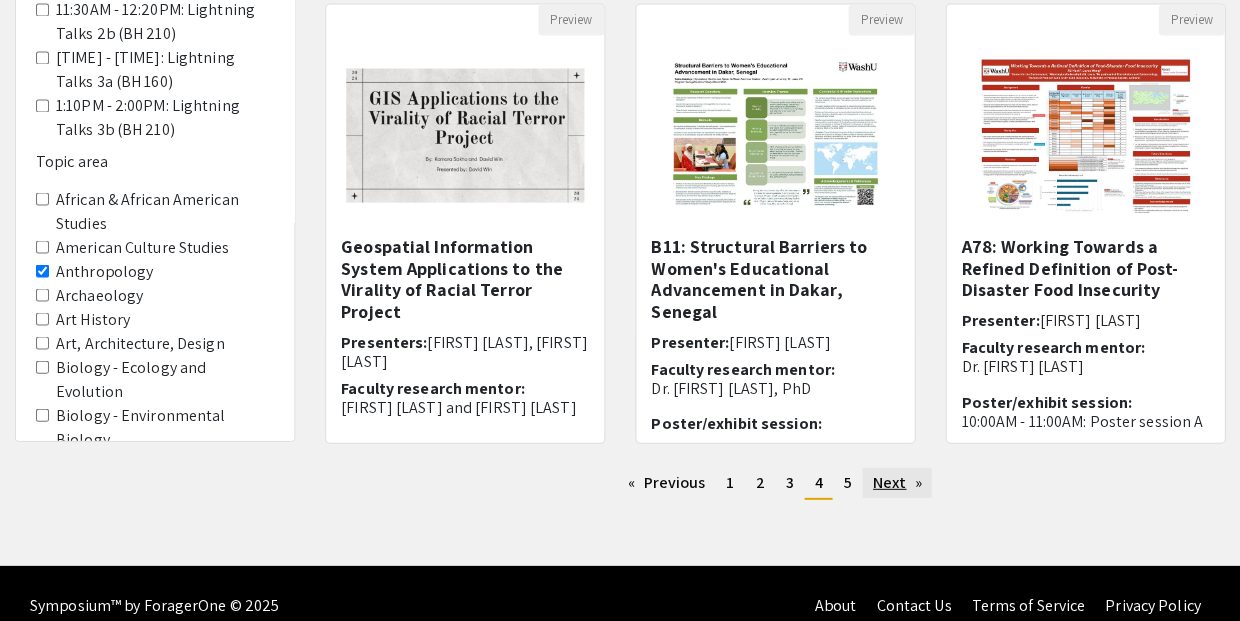 click on "Next  page" 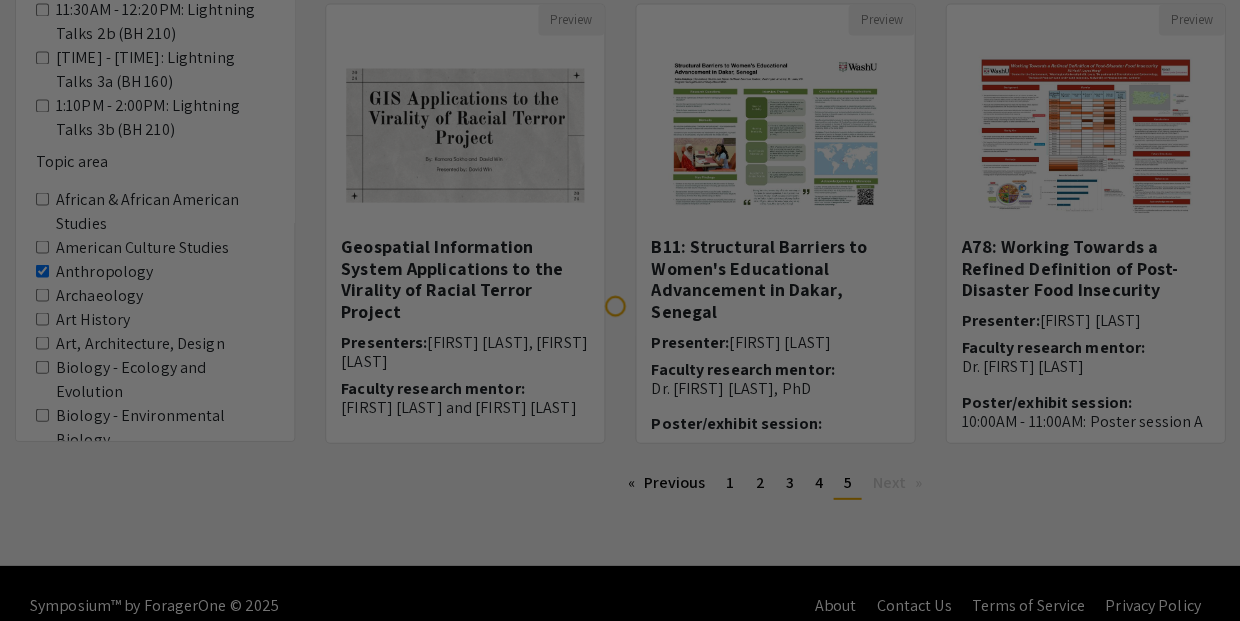 scroll, scrollTop: 0, scrollLeft: 0, axis: both 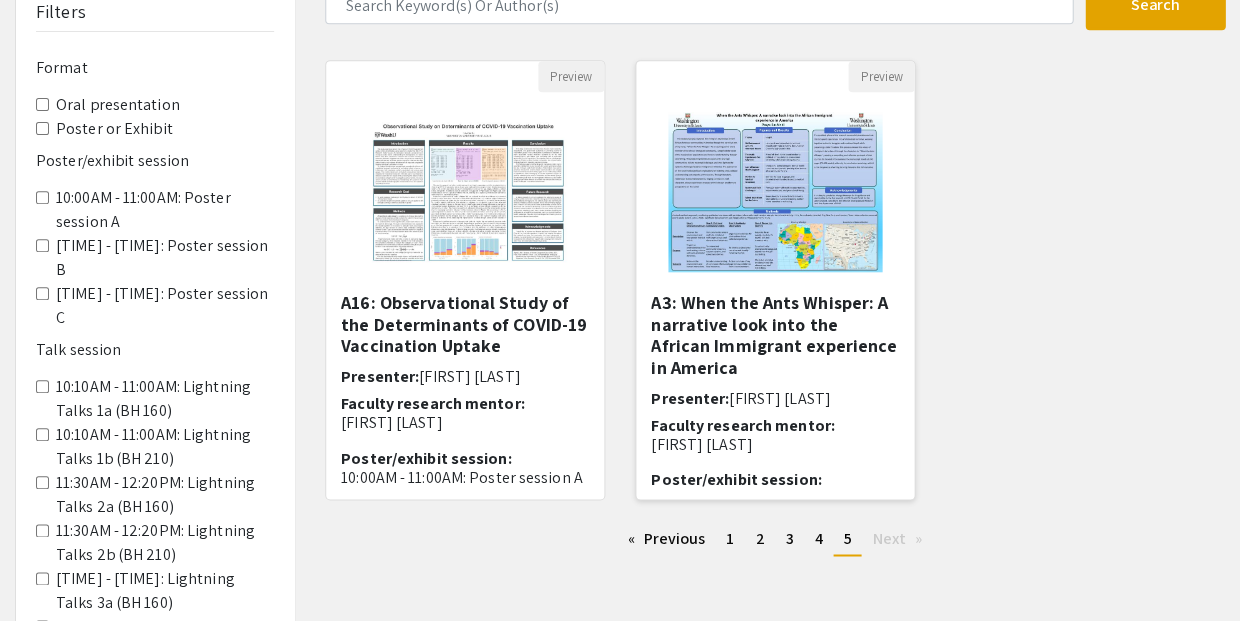 click on "A3: When the Ants Whisper: A narrative look into the African Immigrant experience in America" at bounding box center [775, 335] 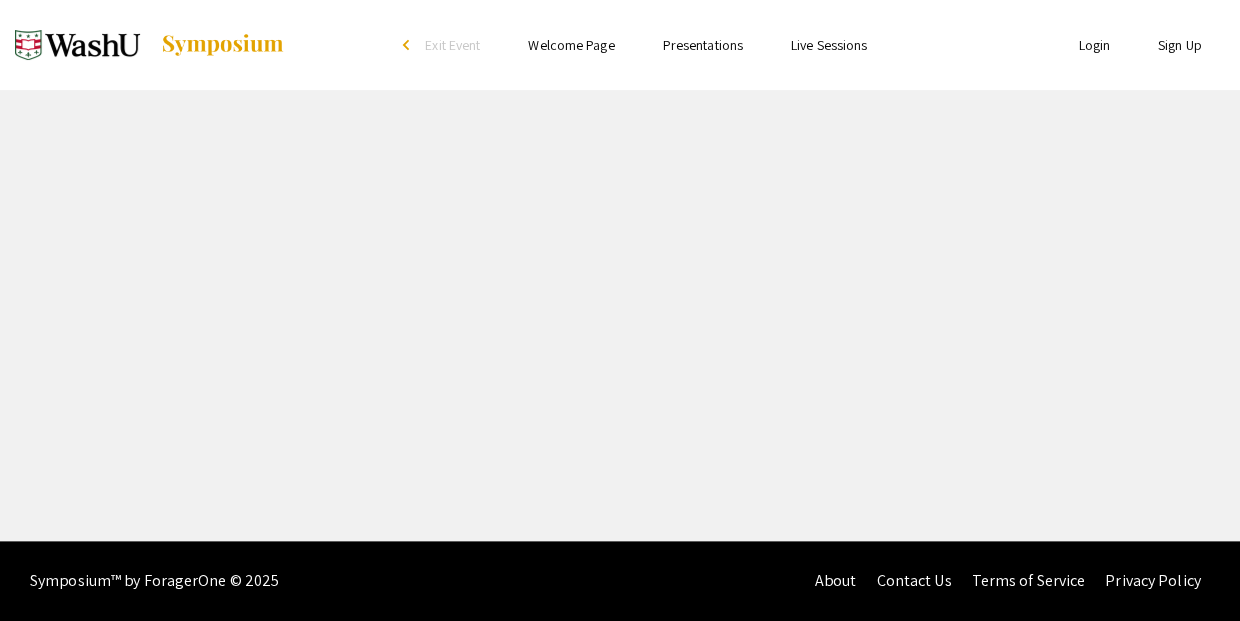 scroll, scrollTop: 0, scrollLeft: 0, axis: both 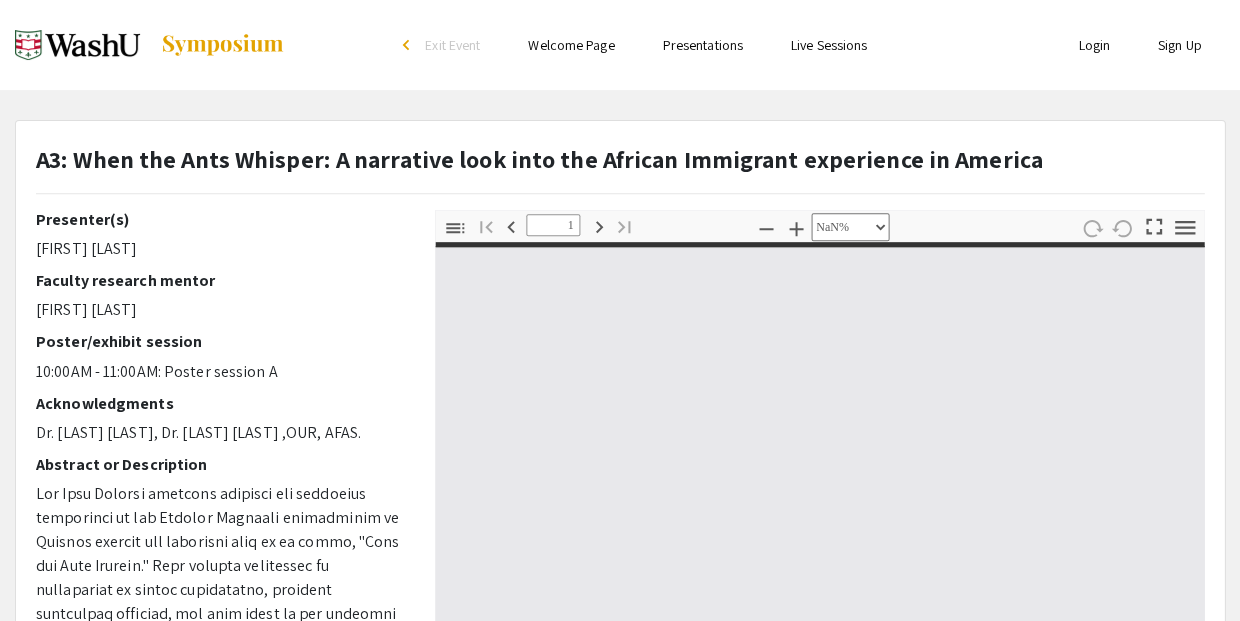 type on "0" 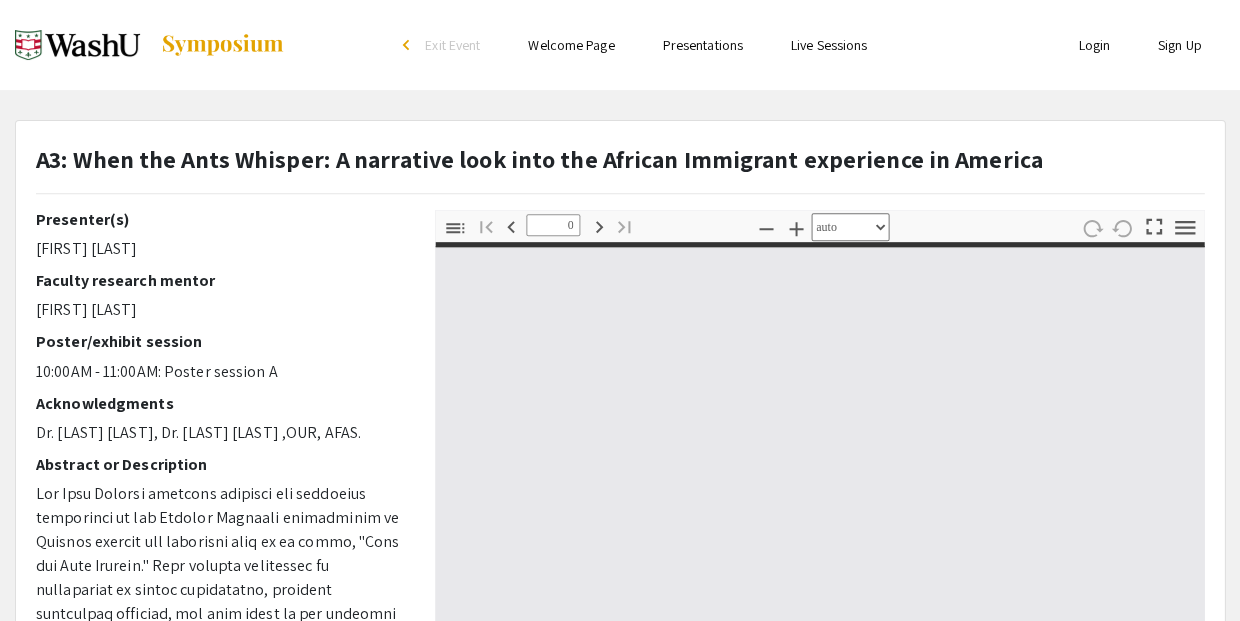 select on "custom" 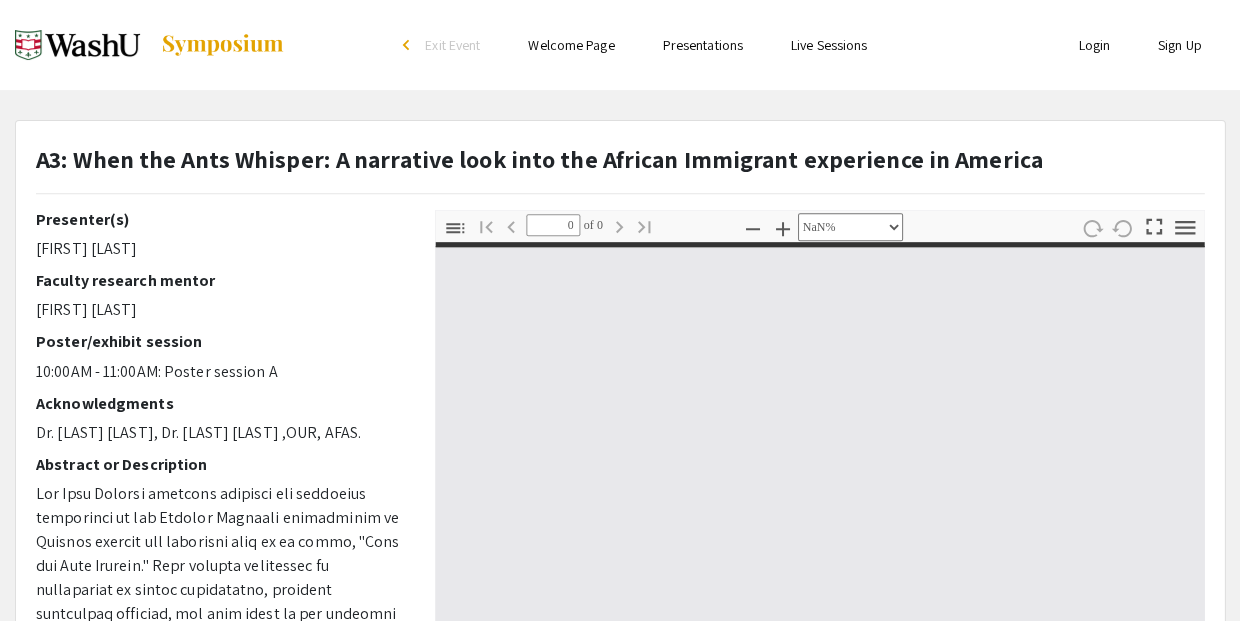 type on "1" 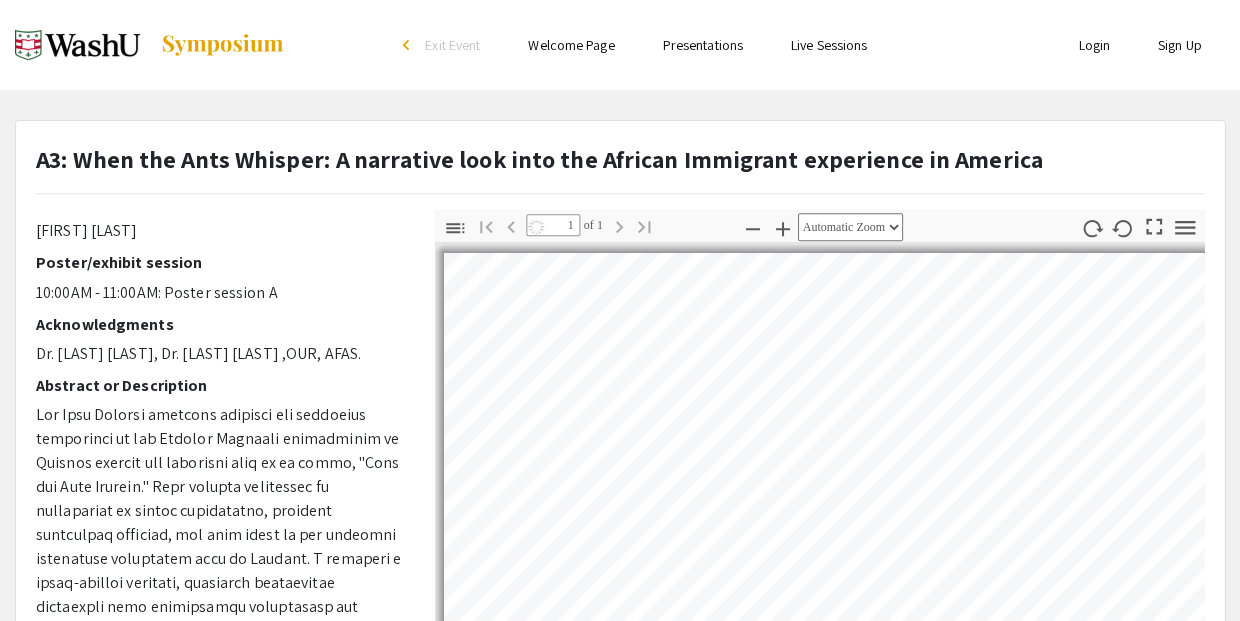 scroll, scrollTop: 78, scrollLeft: 0, axis: vertical 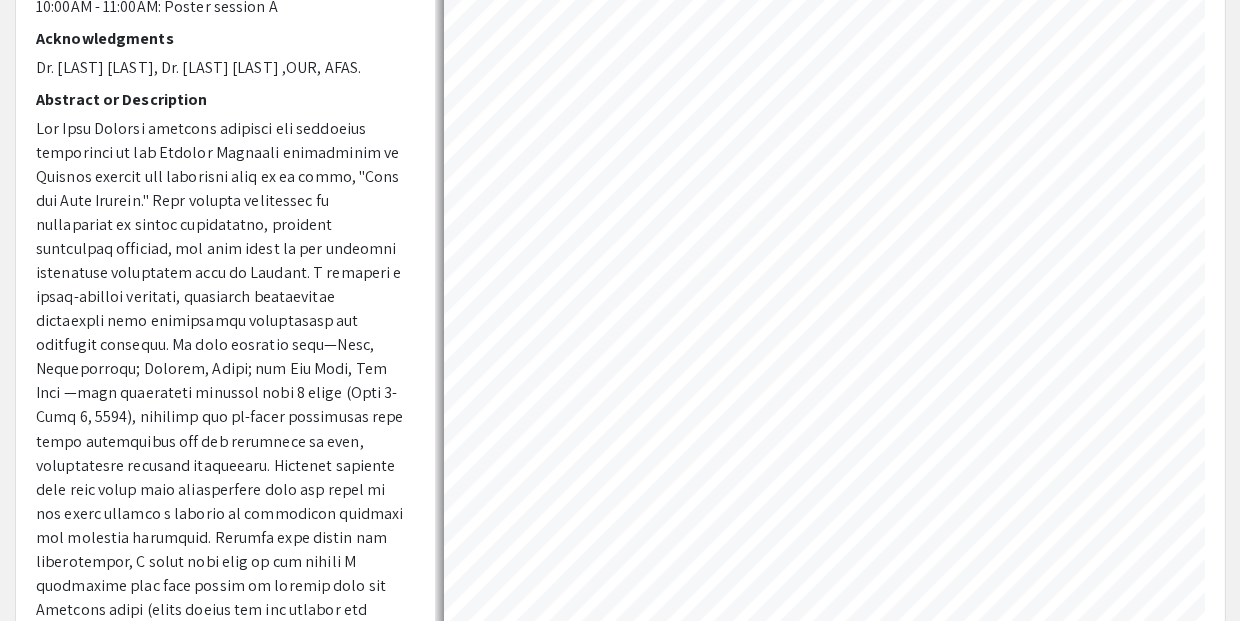 select on "auto" 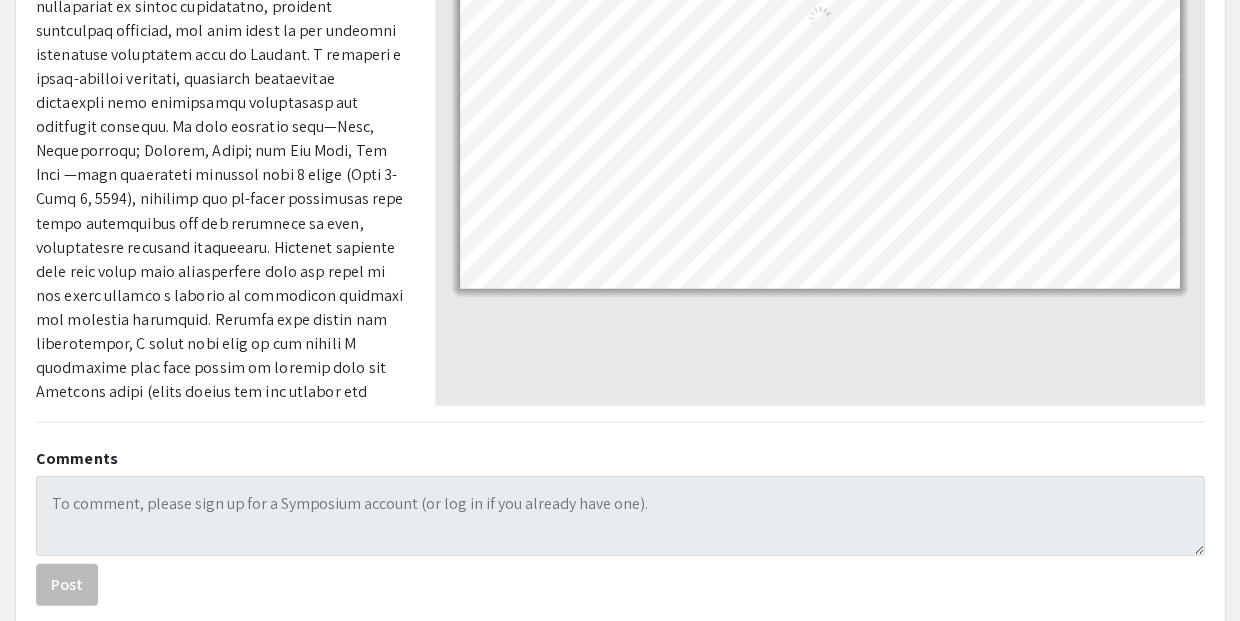 scroll, scrollTop: 506, scrollLeft: 0, axis: vertical 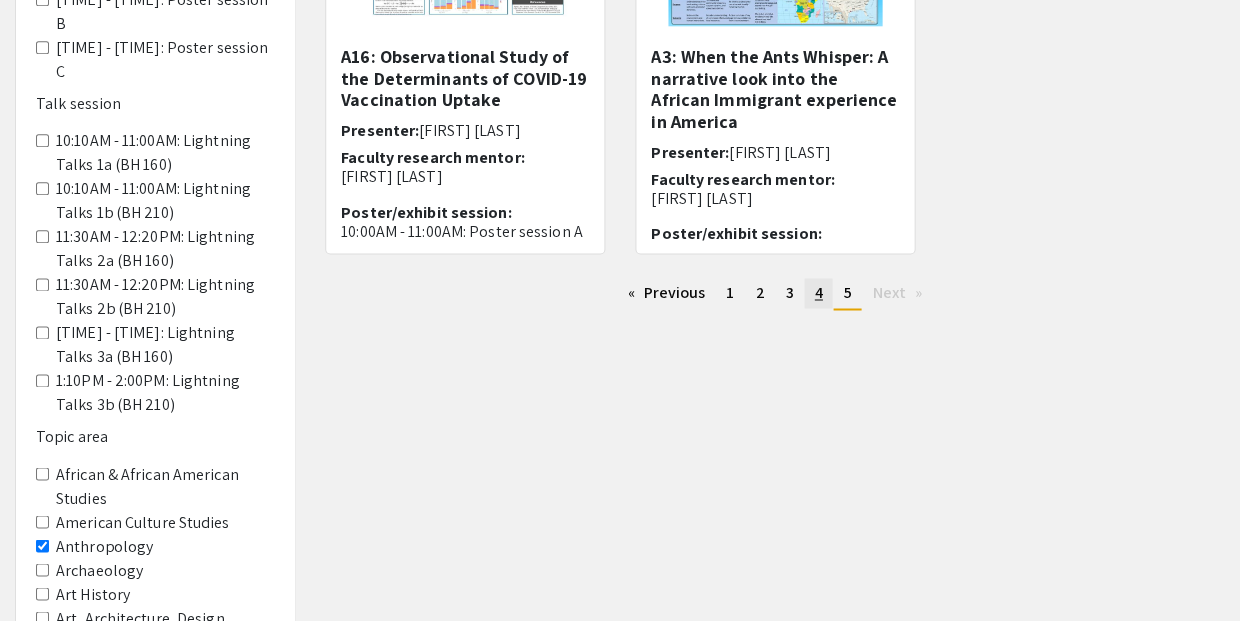 click on "4" 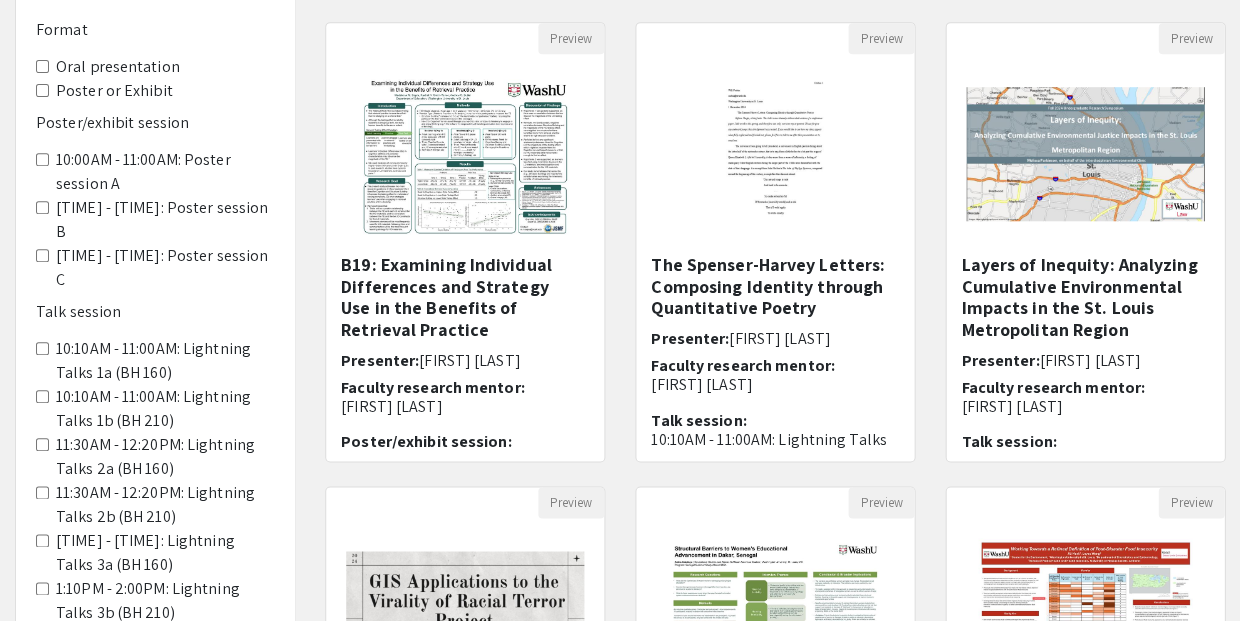scroll, scrollTop: 206, scrollLeft: 0, axis: vertical 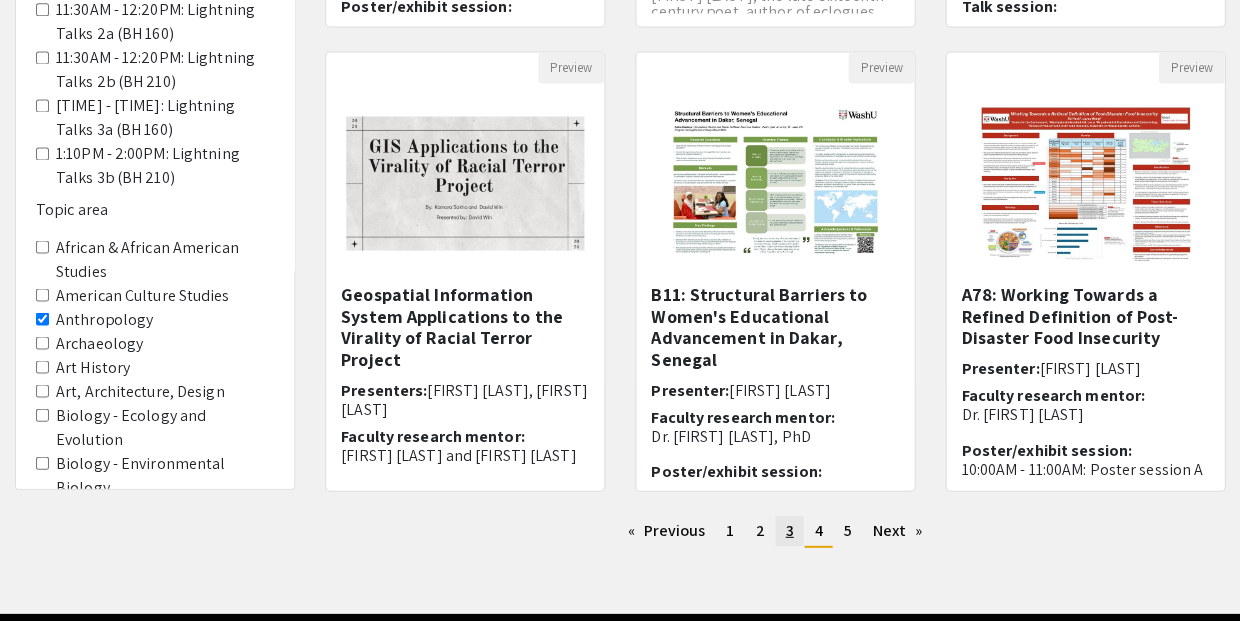 click on "3" 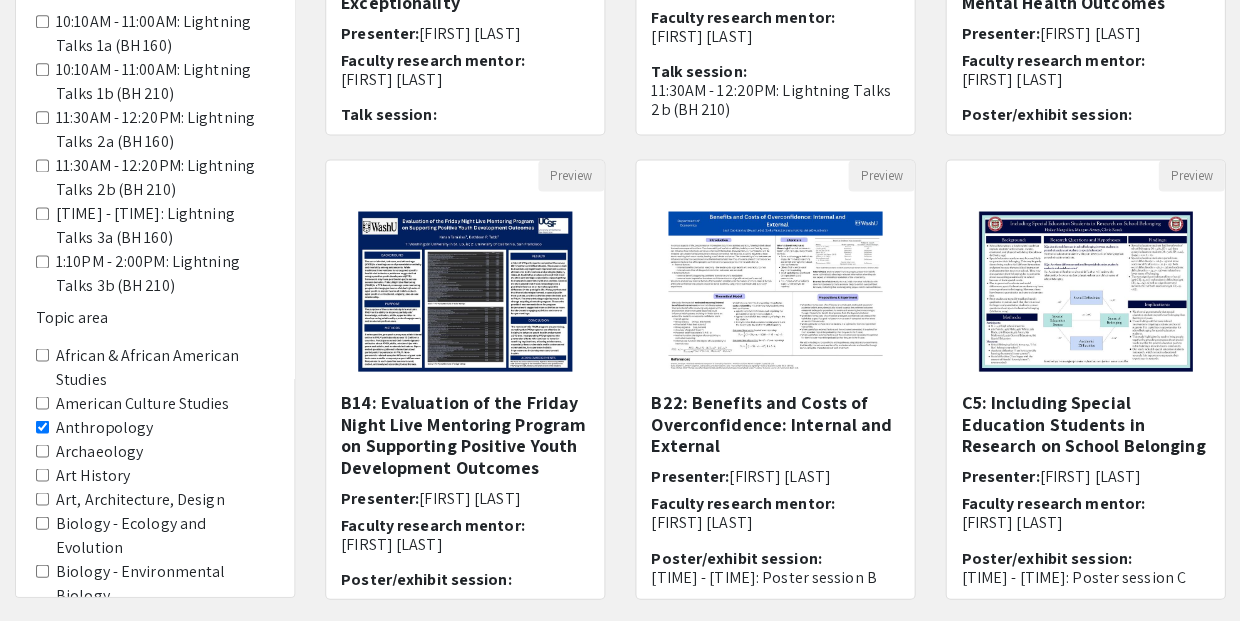 scroll, scrollTop: 533, scrollLeft: 0, axis: vertical 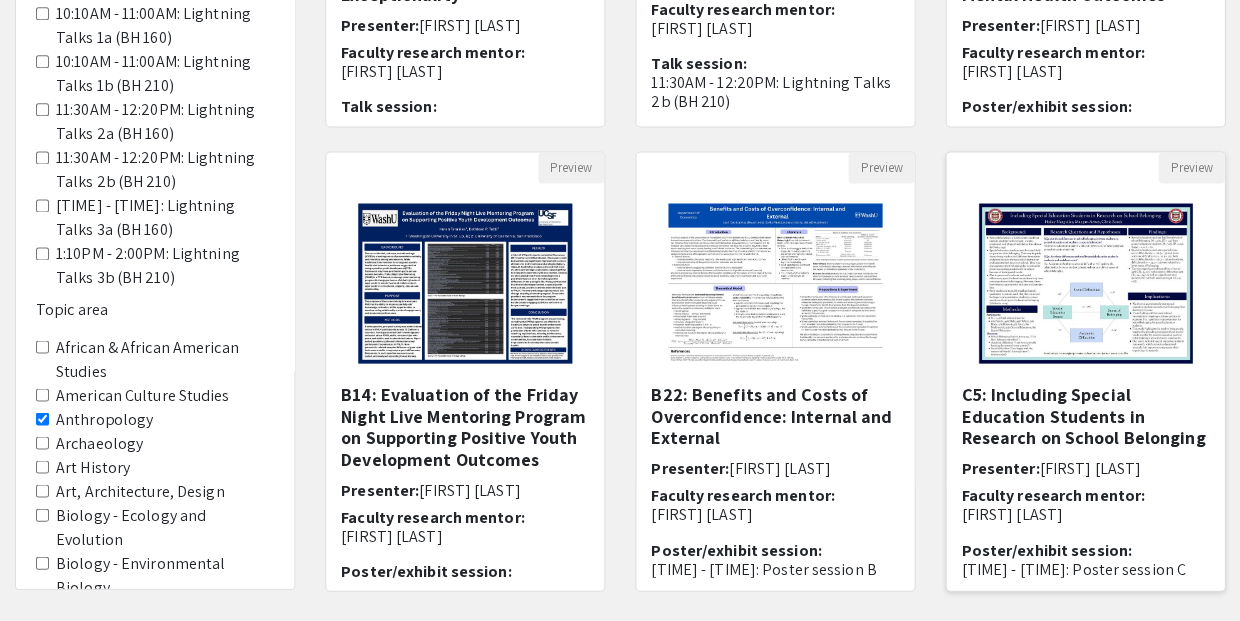 click on "C5: Including Special Education Students in Research on School Belonging" at bounding box center [1085, 415] 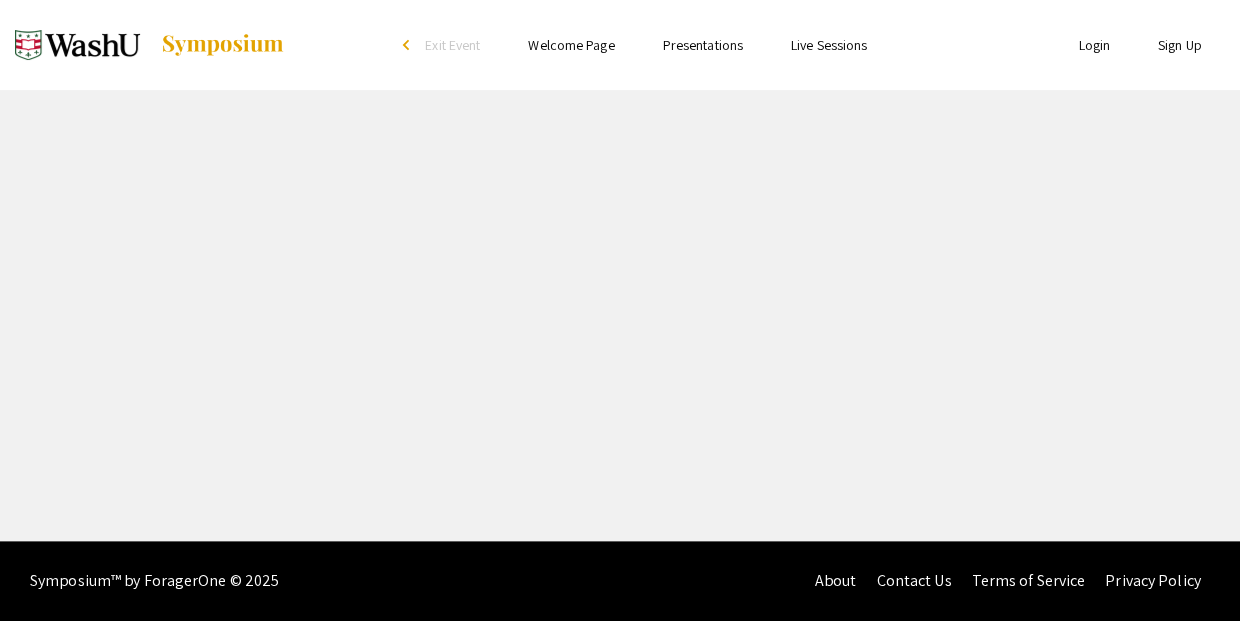 scroll, scrollTop: 0, scrollLeft: 0, axis: both 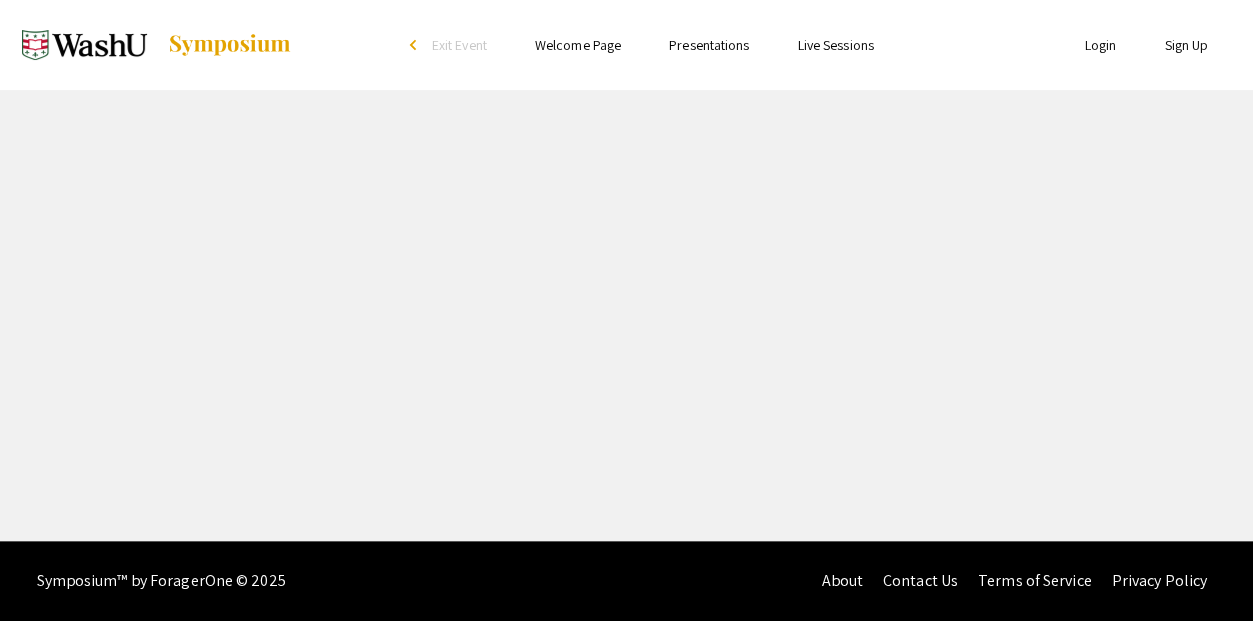 select on "custom" 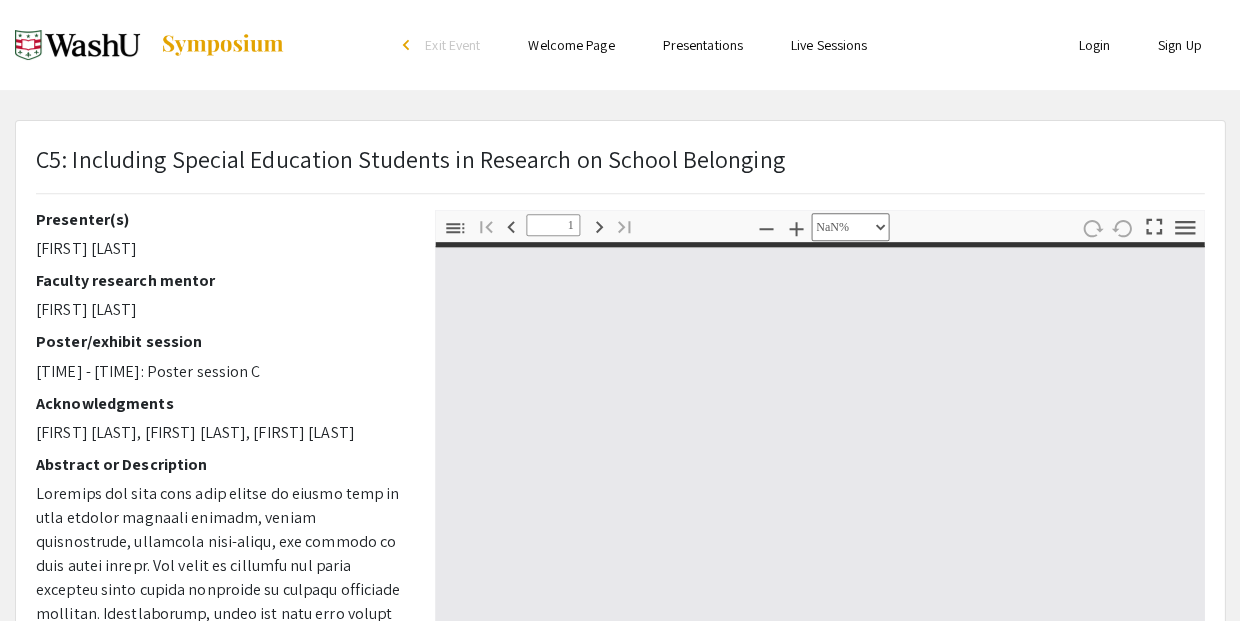 type on "0" 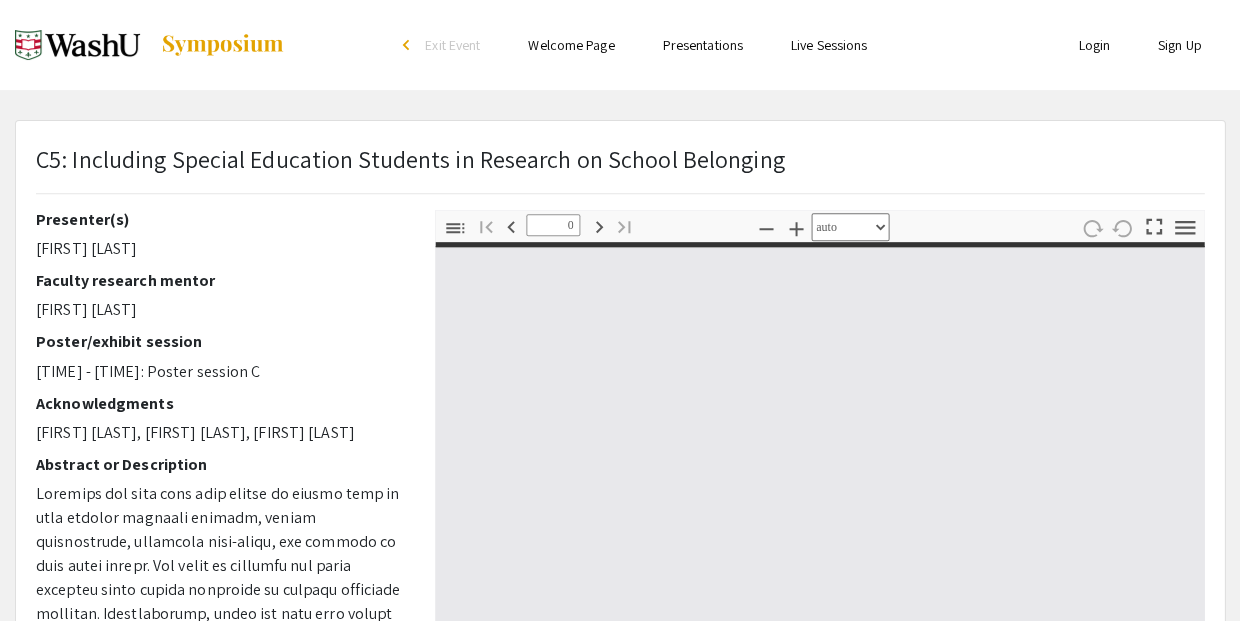 select on "custom" 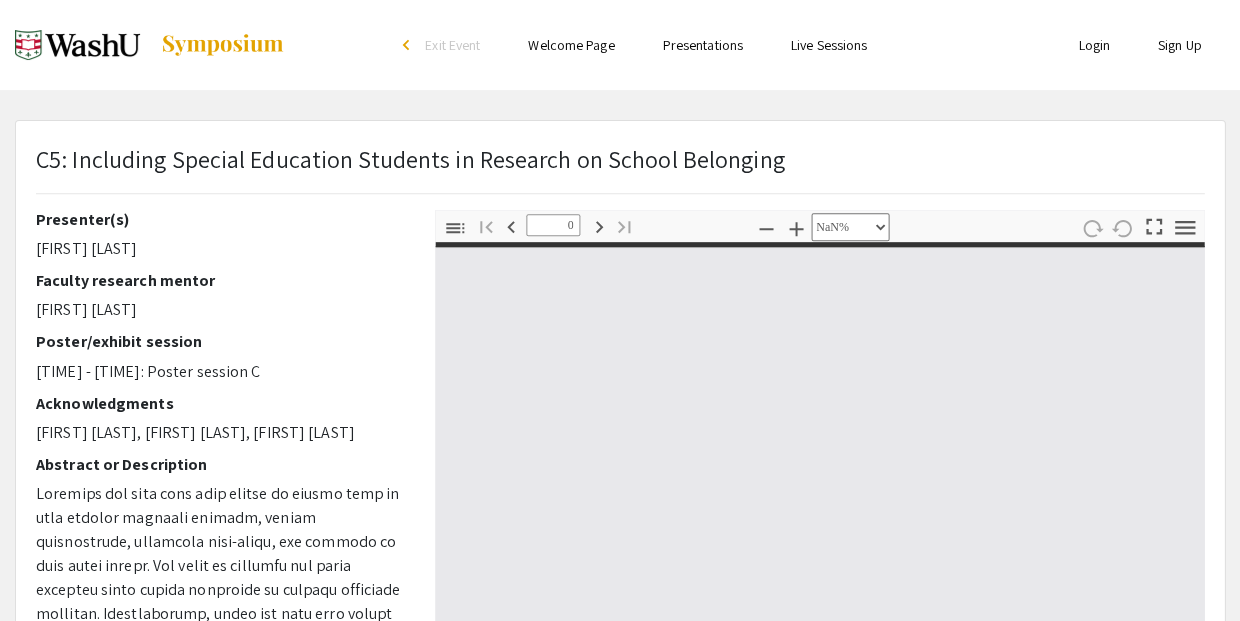 type on "1" 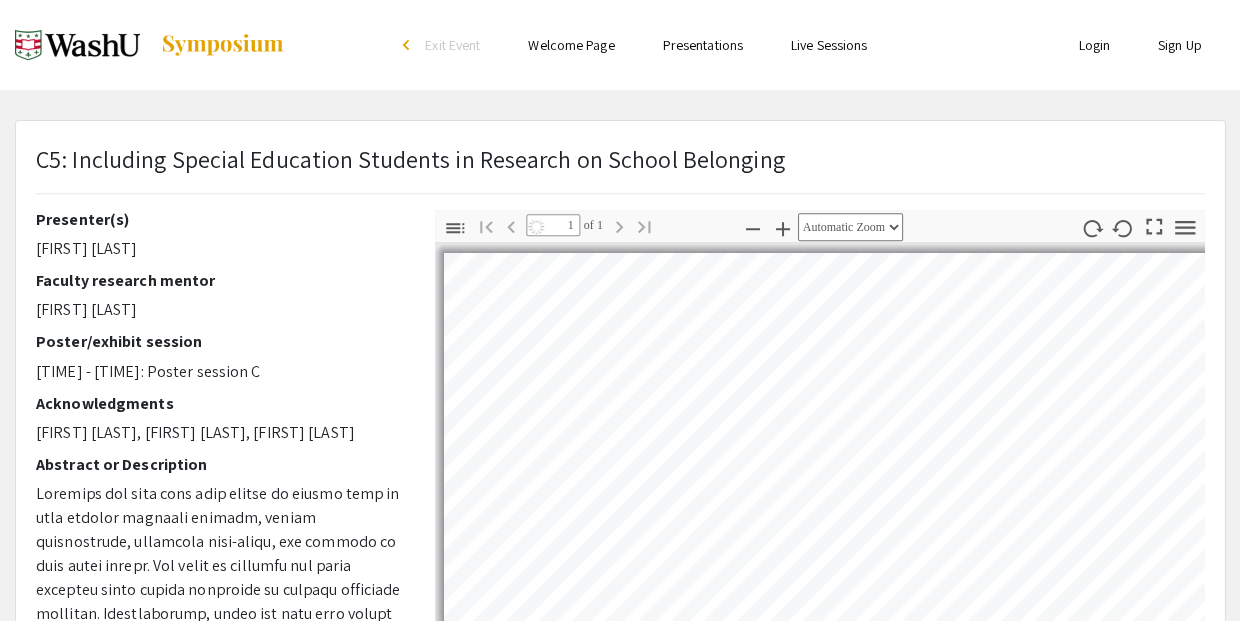 select on "auto" 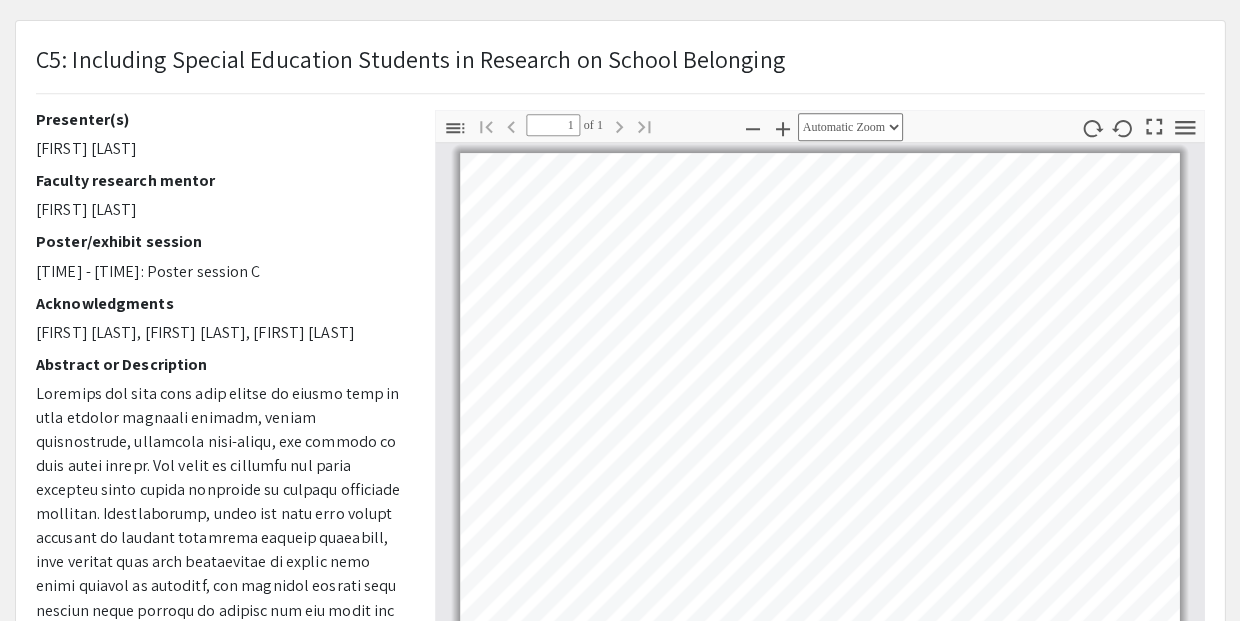 scroll, scrollTop: 103, scrollLeft: 0, axis: vertical 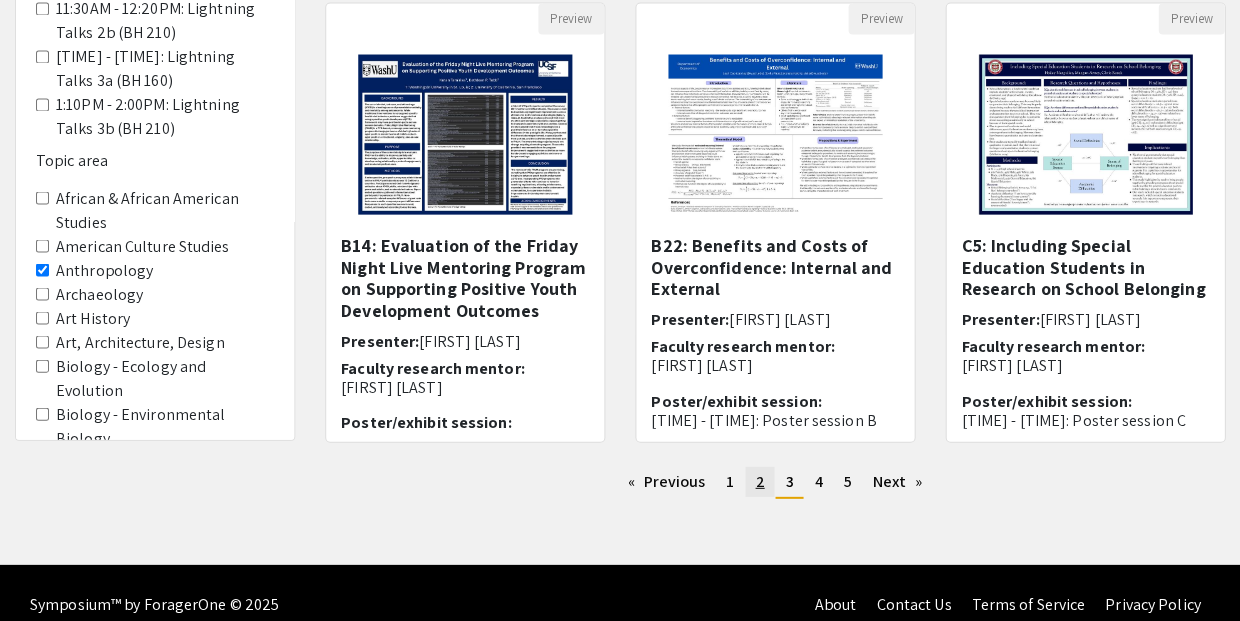 click on "2" 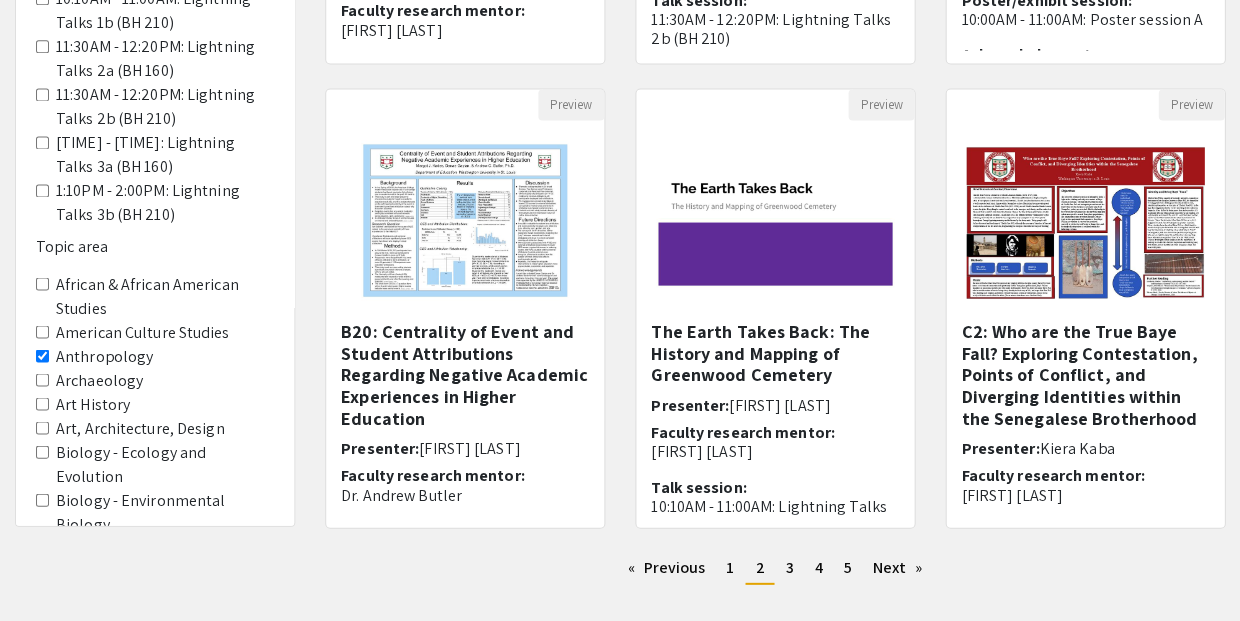 scroll, scrollTop: 597, scrollLeft: 0, axis: vertical 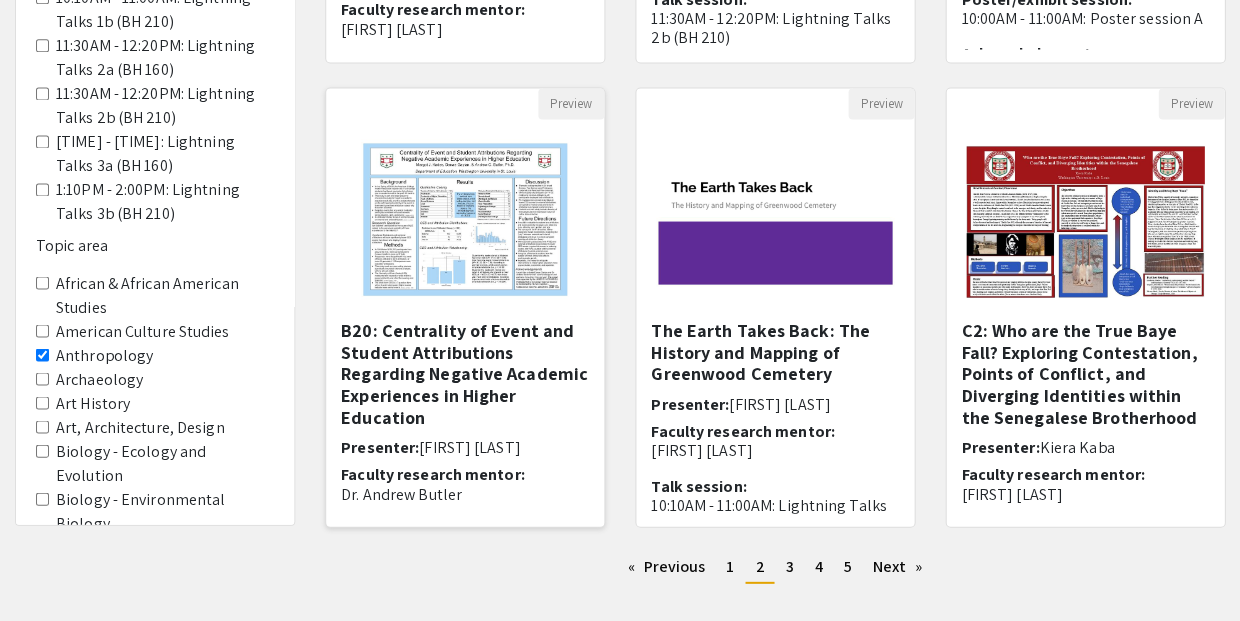 click on "B20: Centrality of Event and Student Attributions Regarding Negative Academic Experiences in Higher Education" at bounding box center (465, 373) 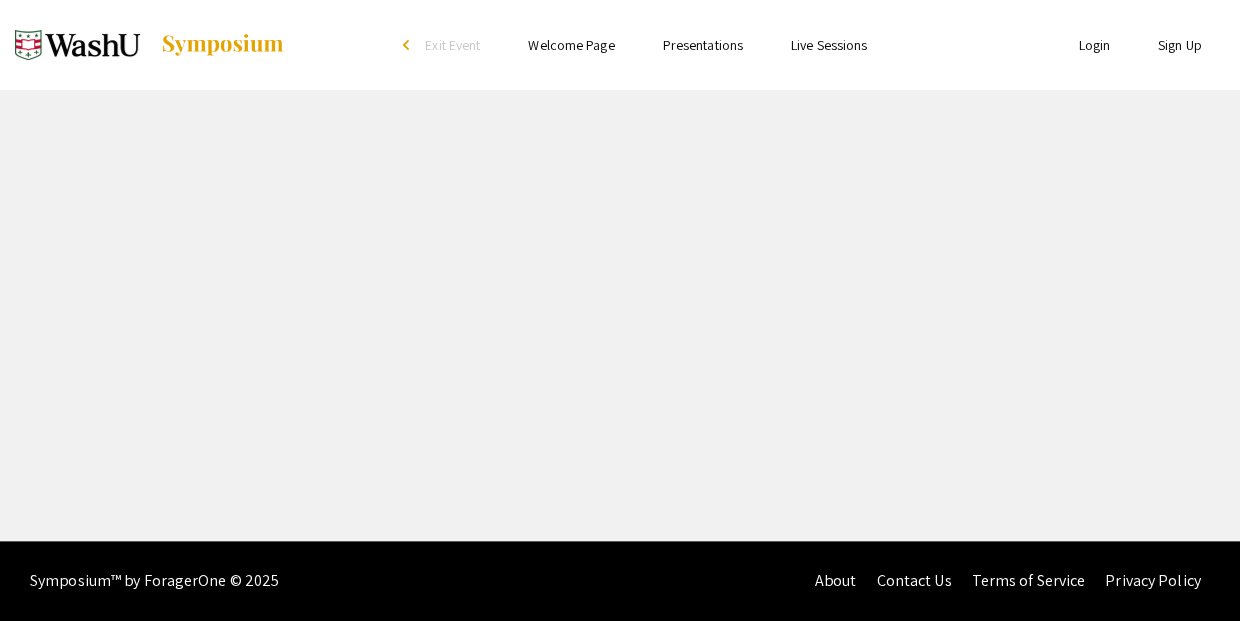 scroll, scrollTop: 0, scrollLeft: 0, axis: both 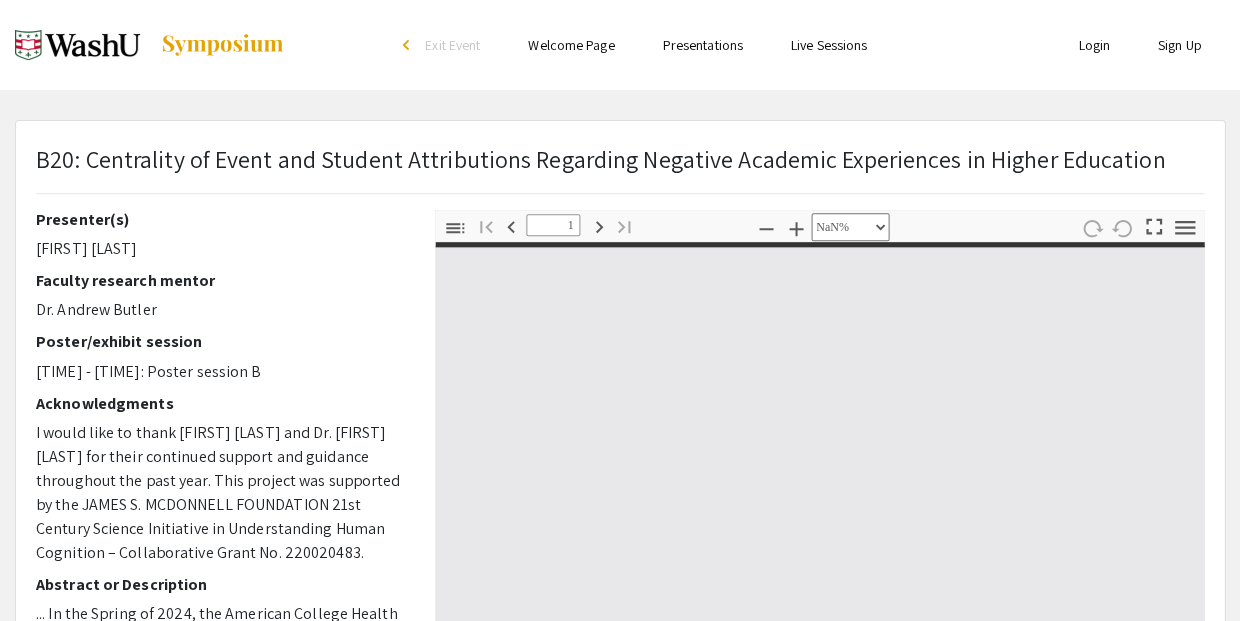 type on "0" 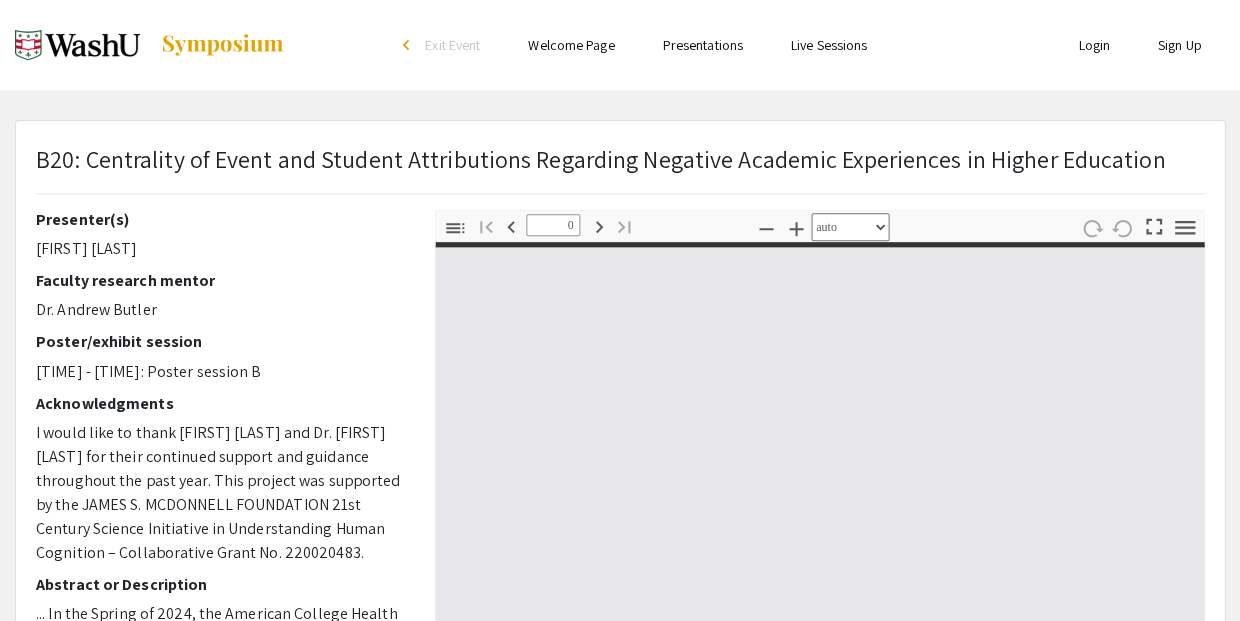 select on "custom" 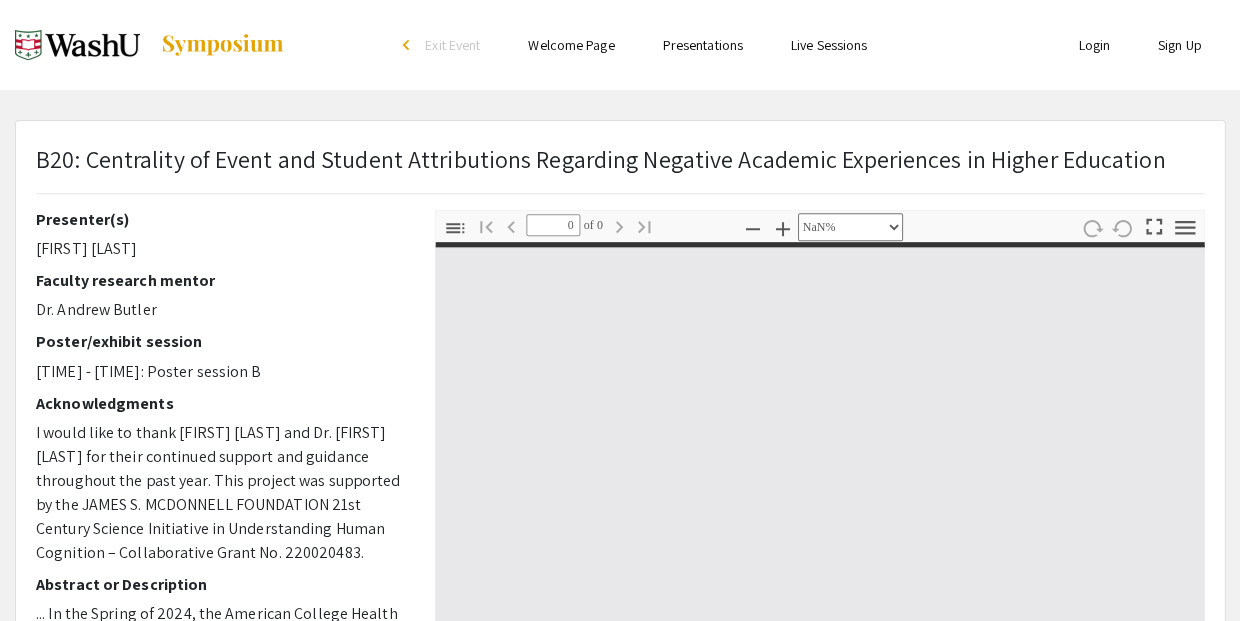 type on "1" 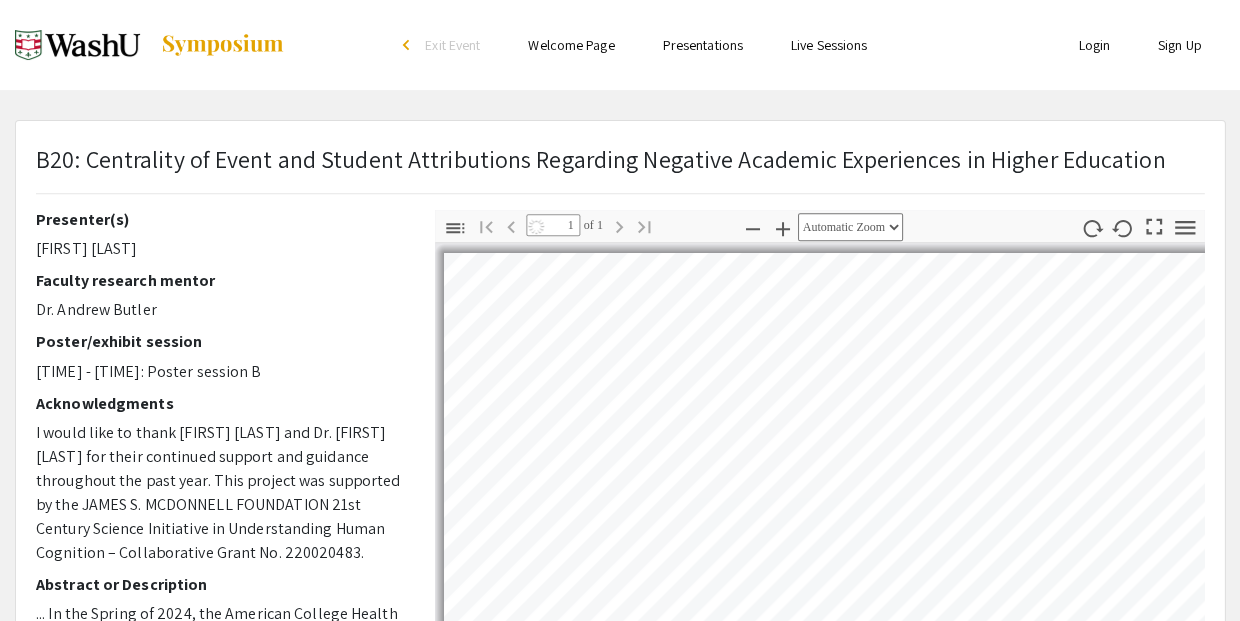 select on "auto" 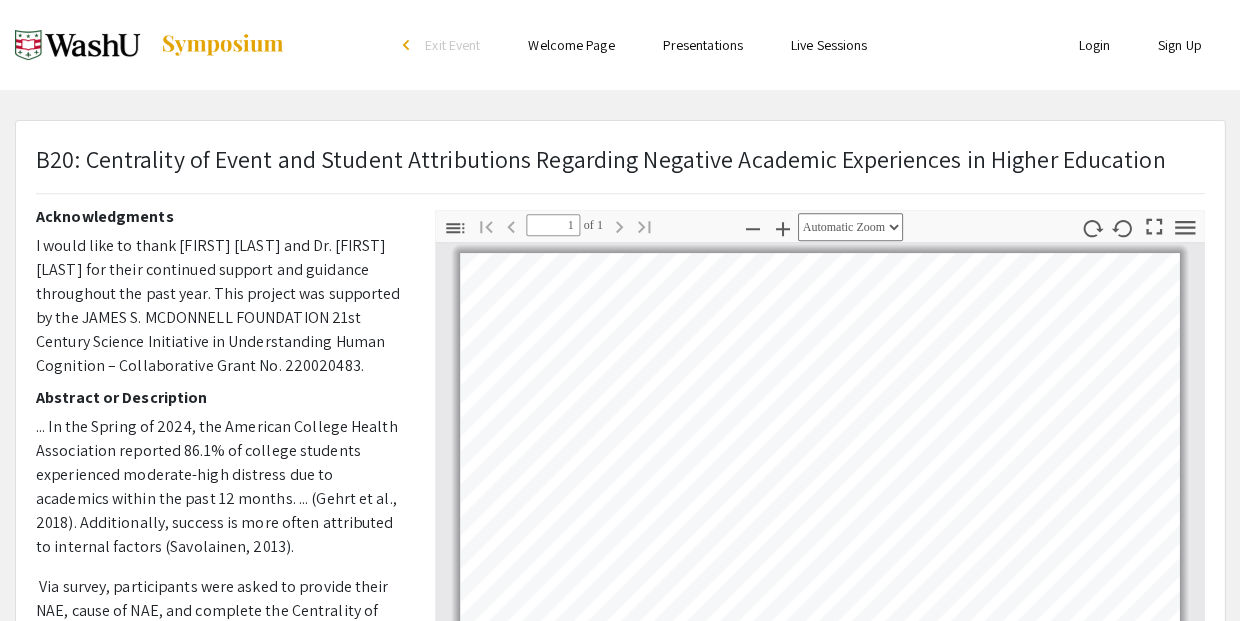 scroll, scrollTop: 186, scrollLeft: 0, axis: vertical 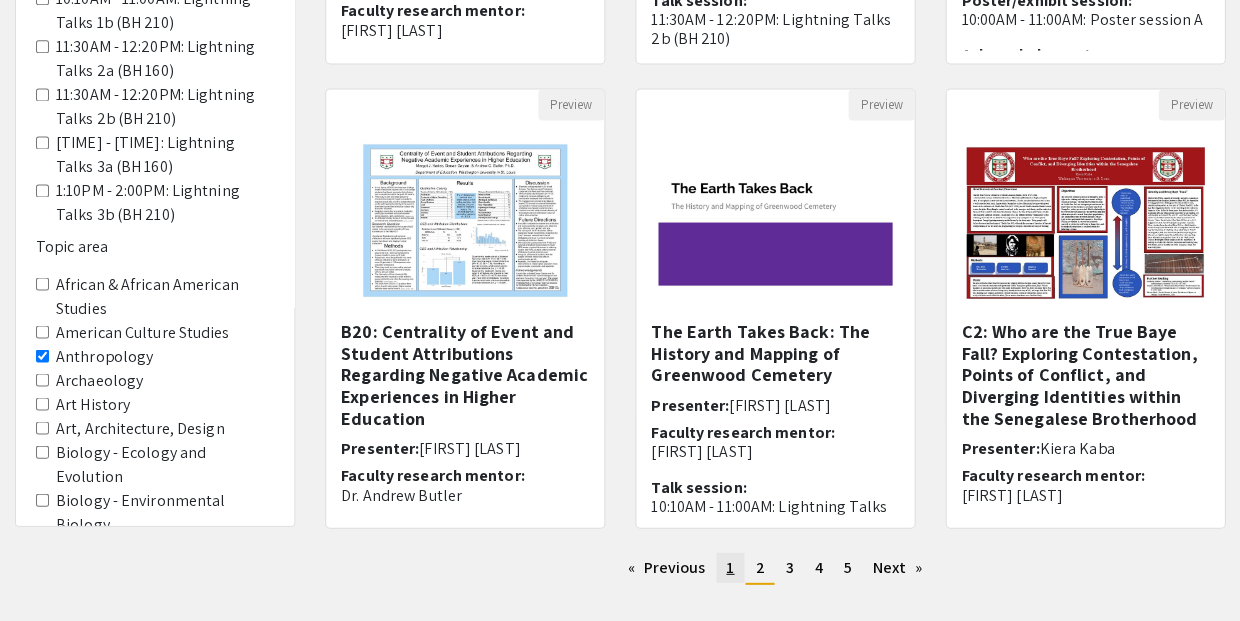click on "1" 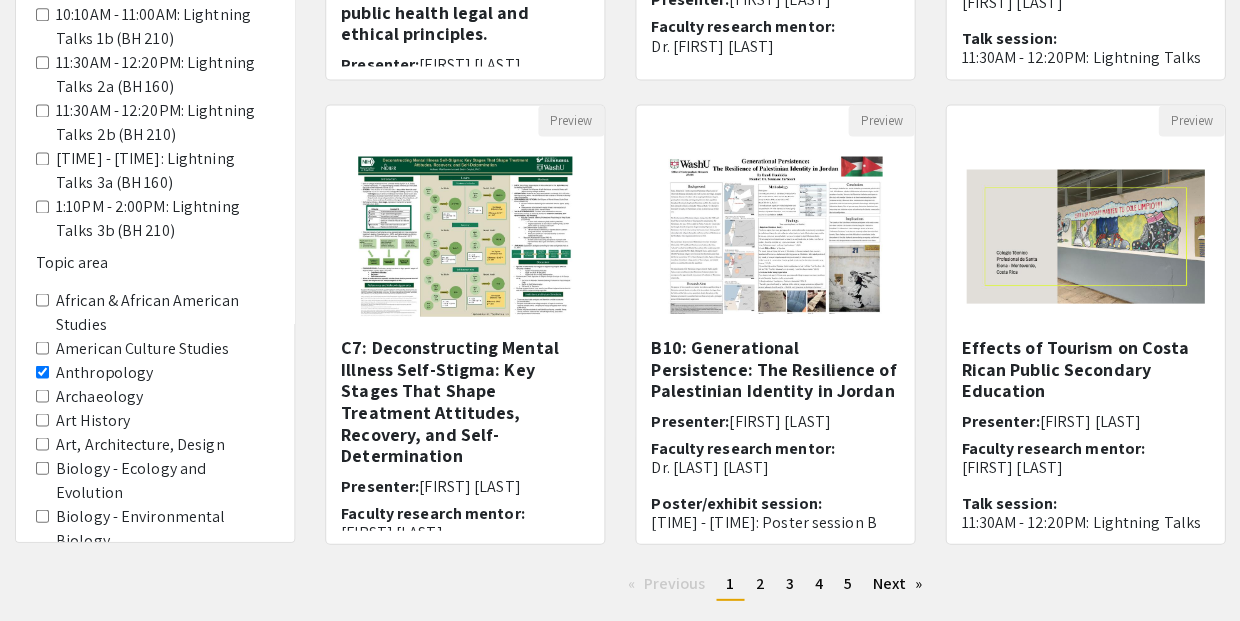 scroll, scrollTop: 585, scrollLeft: 0, axis: vertical 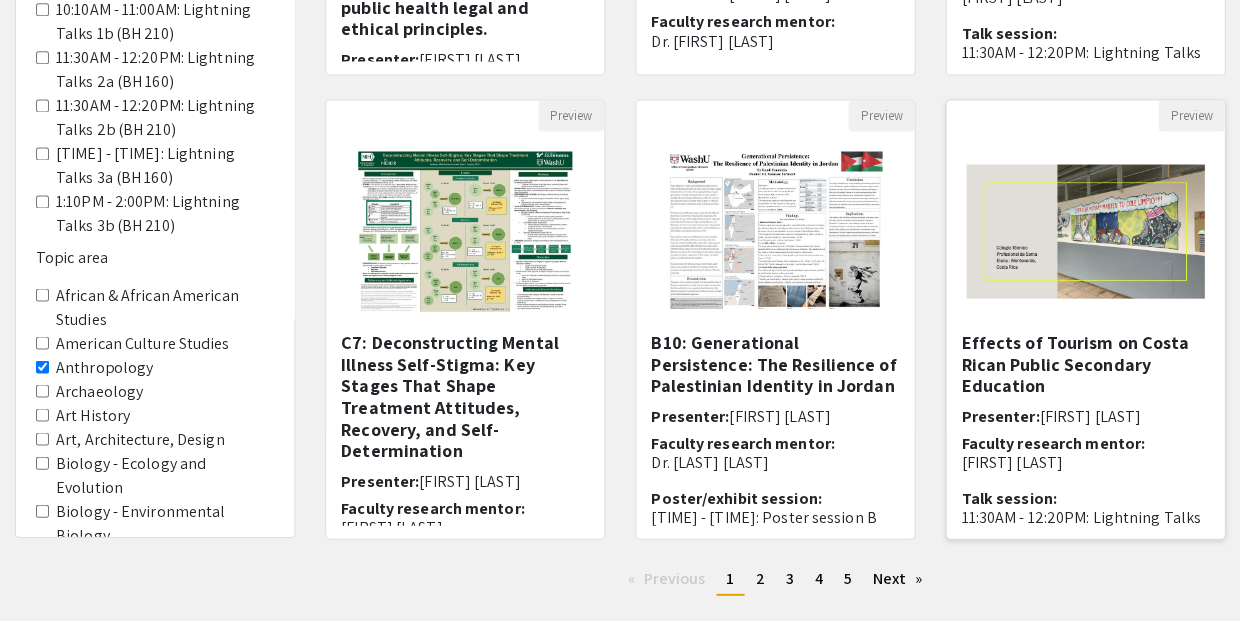 click on "Effects of Tourism on Costa Rican Public Secondary Education" at bounding box center [1085, 363] 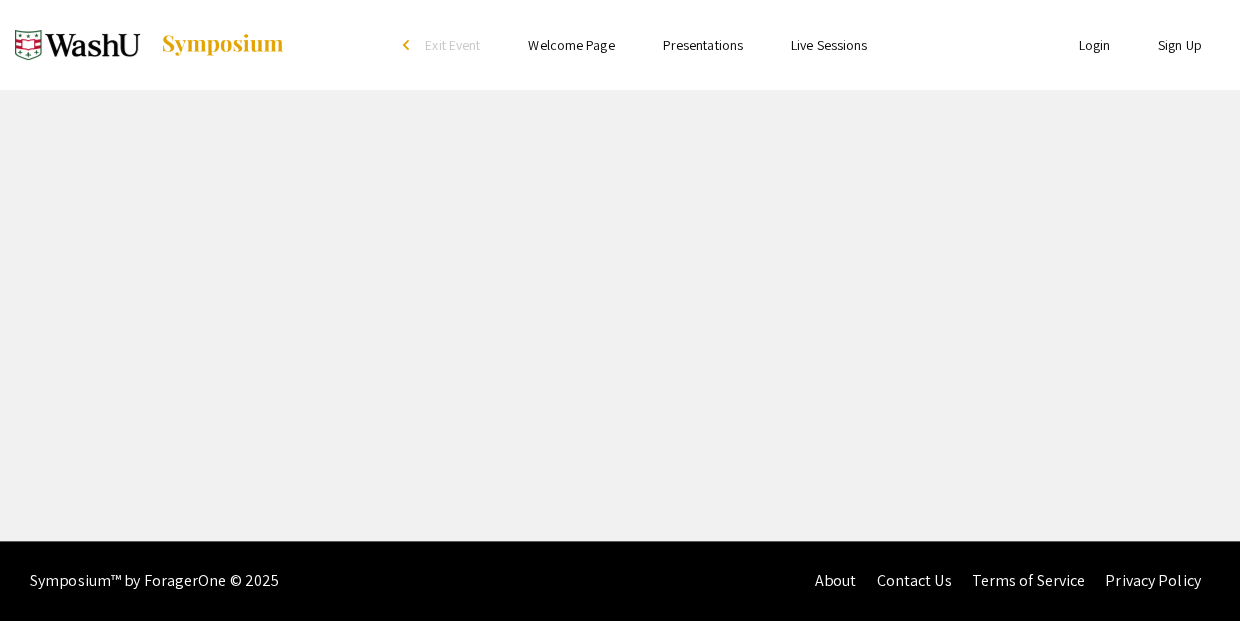 scroll, scrollTop: 0, scrollLeft: 0, axis: both 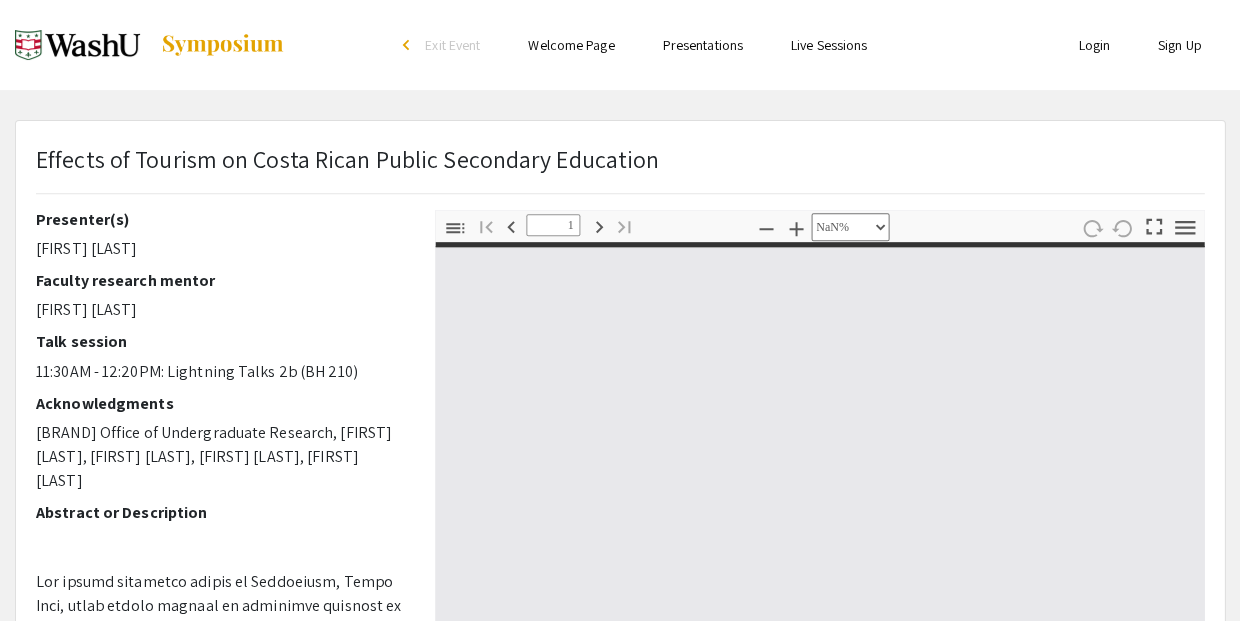 type on "0" 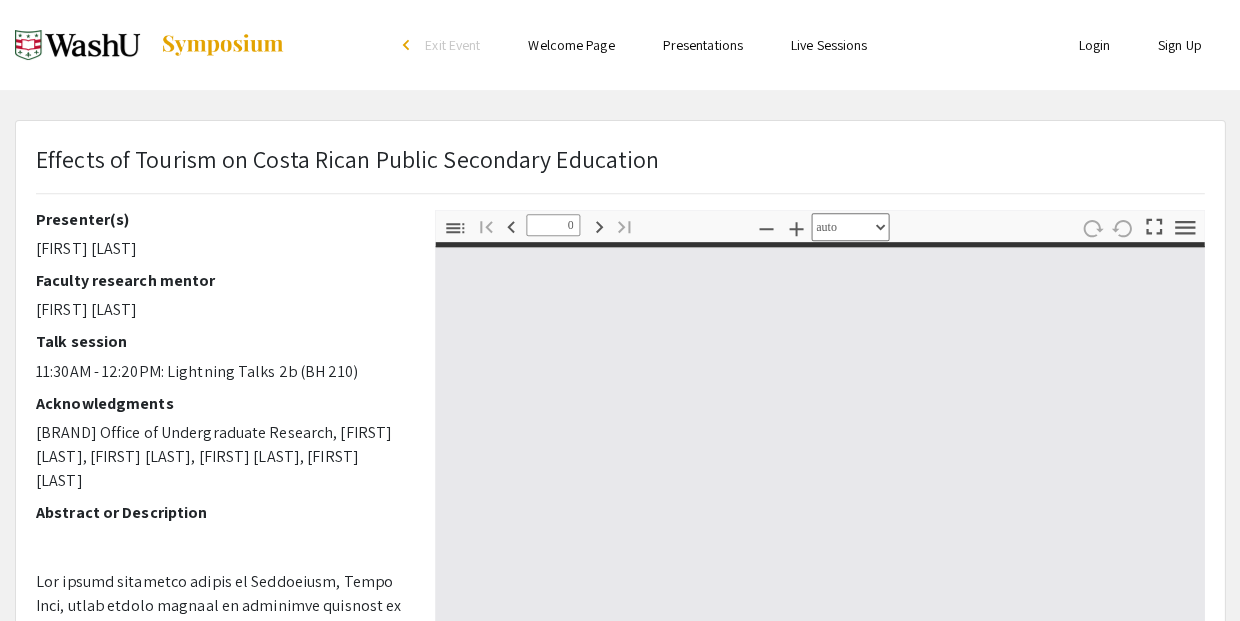 select on "custom" 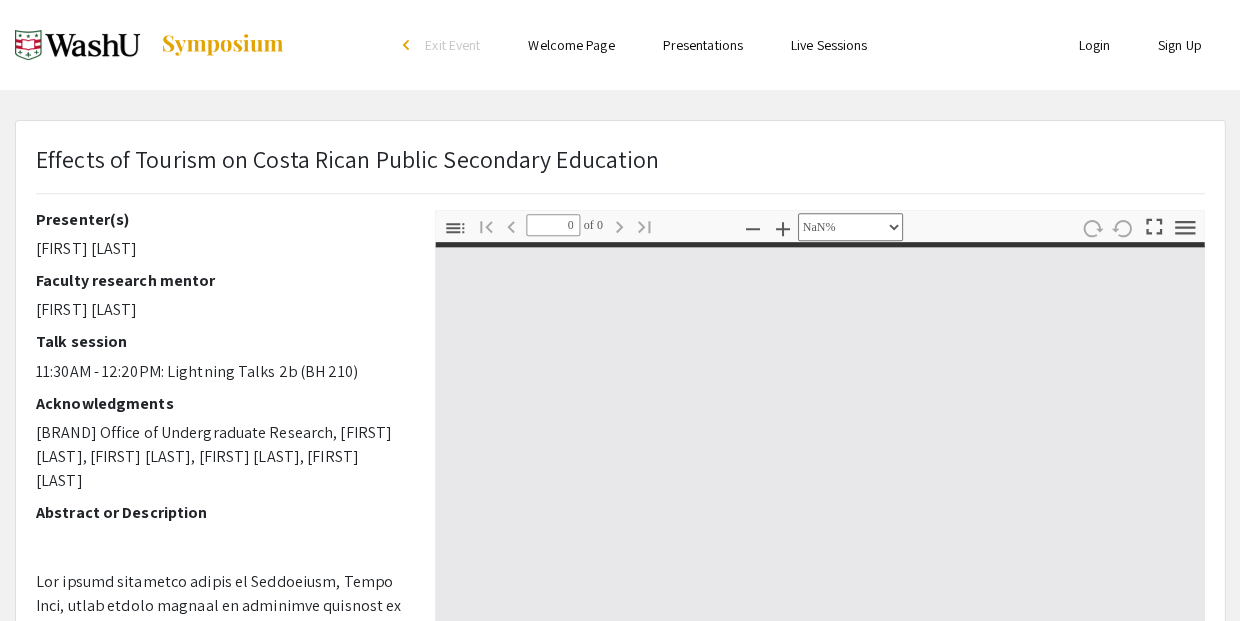 type on "1" 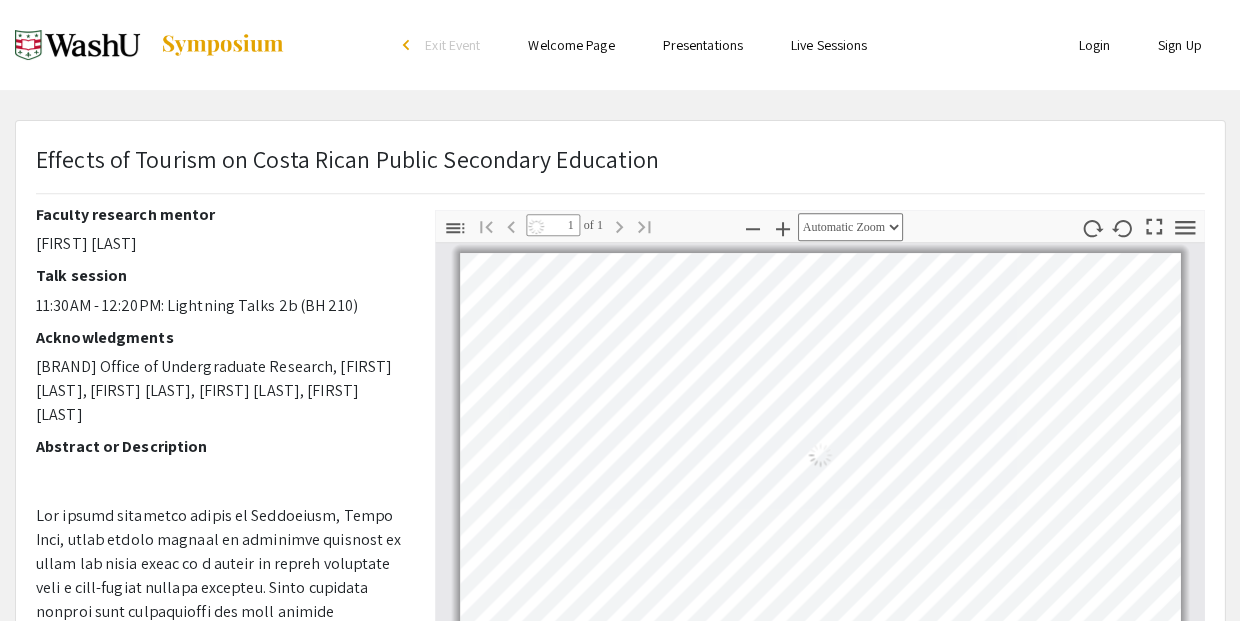 select on "auto" 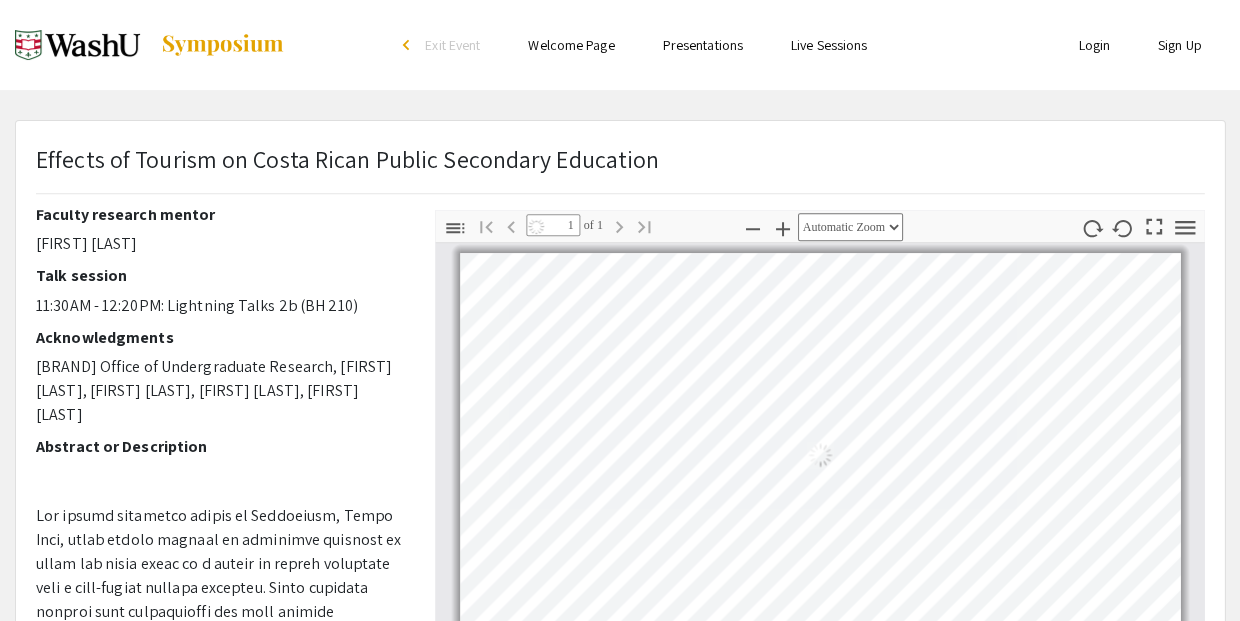 scroll, scrollTop: 66, scrollLeft: 0, axis: vertical 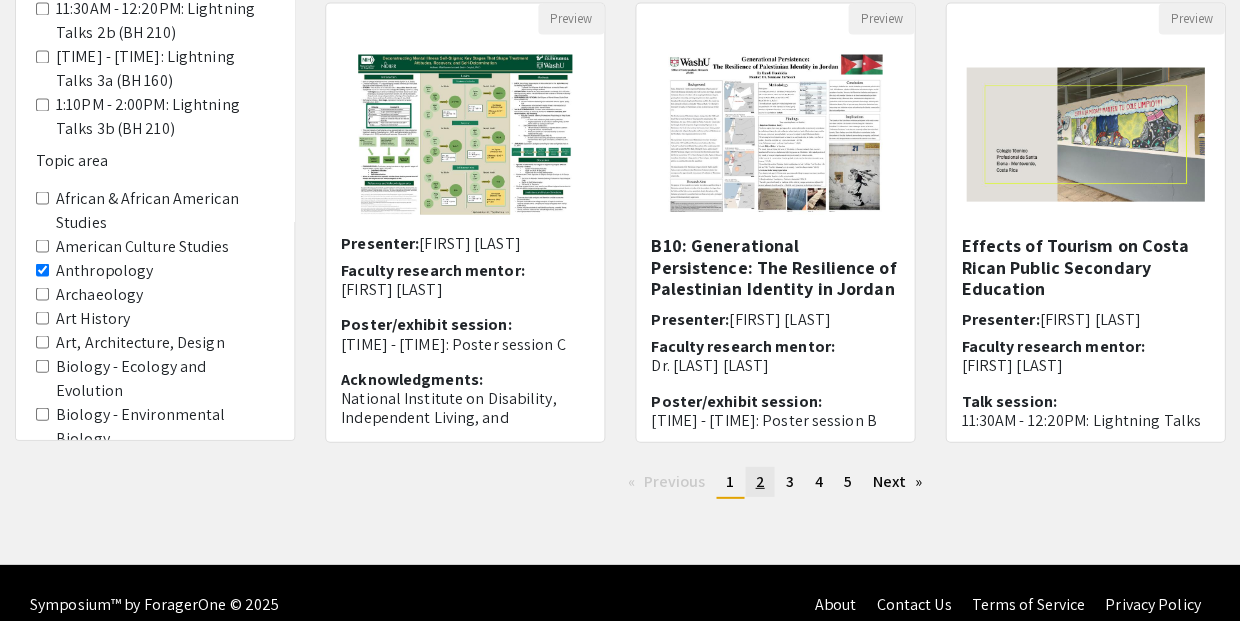 click on "page  2" 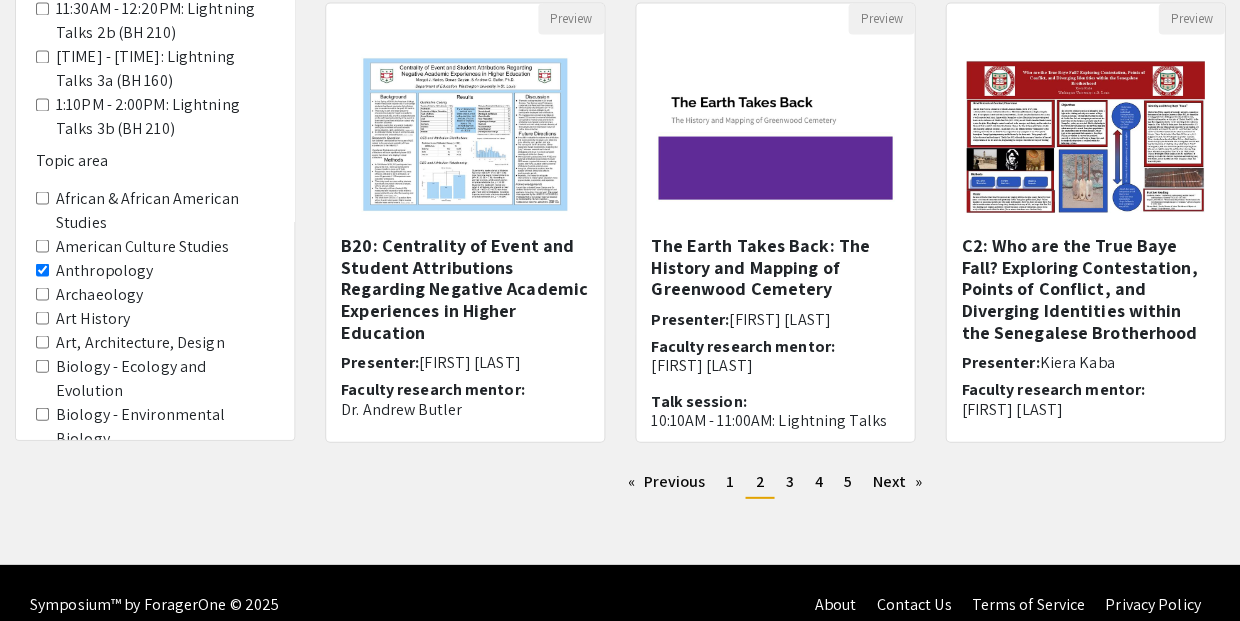 scroll, scrollTop: 0, scrollLeft: 0, axis: both 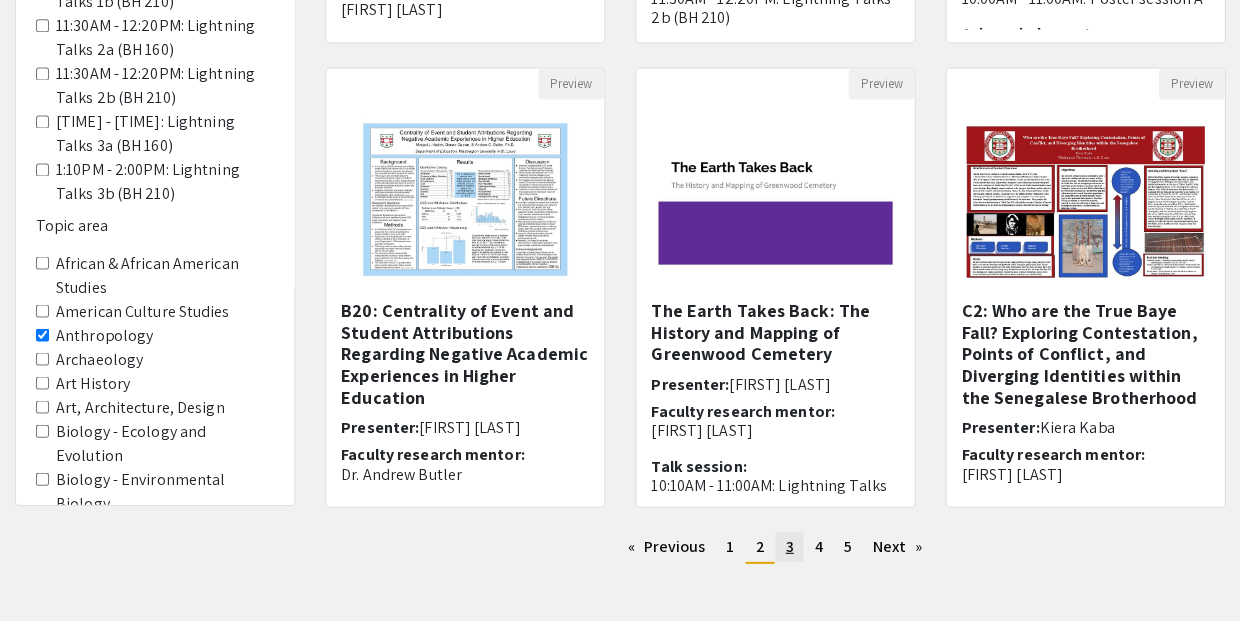 click on "page [NUMBER]" 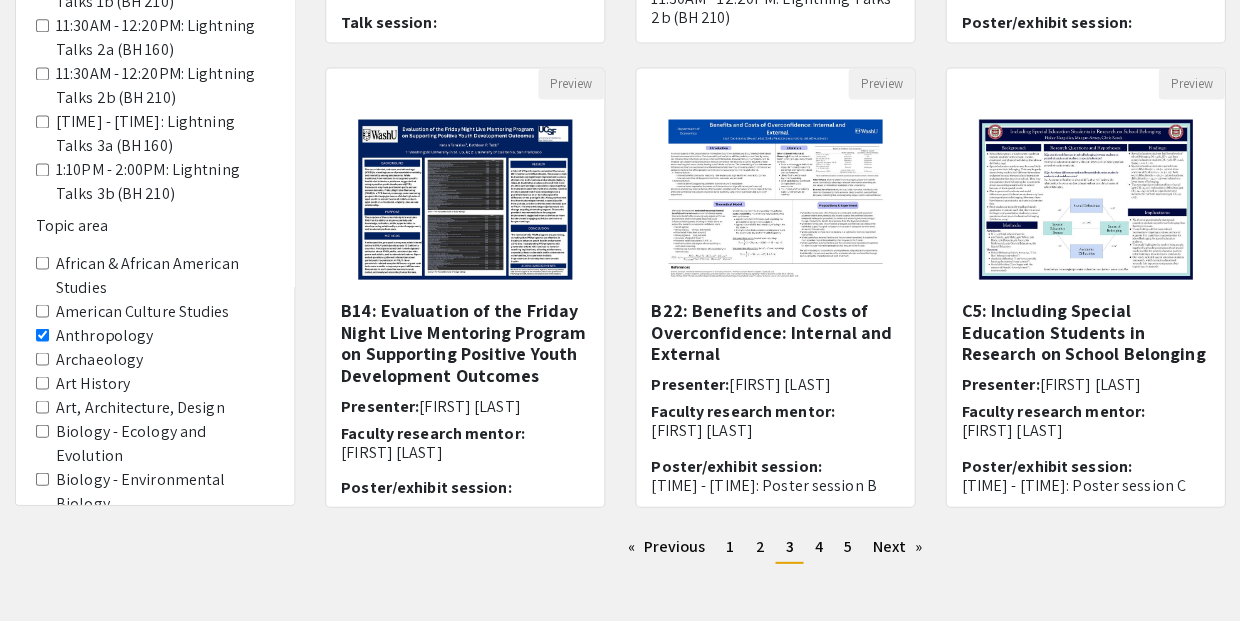 scroll, scrollTop: 0, scrollLeft: 0, axis: both 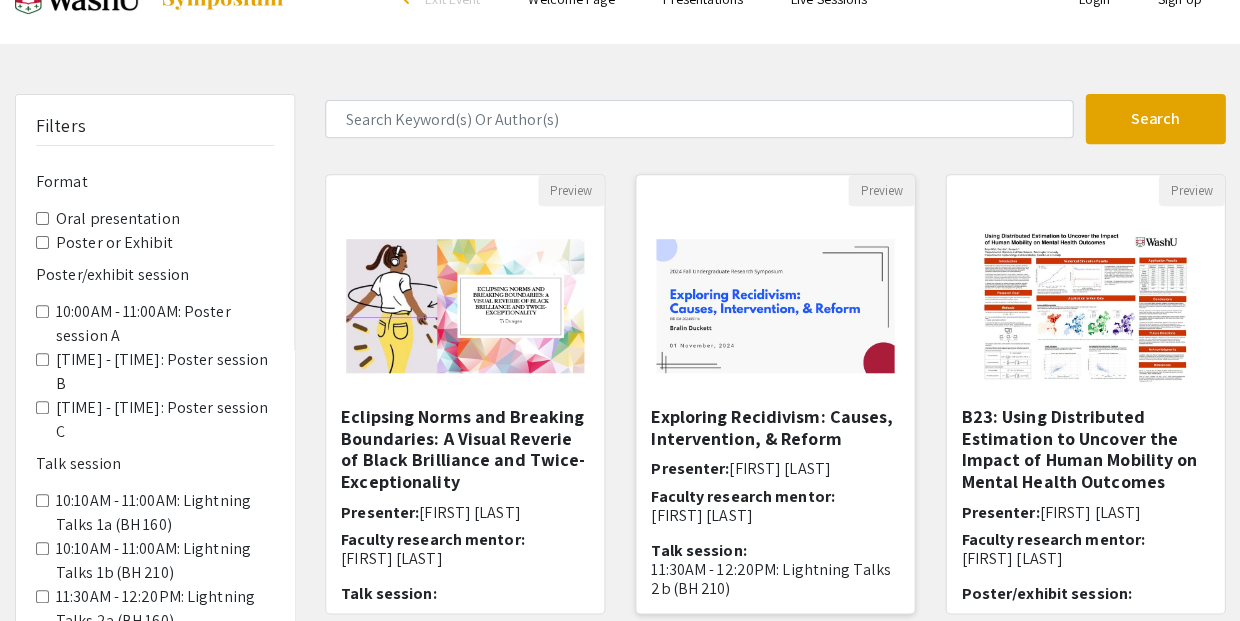 click 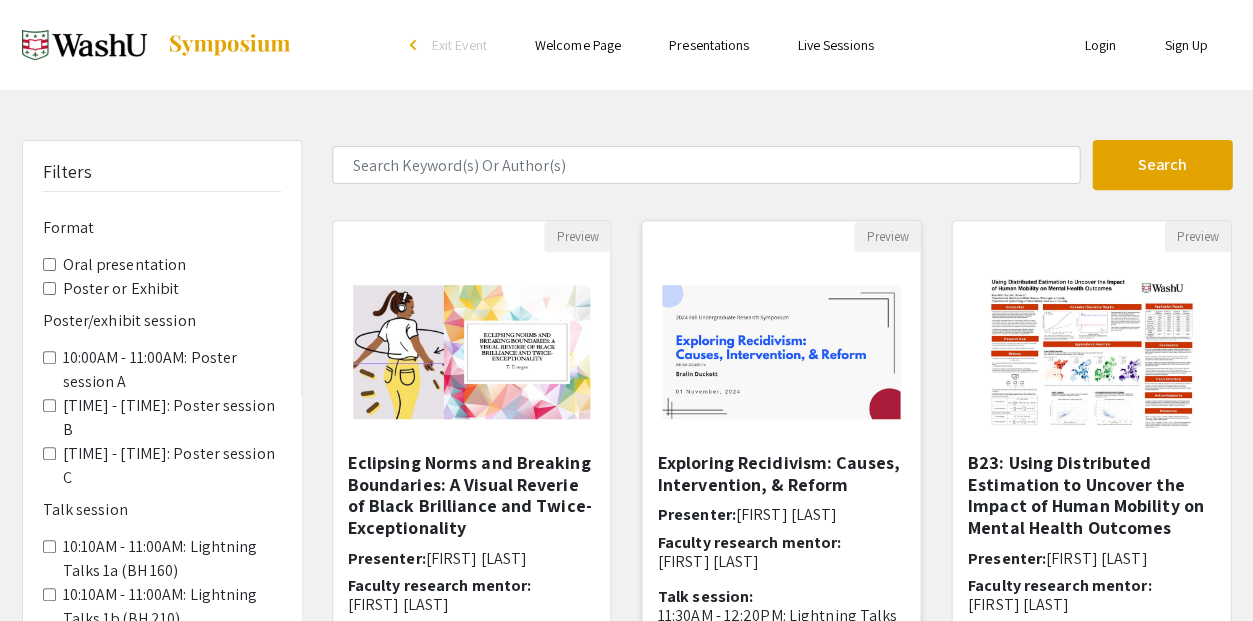 select on "custom" 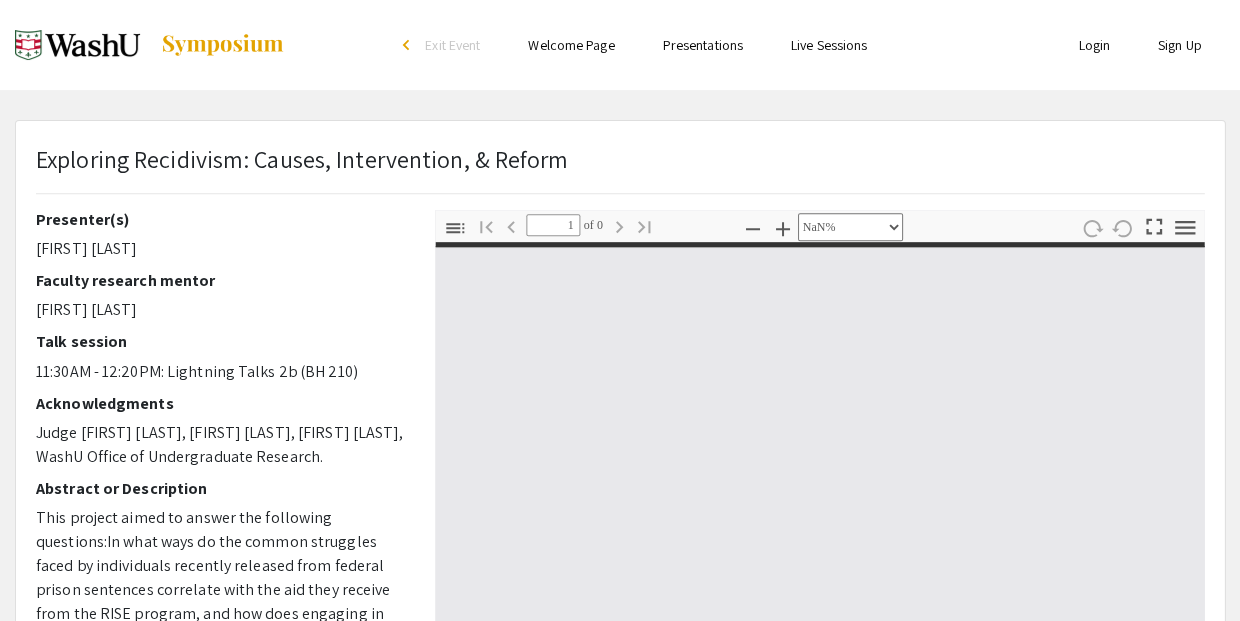 type on "0" 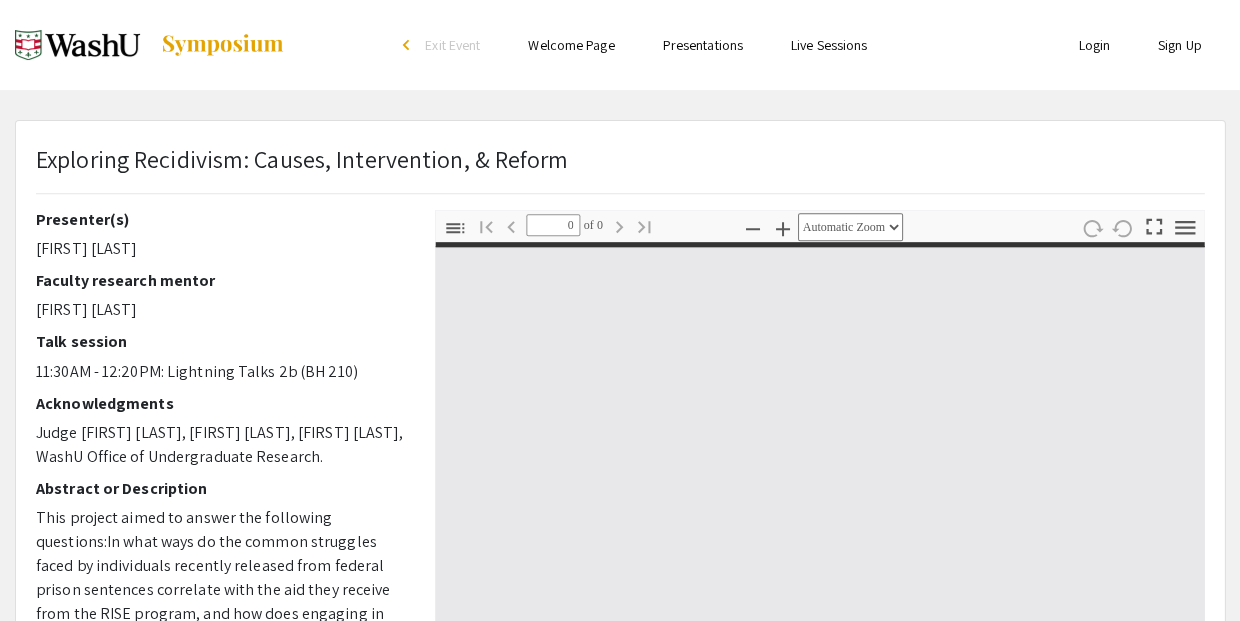 select on "custom" 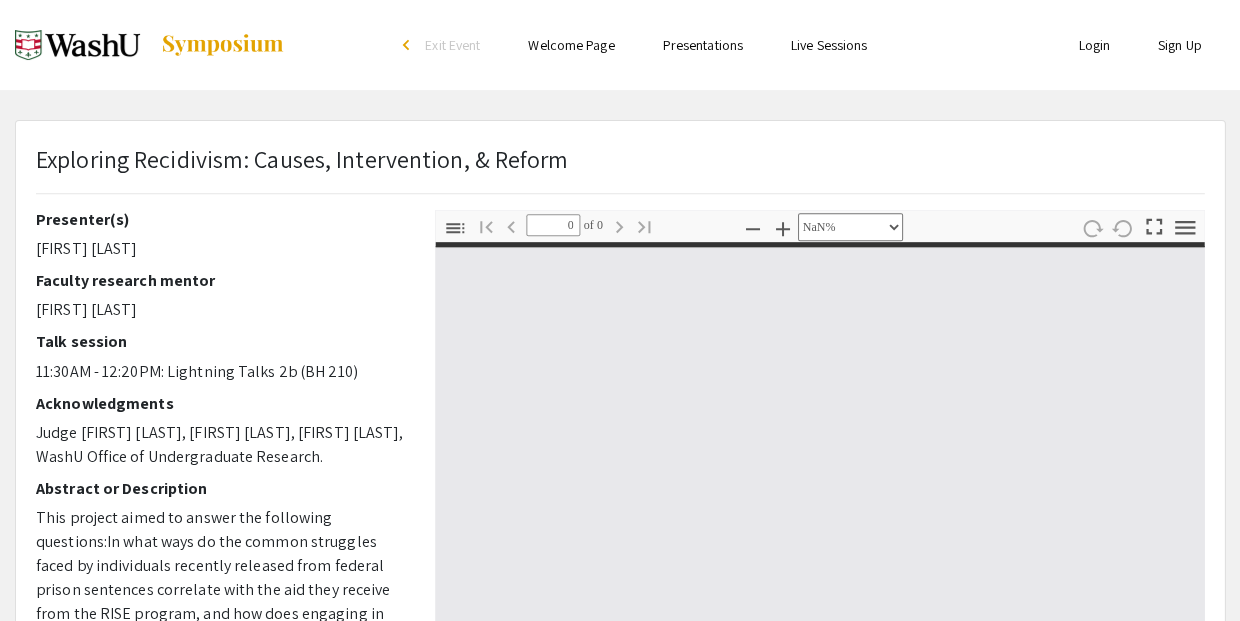 type on "1" 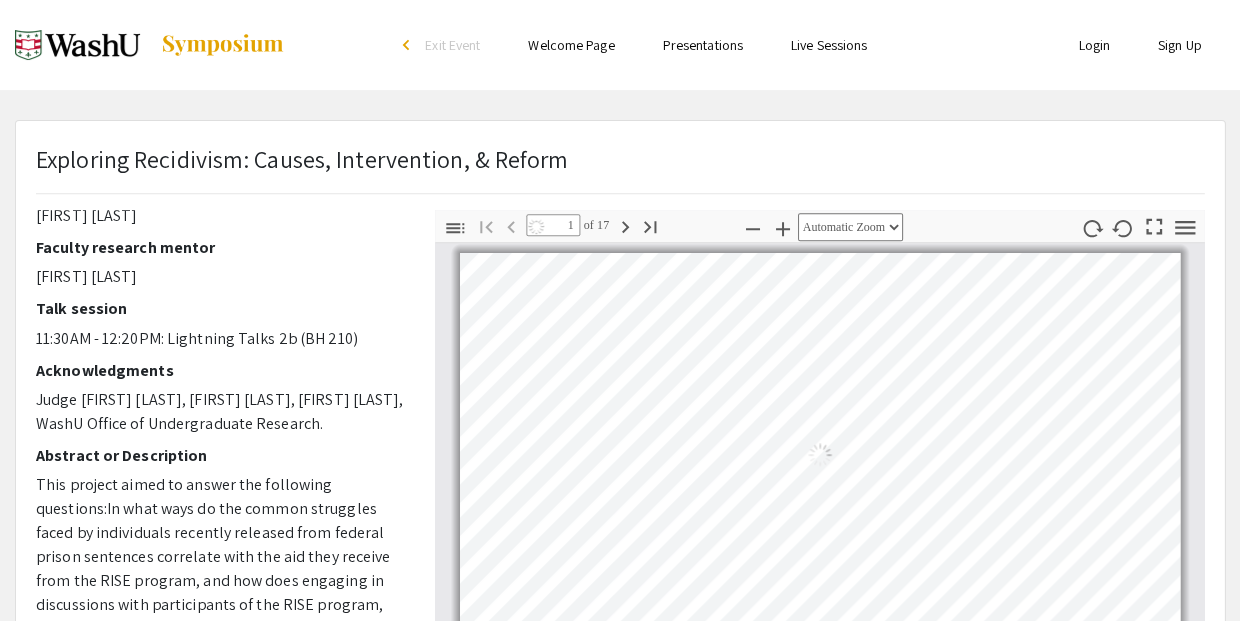 select on "auto" 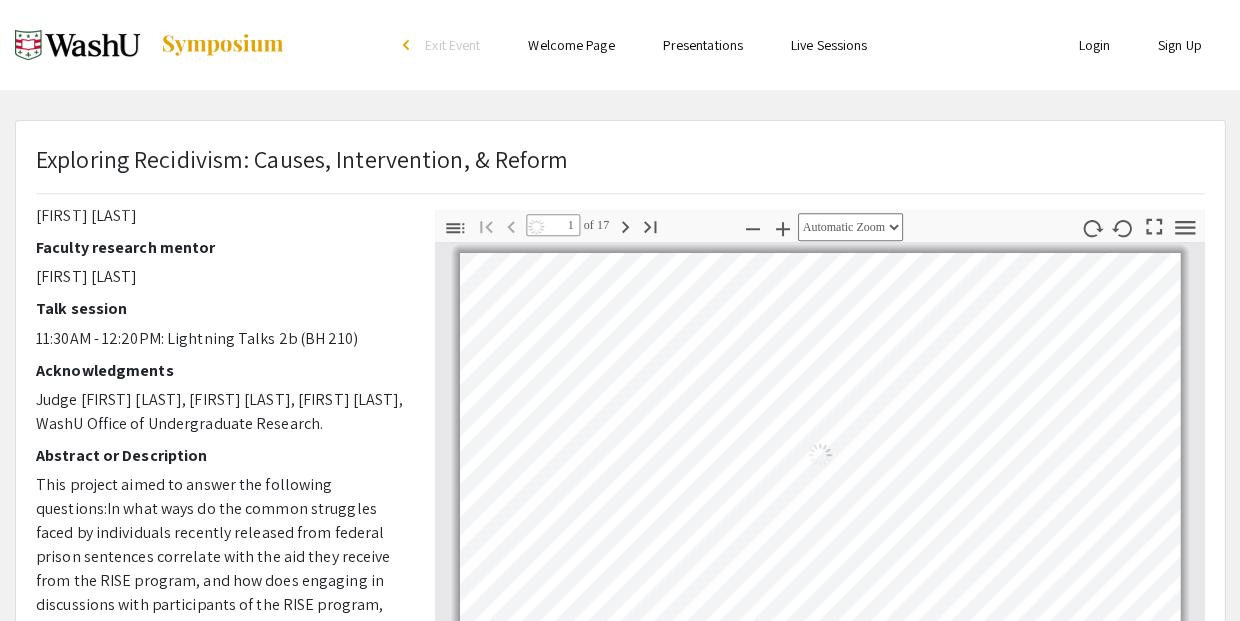 scroll, scrollTop: 107, scrollLeft: 0, axis: vertical 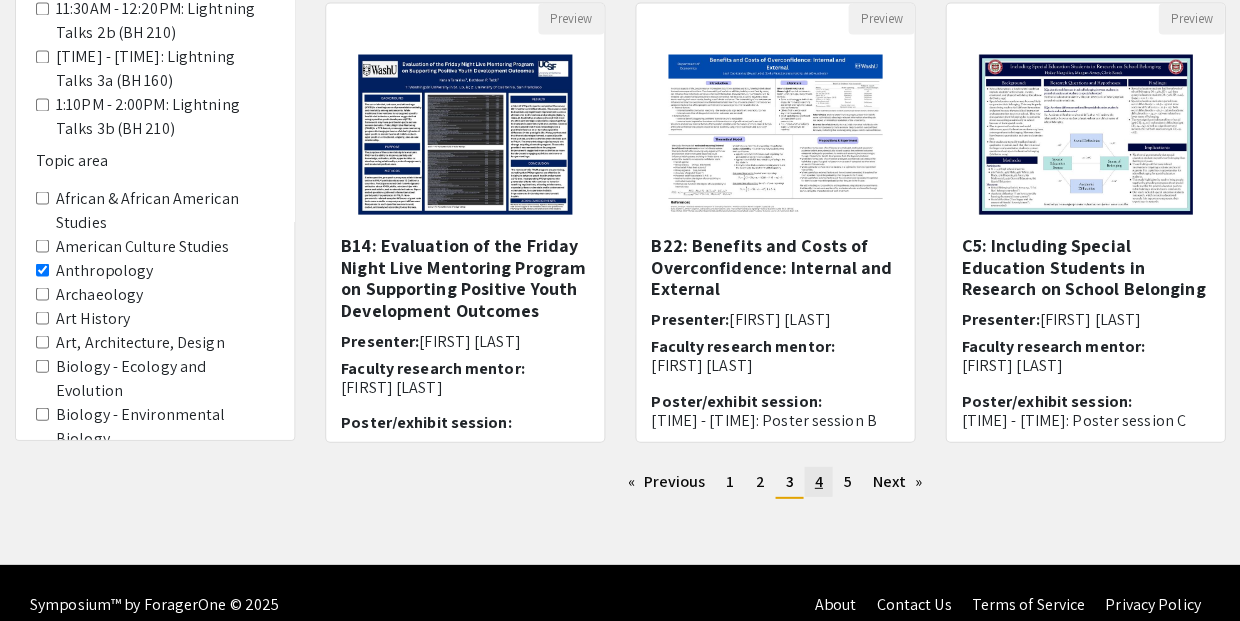 click on "page  4" 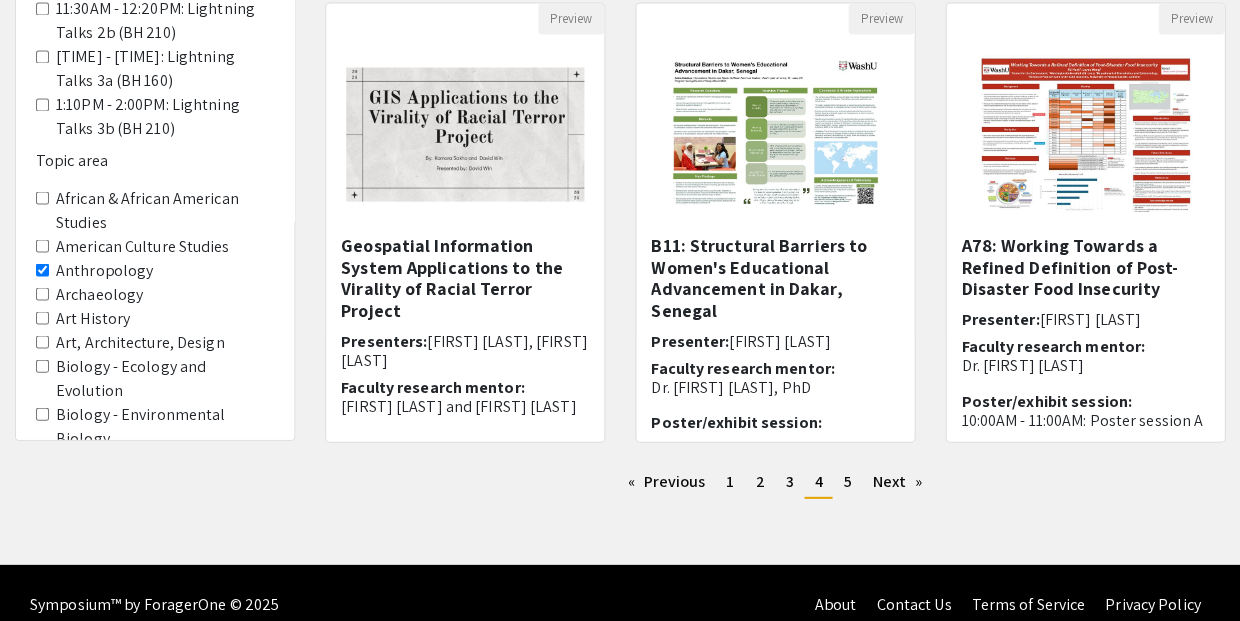scroll, scrollTop: 0, scrollLeft: 0, axis: both 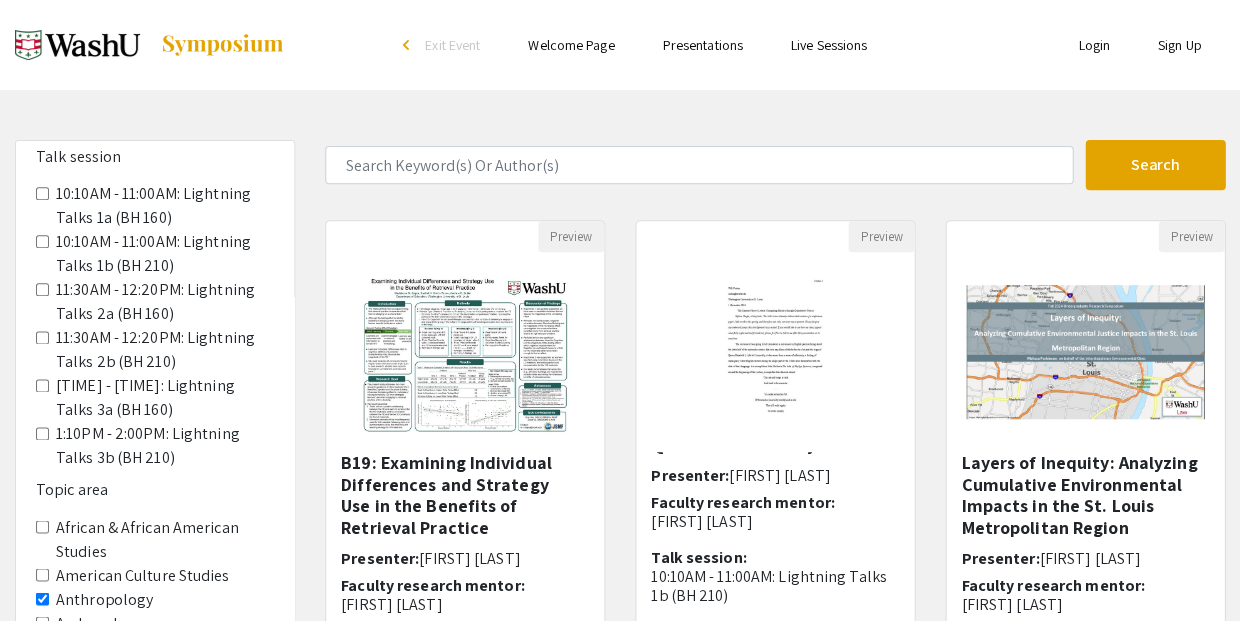click on "Anthropology" at bounding box center (42, 598) 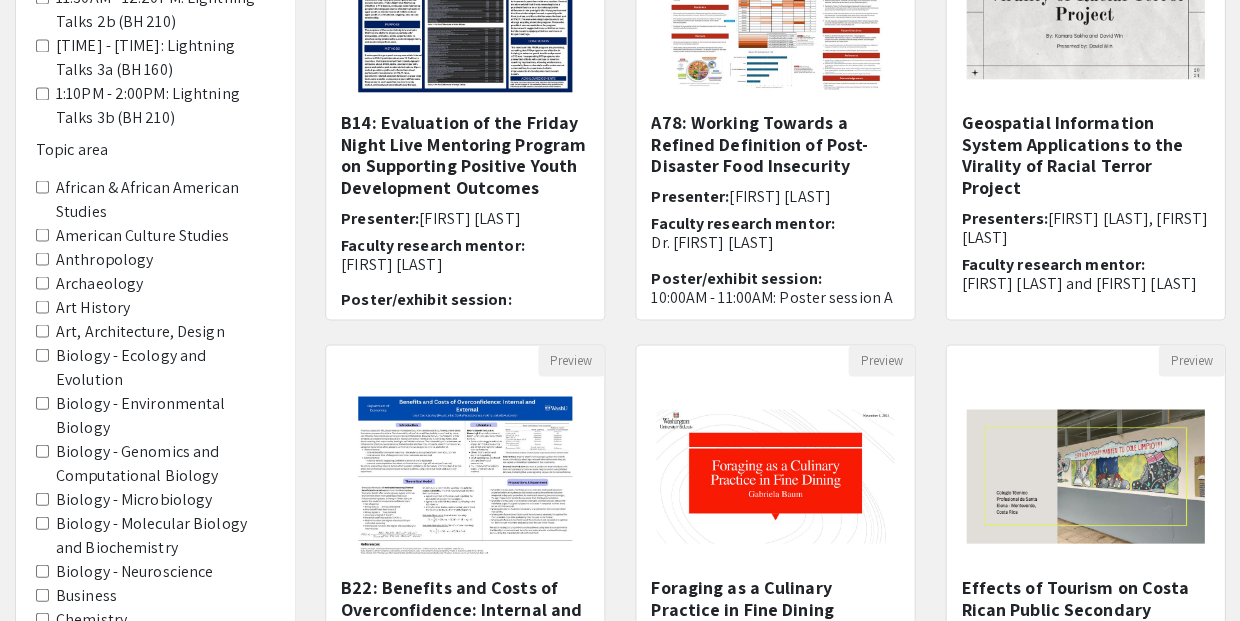 scroll, scrollTop: 348, scrollLeft: 0, axis: vertical 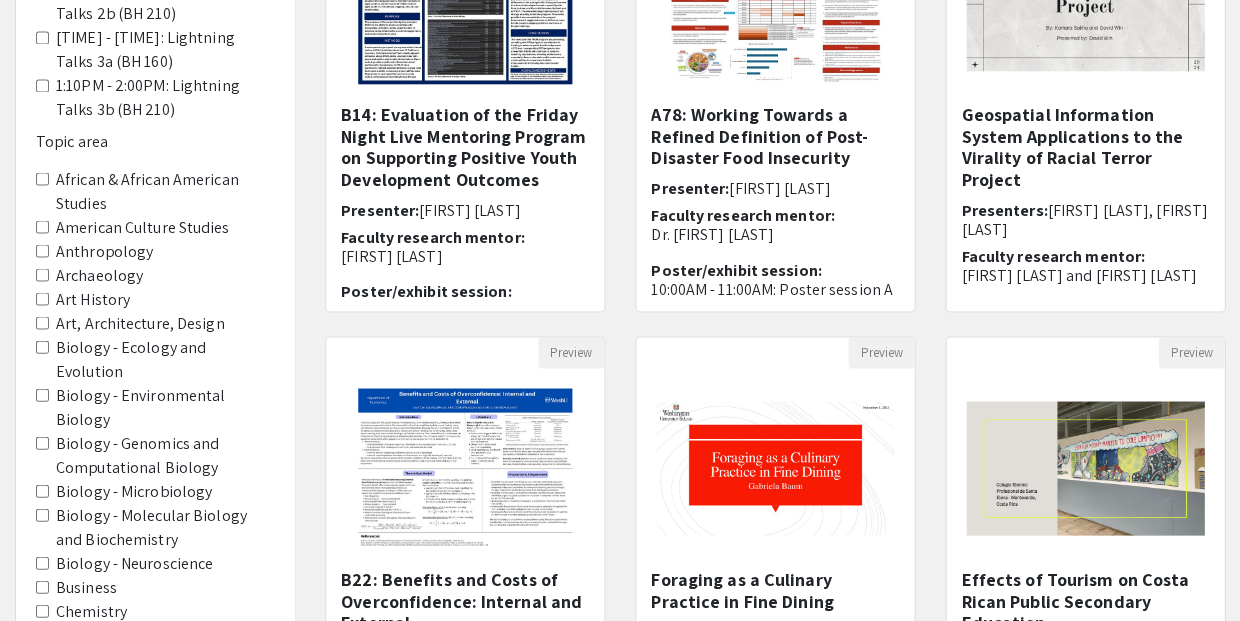 click on "Economics" at bounding box center (42, 706) 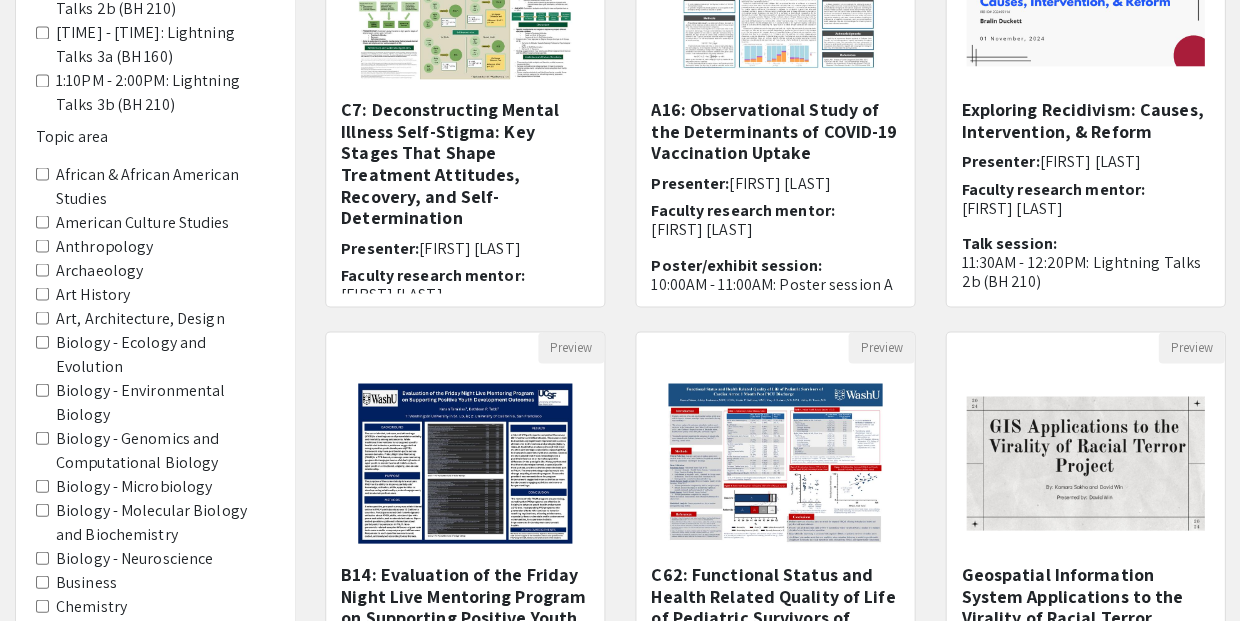 scroll, scrollTop: 362, scrollLeft: 0, axis: vertical 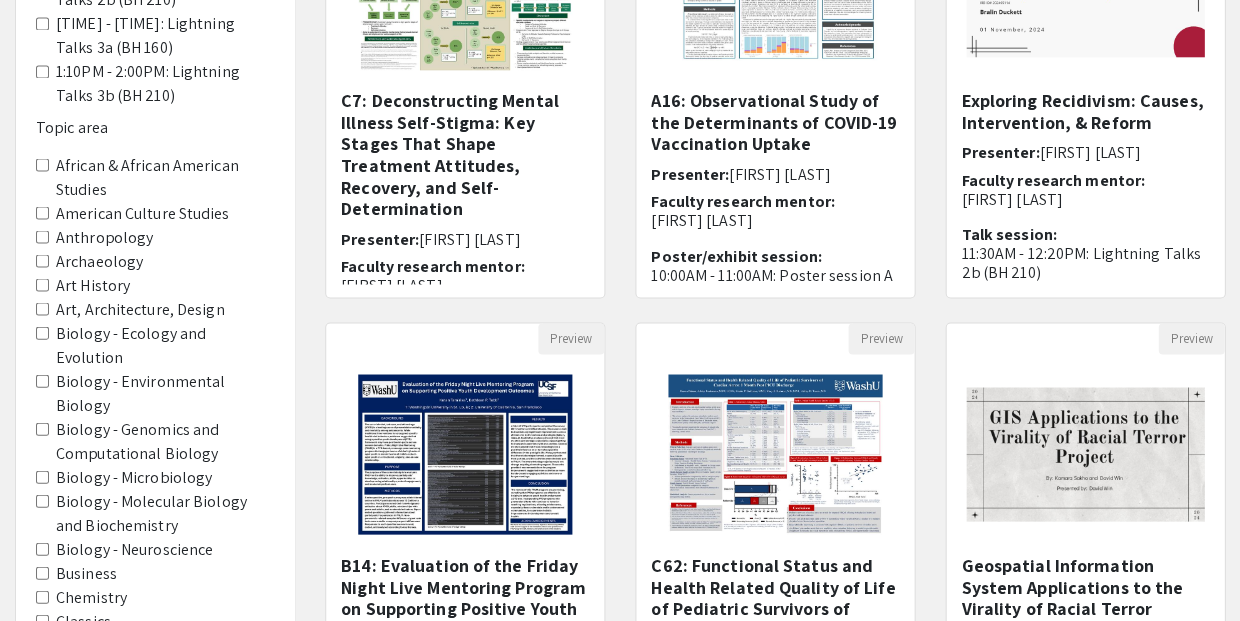 click on "Education" at bounding box center [42, 716] 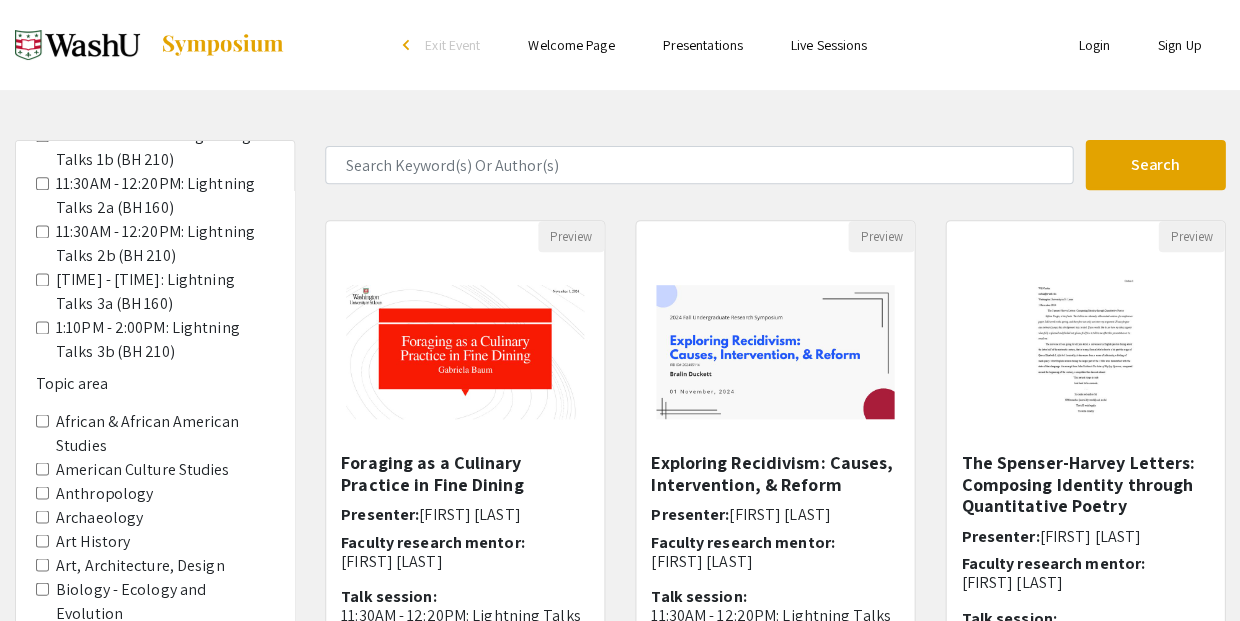 scroll, scrollTop: 457, scrollLeft: 0, axis: vertical 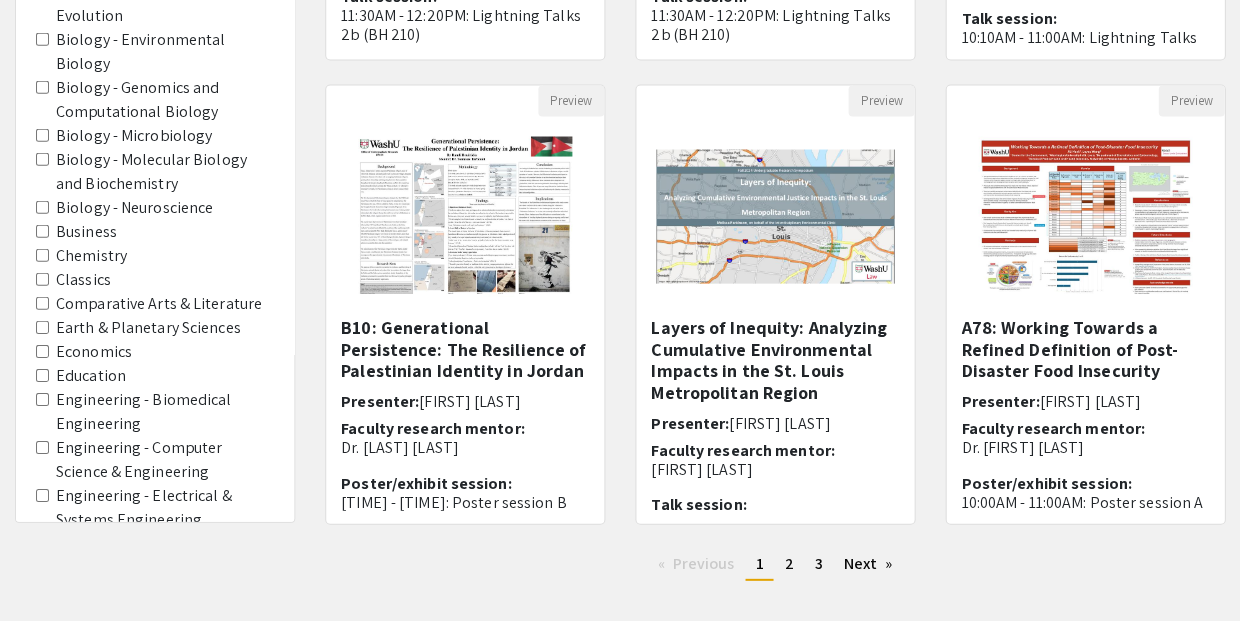 click on "Linguistics" at bounding box center (42, 830) 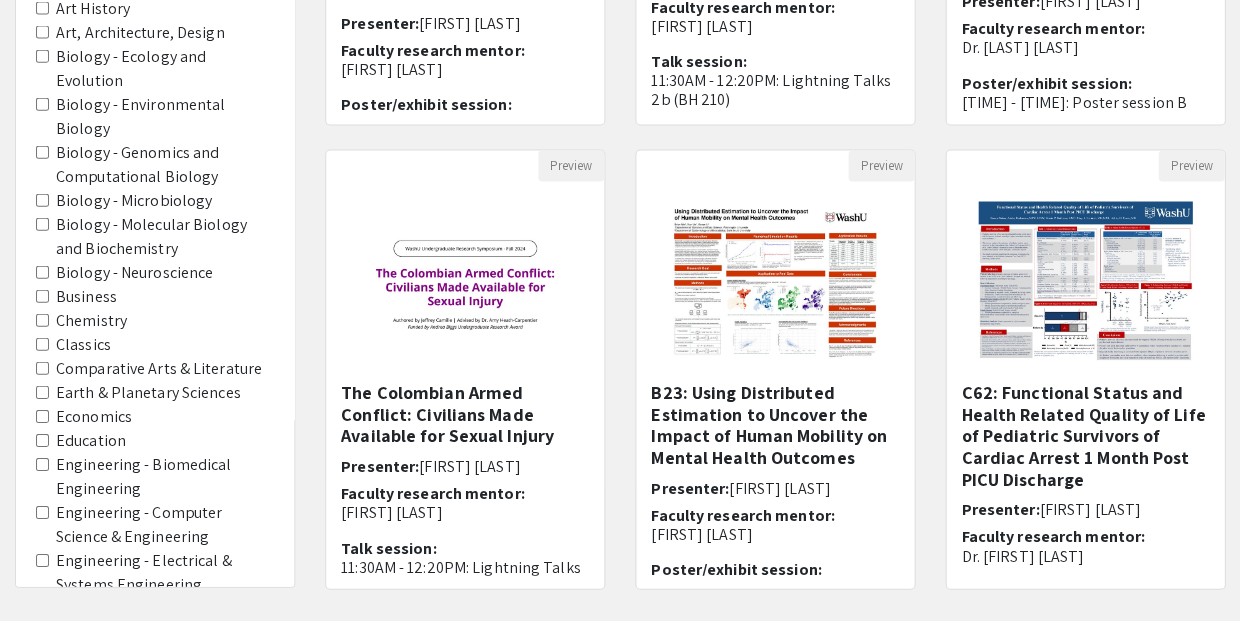 scroll, scrollTop: 566, scrollLeft: 0, axis: vertical 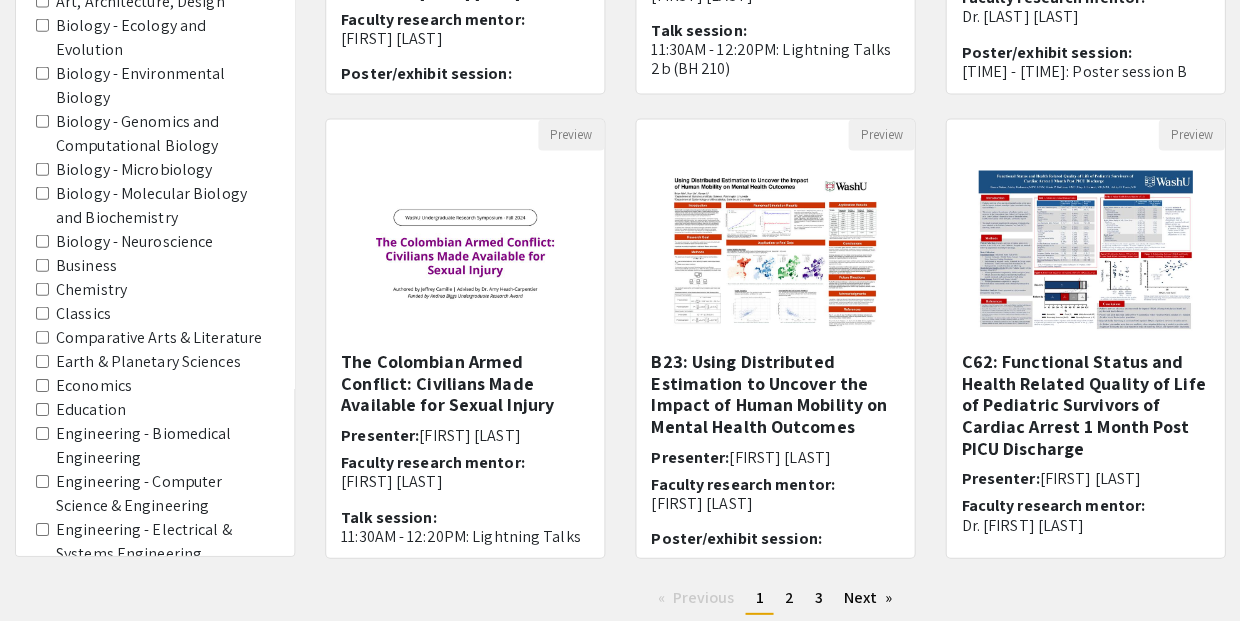 click on "Political Science" 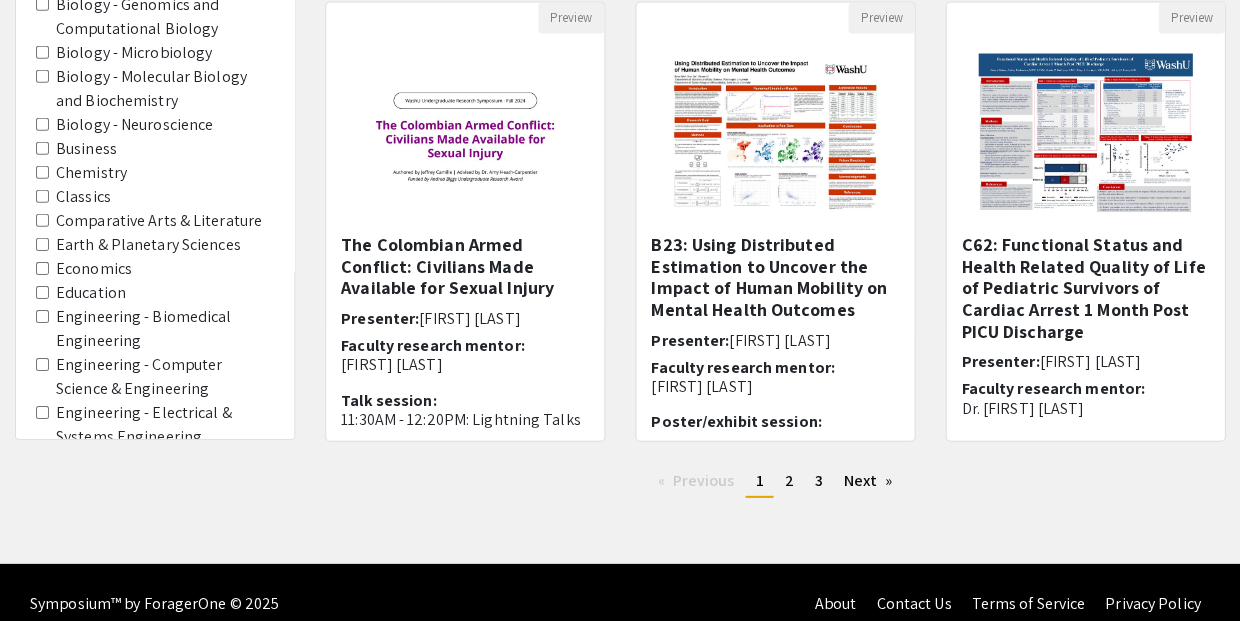 scroll, scrollTop: 682, scrollLeft: 0, axis: vertical 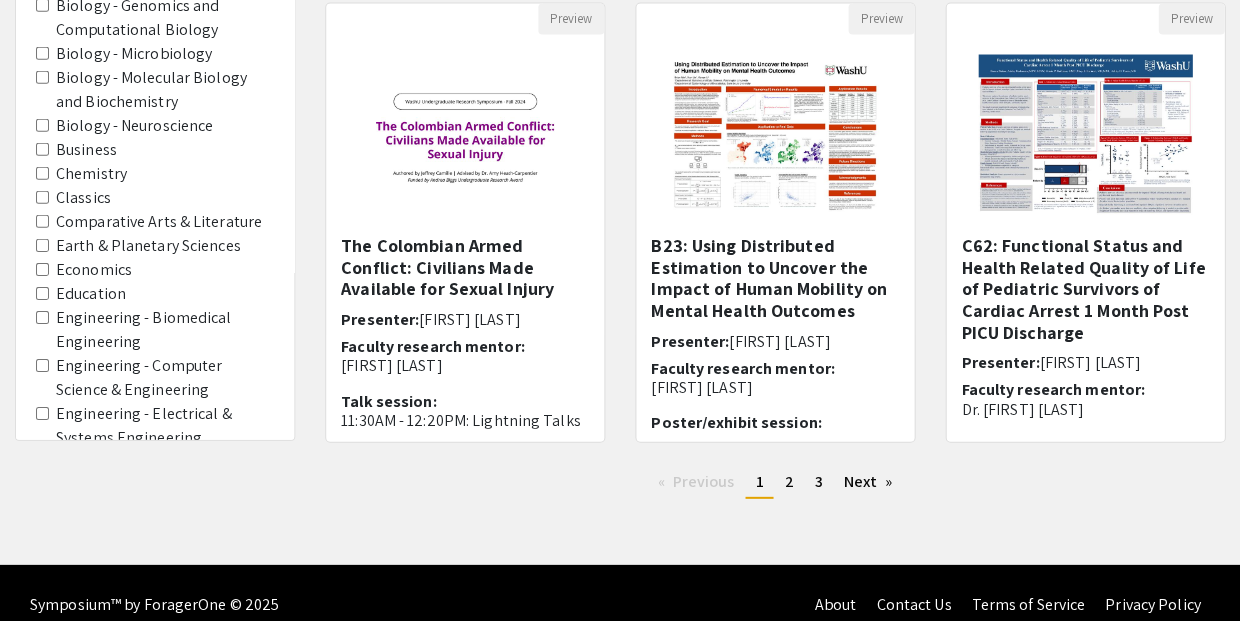 click on "Public Health" at bounding box center [42, 940] 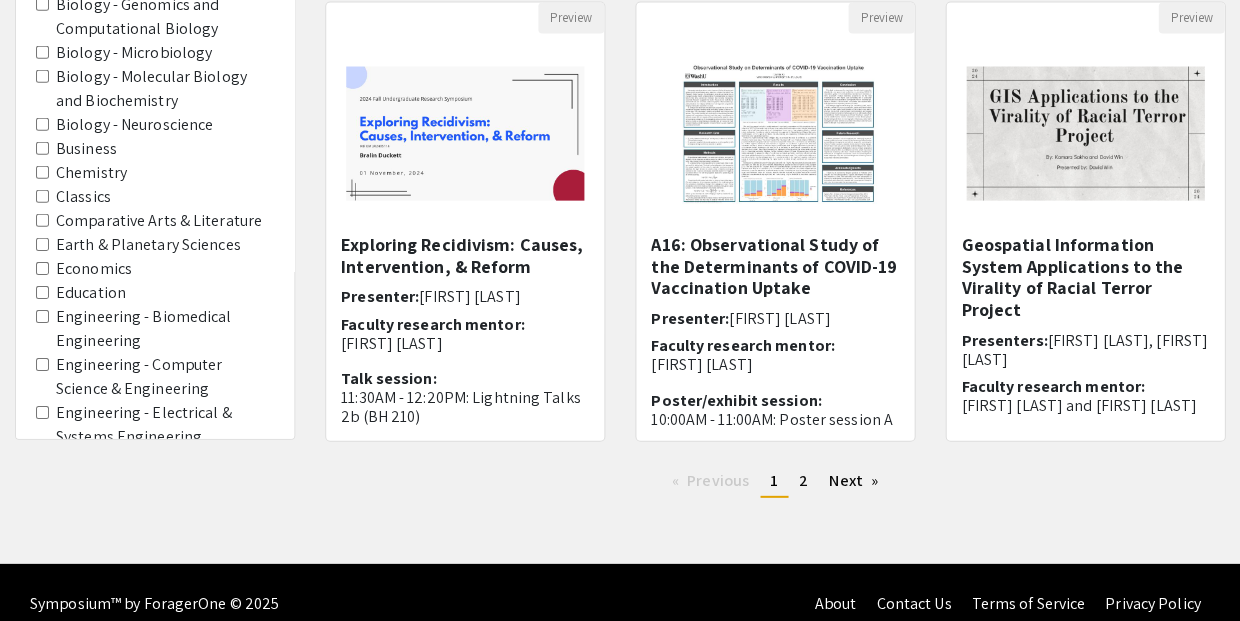 scroll, scrollTop: 682, scrollLeft: 0, axis: vertical 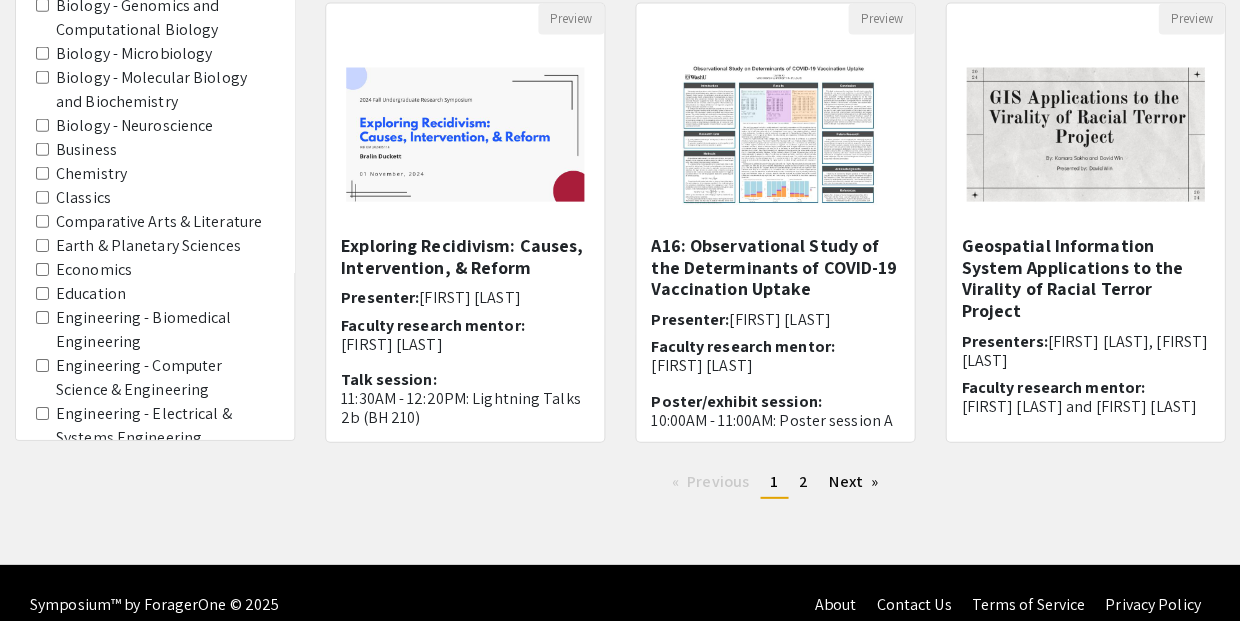click on "Sociology" at bounding box center [42, 988] 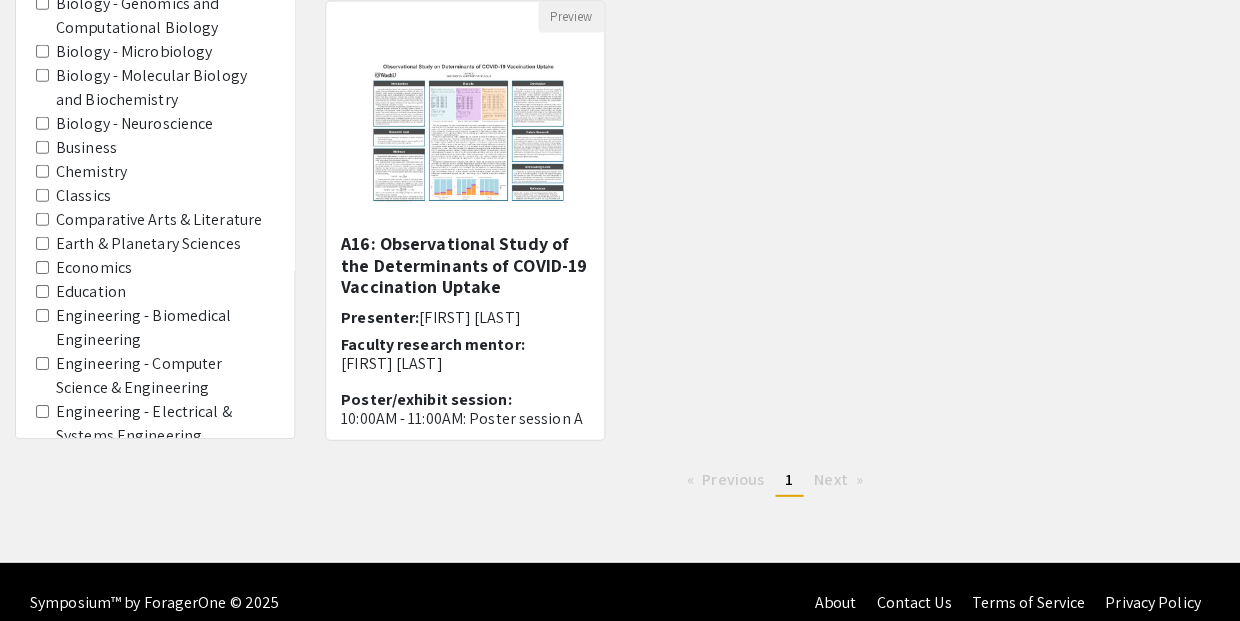 scroll, scrollTop: 682, scrollLeft: 0, axis: vertical 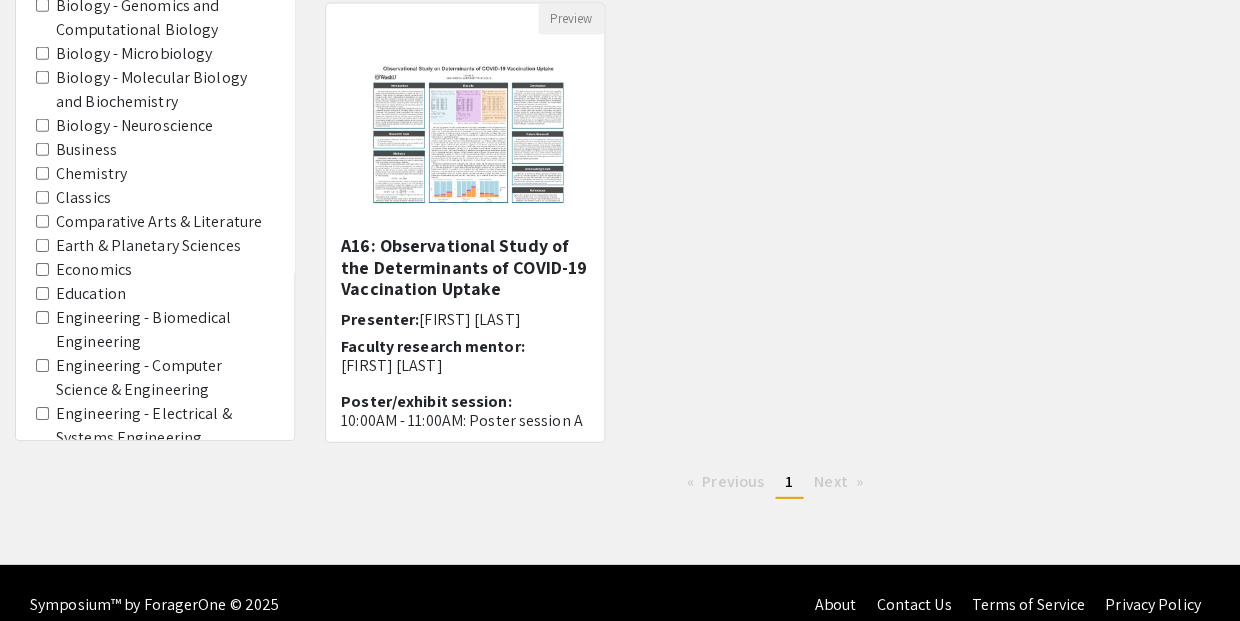 click on "Political Science" at bounding box center (42, 892) 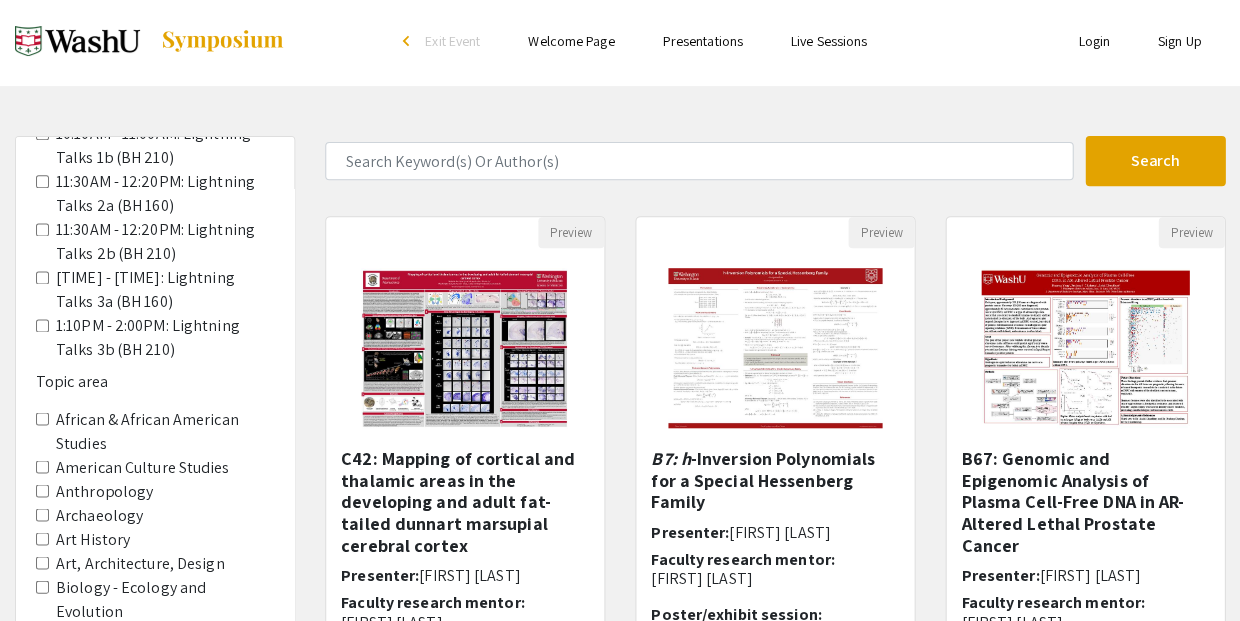 scroll, scrollTop: 5, scrollLeft: 0, axis: vertical 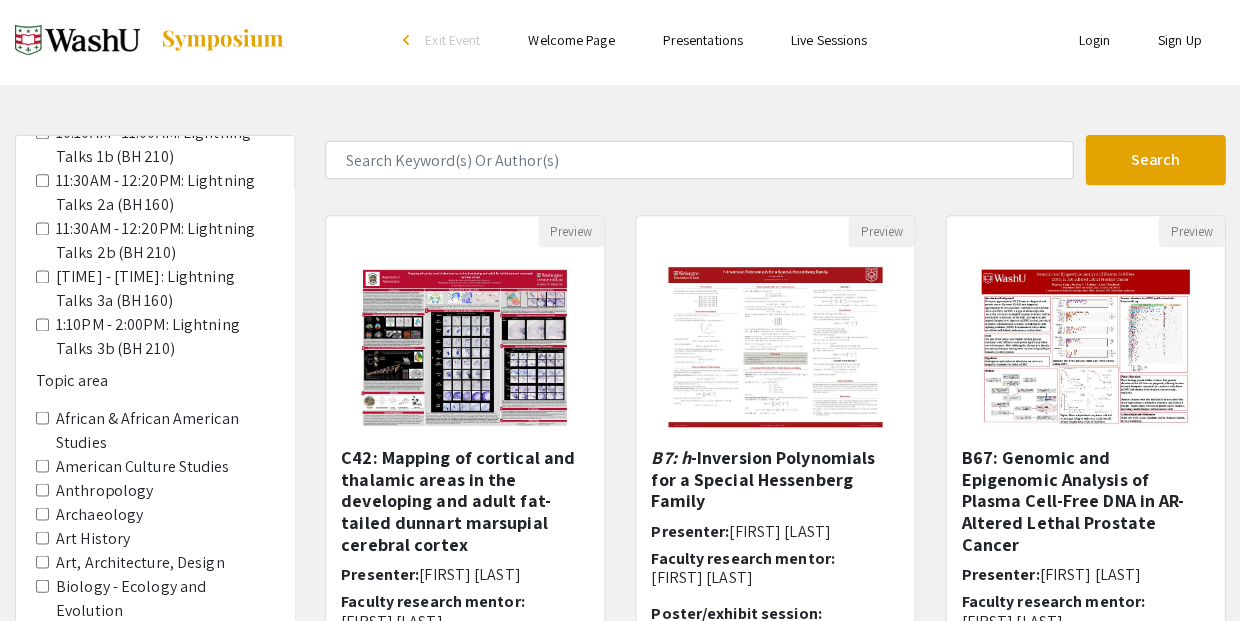 click on "Biology - Ecology and Evolution" at bounding box center (42, 585) 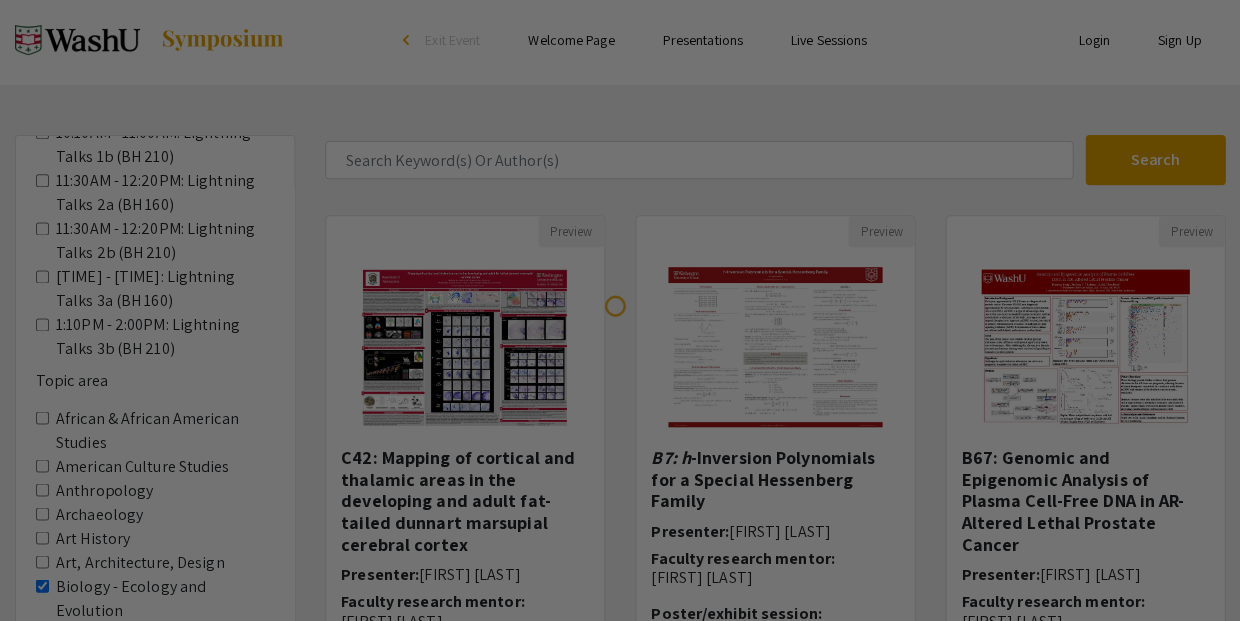 scroll, scrollTop: 0, scrollLeft: 0, axis: both 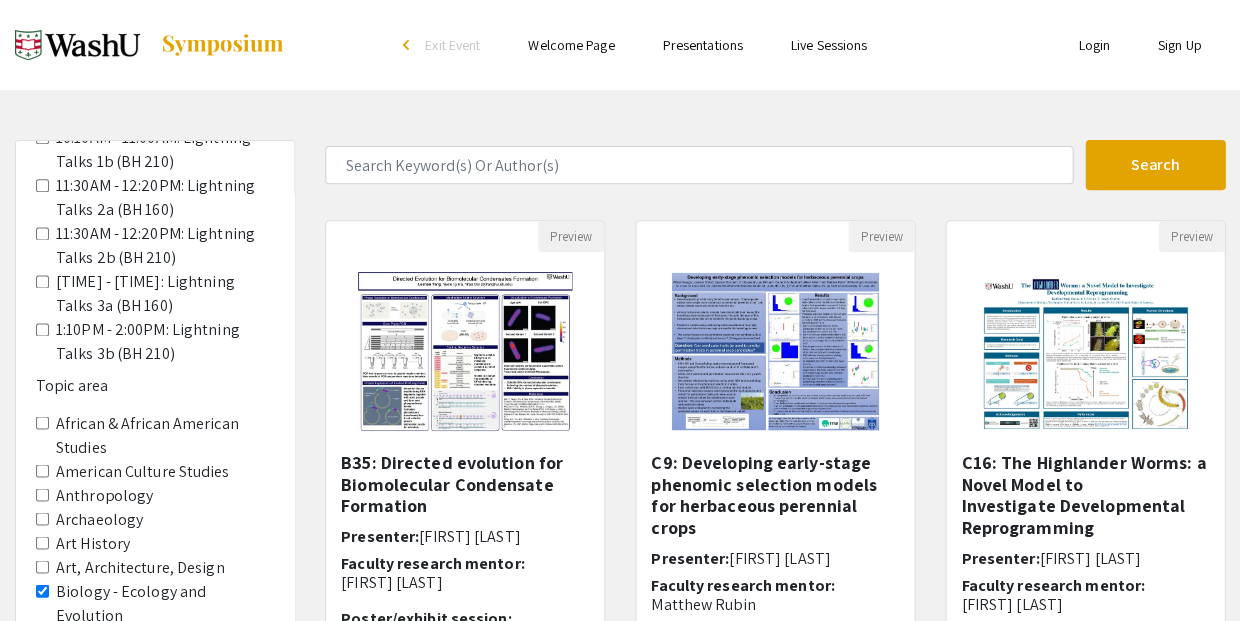 click on "Biology - Environmental Biology" at bounding box center (42, 638) 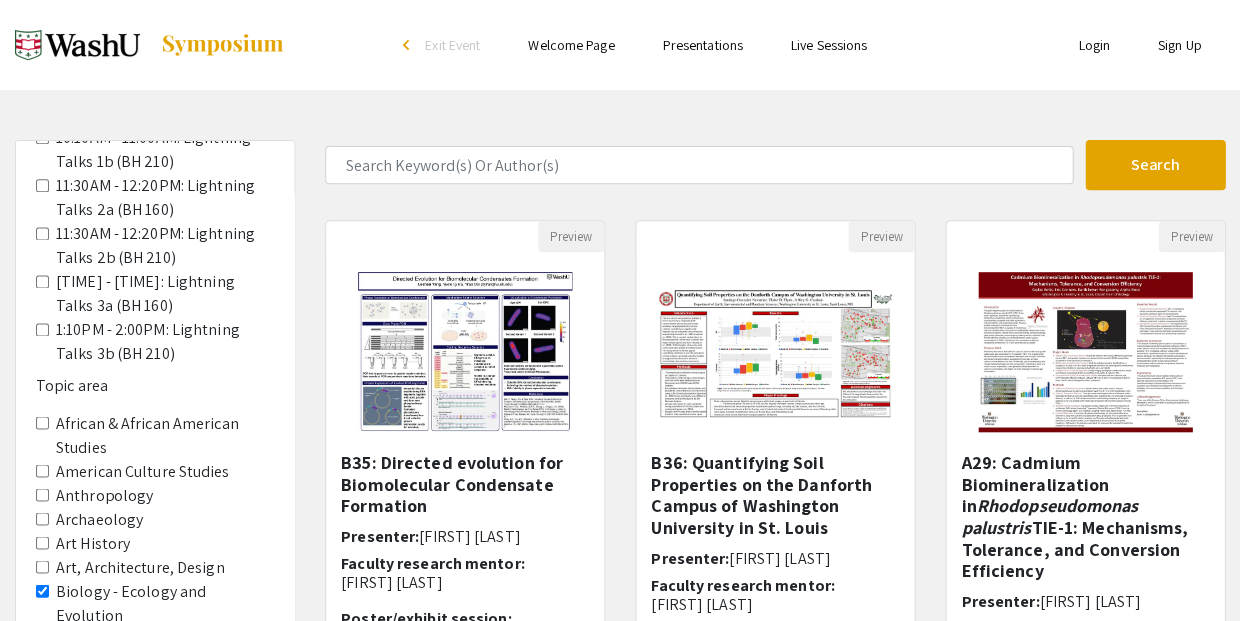 click on "Biology - Genomics and Computational Biology" at bounding box center (42, 686) 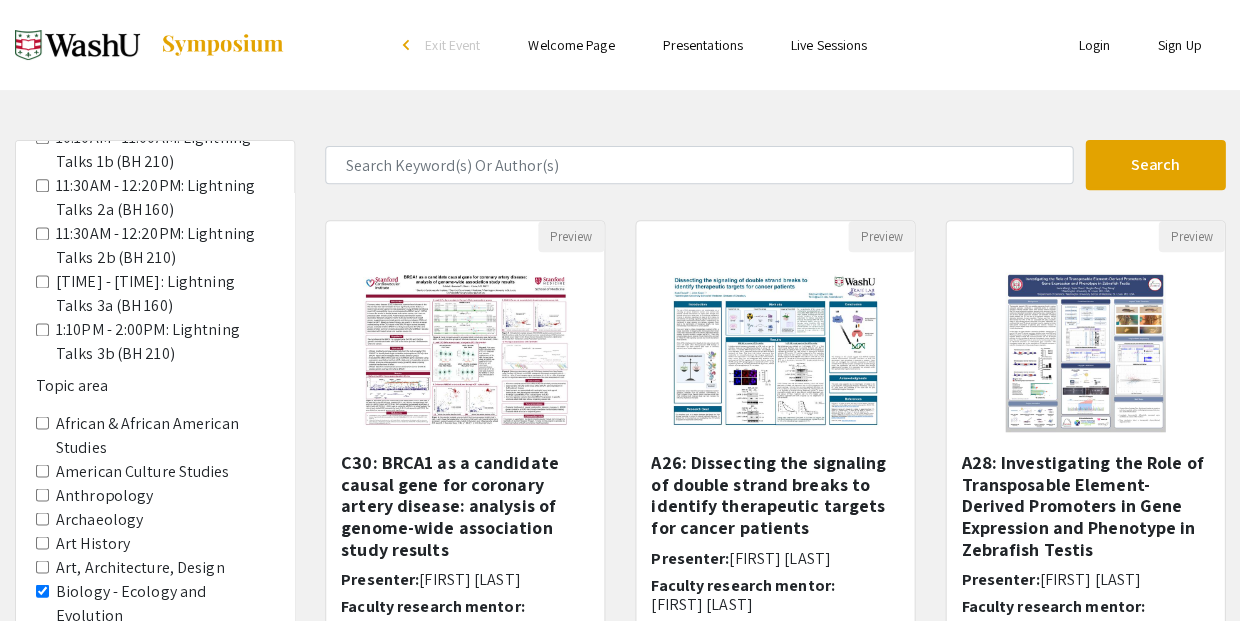 click on "Biology - Microbiology" at bounding box center [42, 734] 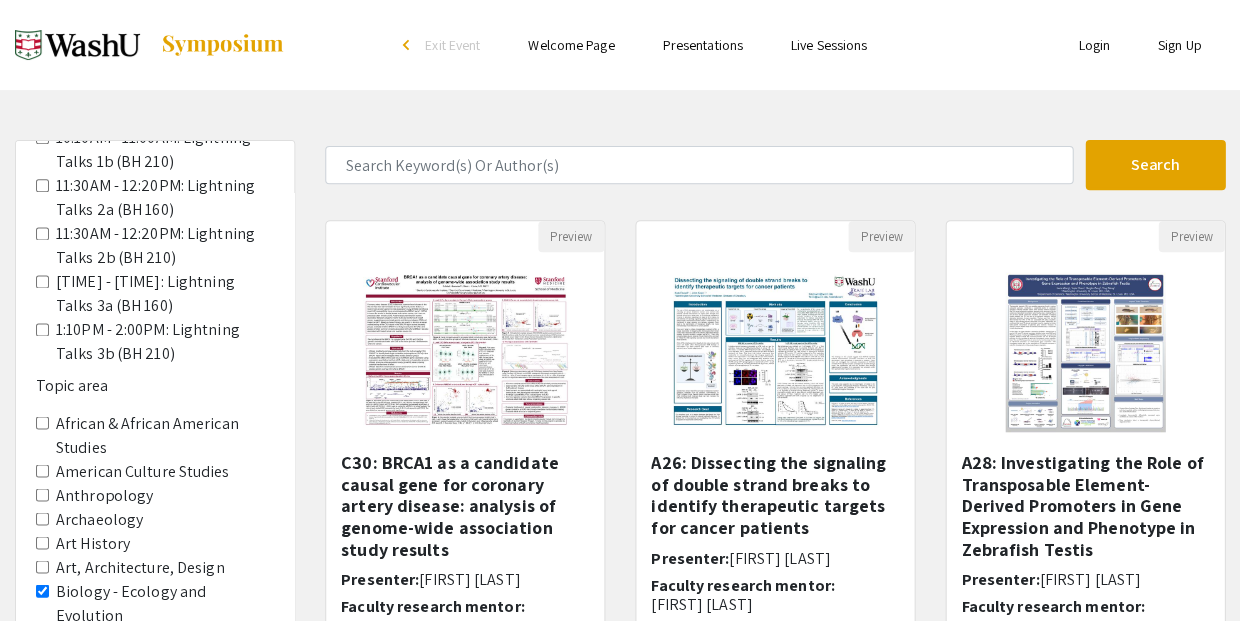 click on "Biology - Molecular Biology and Biochemistry" at bounding box center [42, 758] 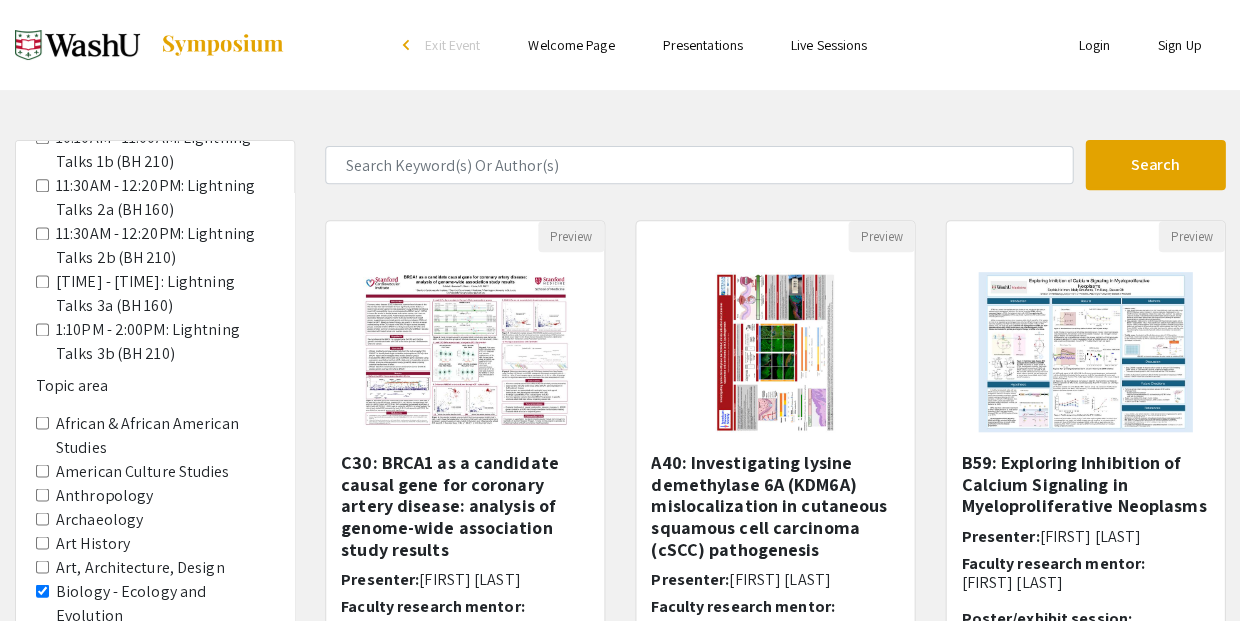 click on "Biology - Neuroscience" 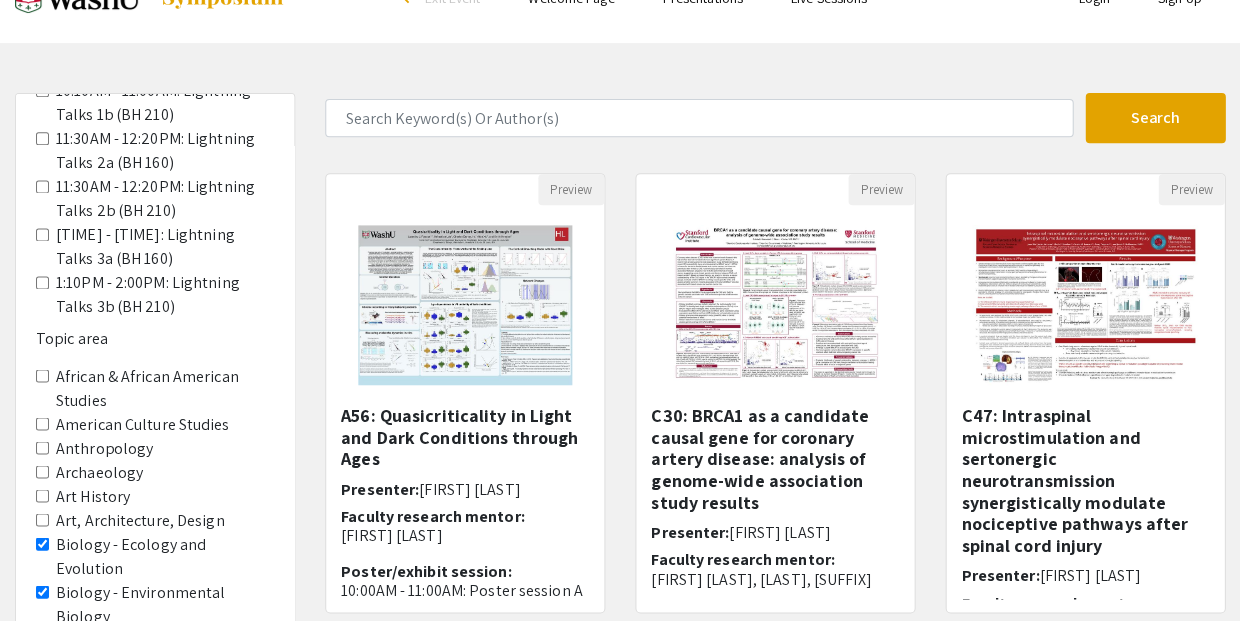 scroll, scrollTop: 49, scrollLeft: 0, axis: vertical 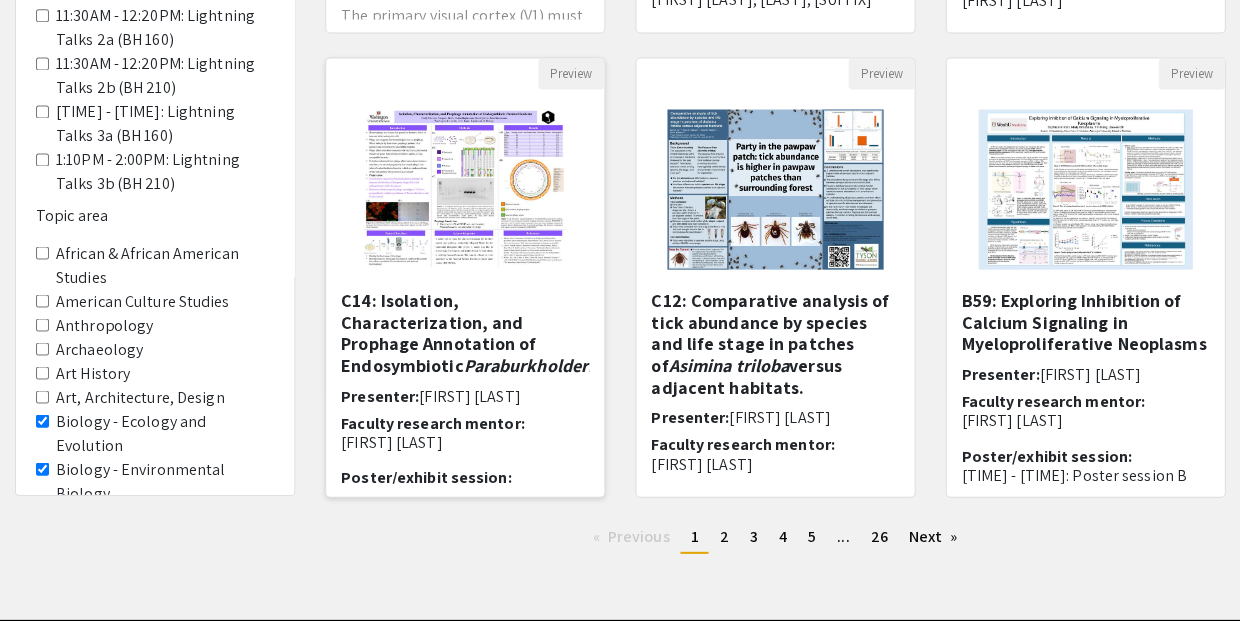 click on "Paraburkholderia" at bounding box center (532, 364) 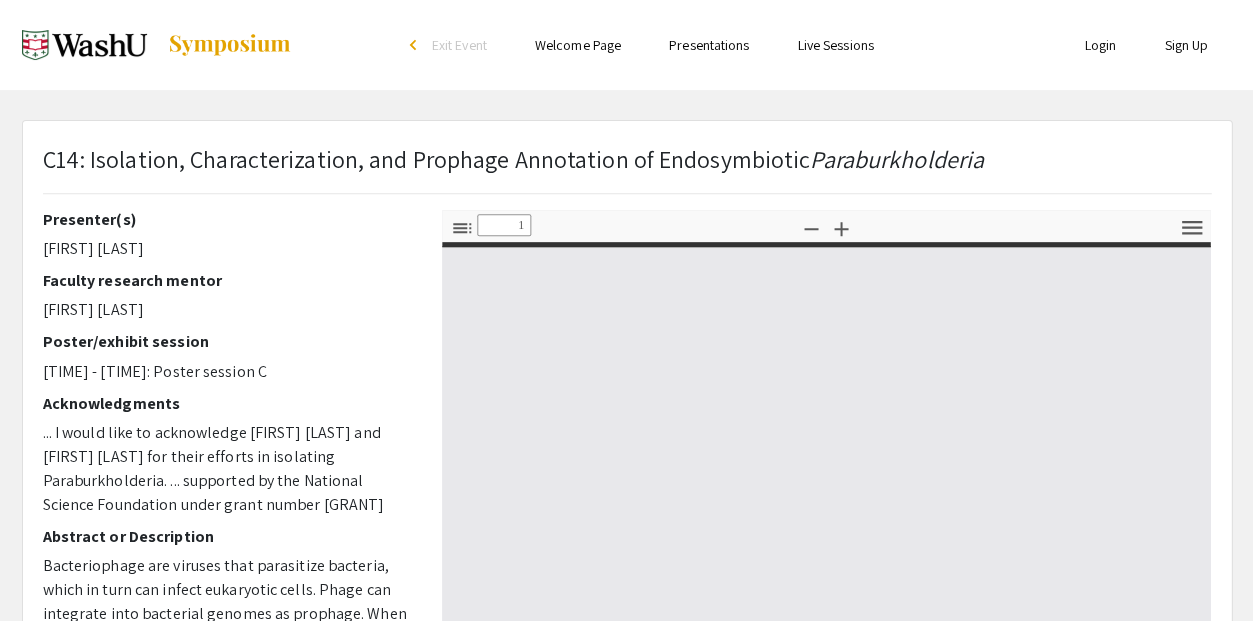 select on "custom" 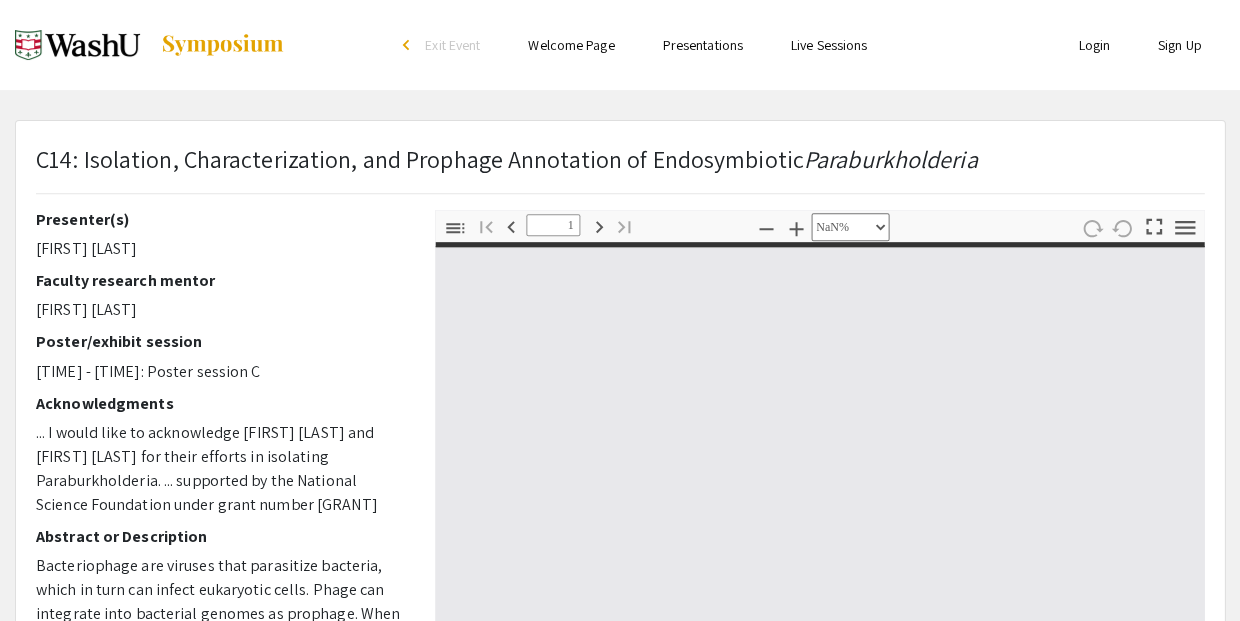 type on "0" 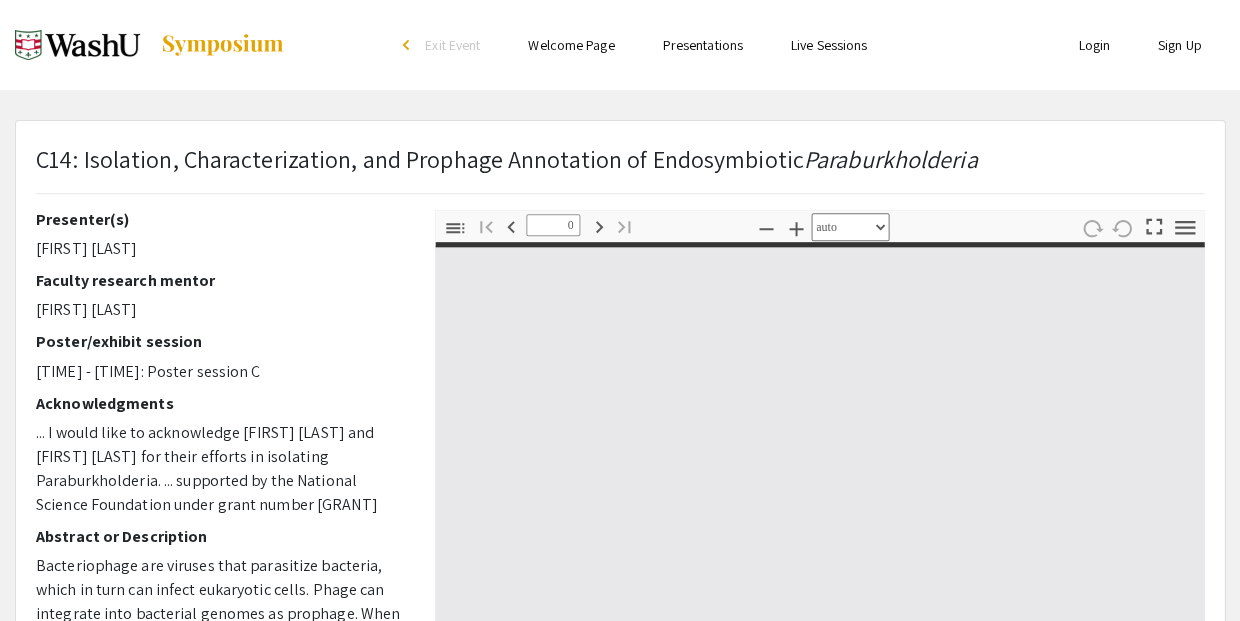 select on "custom" 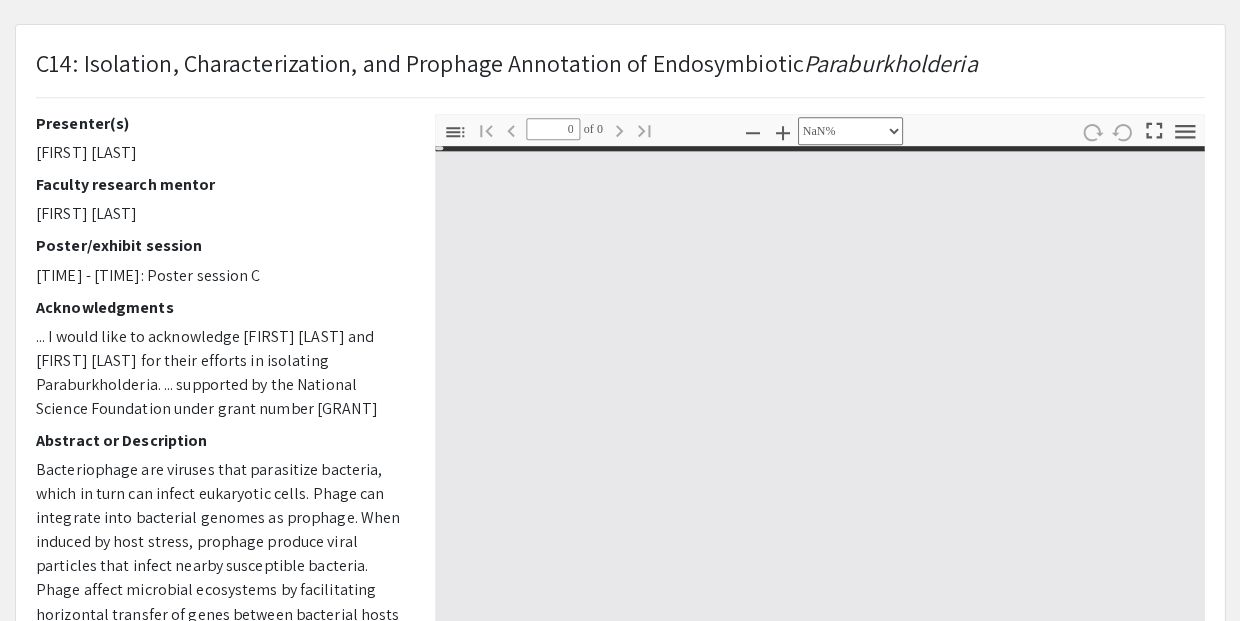 type on "1" 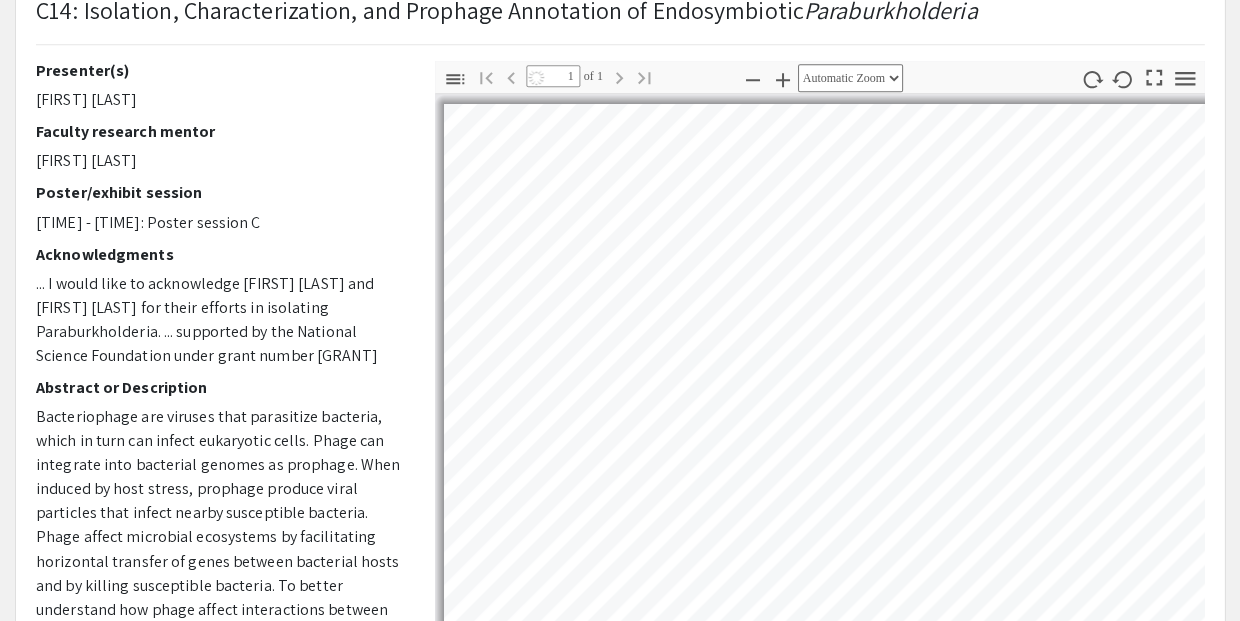 select on "auto" 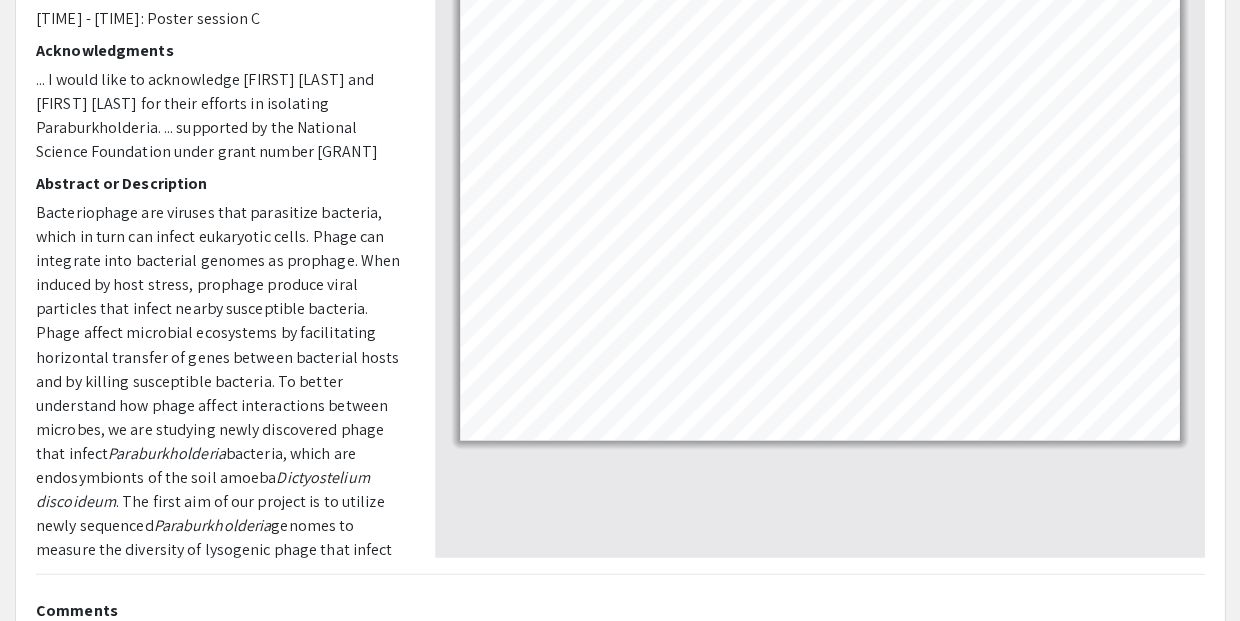 scroll, scrollTop: 354, scrollLeft: 0, axis: vertical 